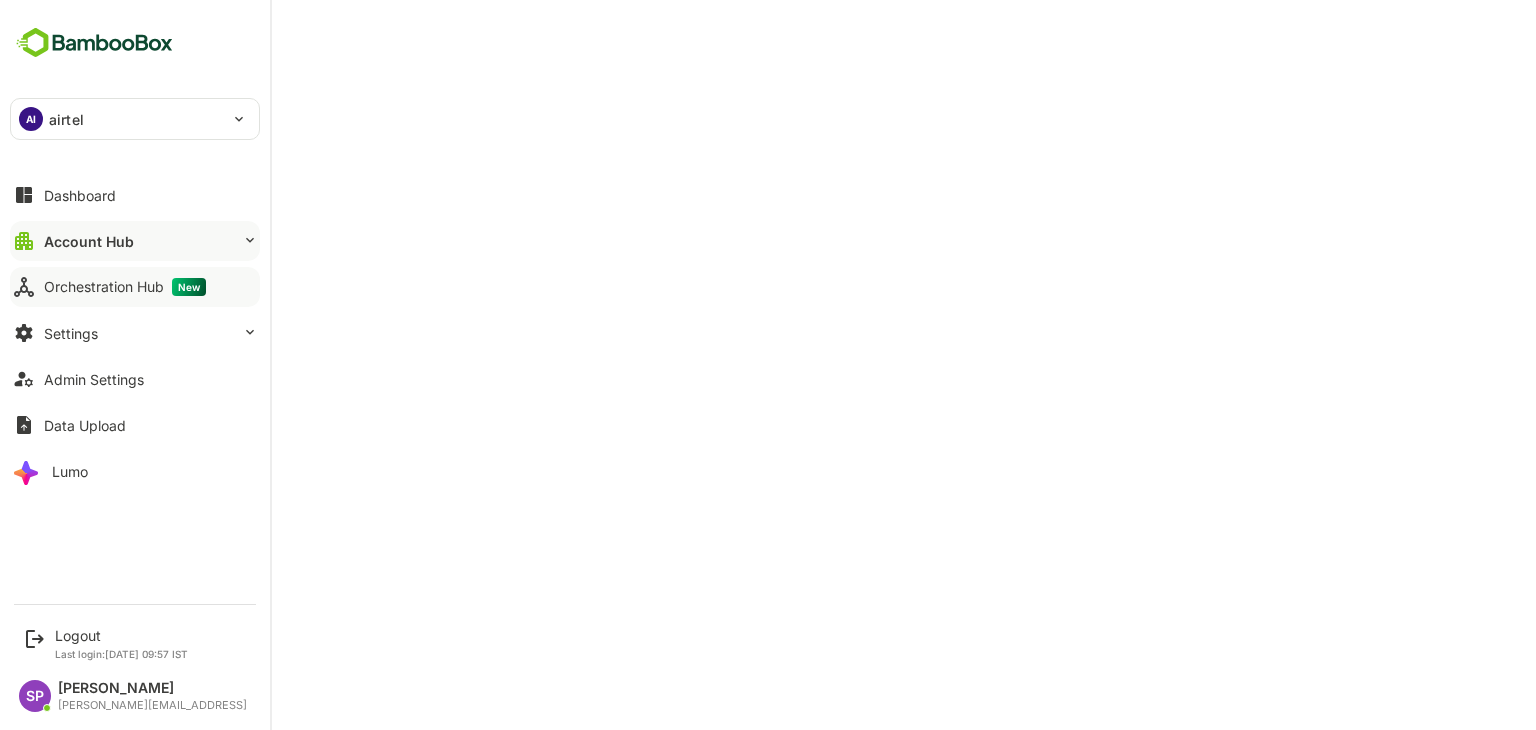 scroll, scrollTop: 0, scrollLeft: 0, axis: both 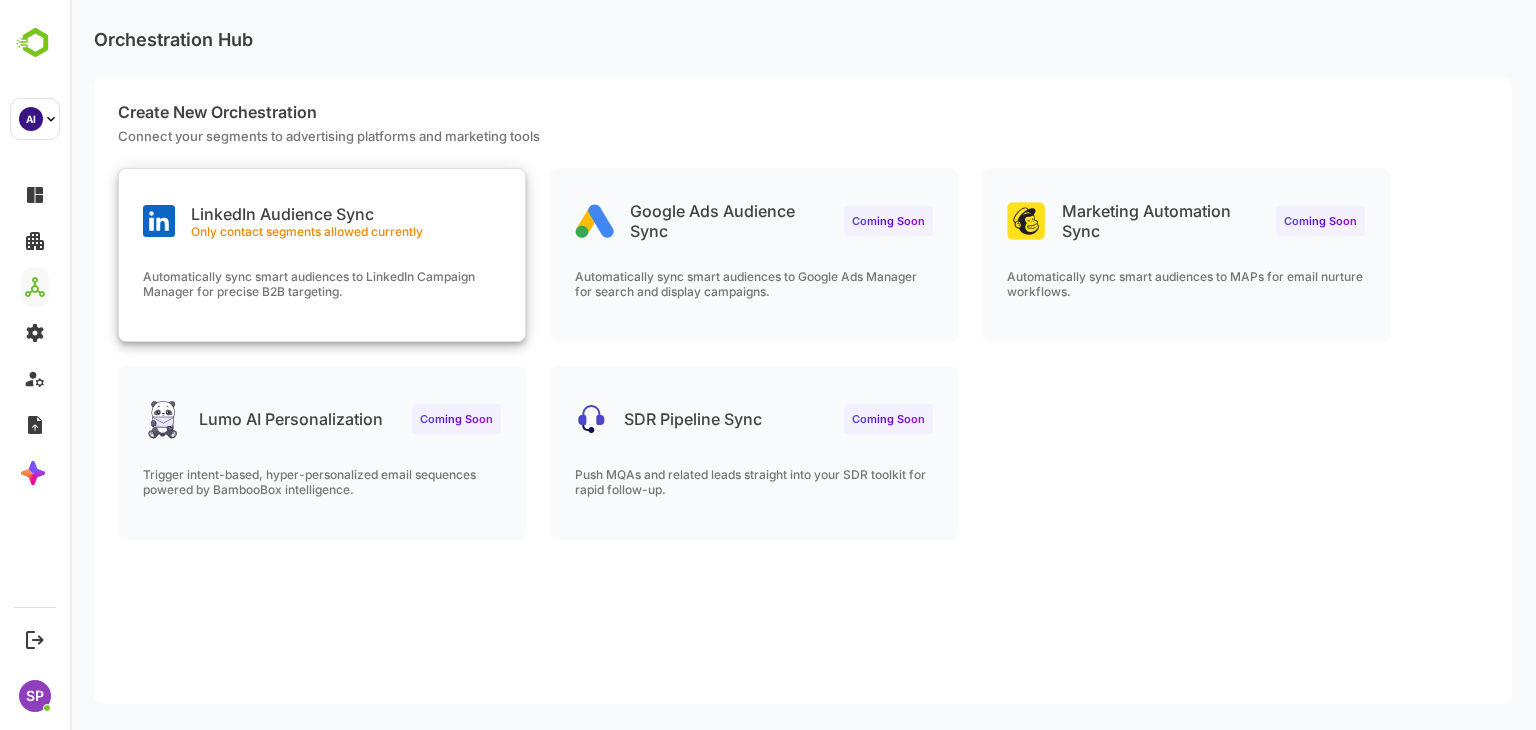 click on "LinkedIn Audience Sync Only contact segments allowed currently Automatically sync smart audiences to LinkedIn Campaign Manager for precise B2B targeting." at bounding box center (322, 255) 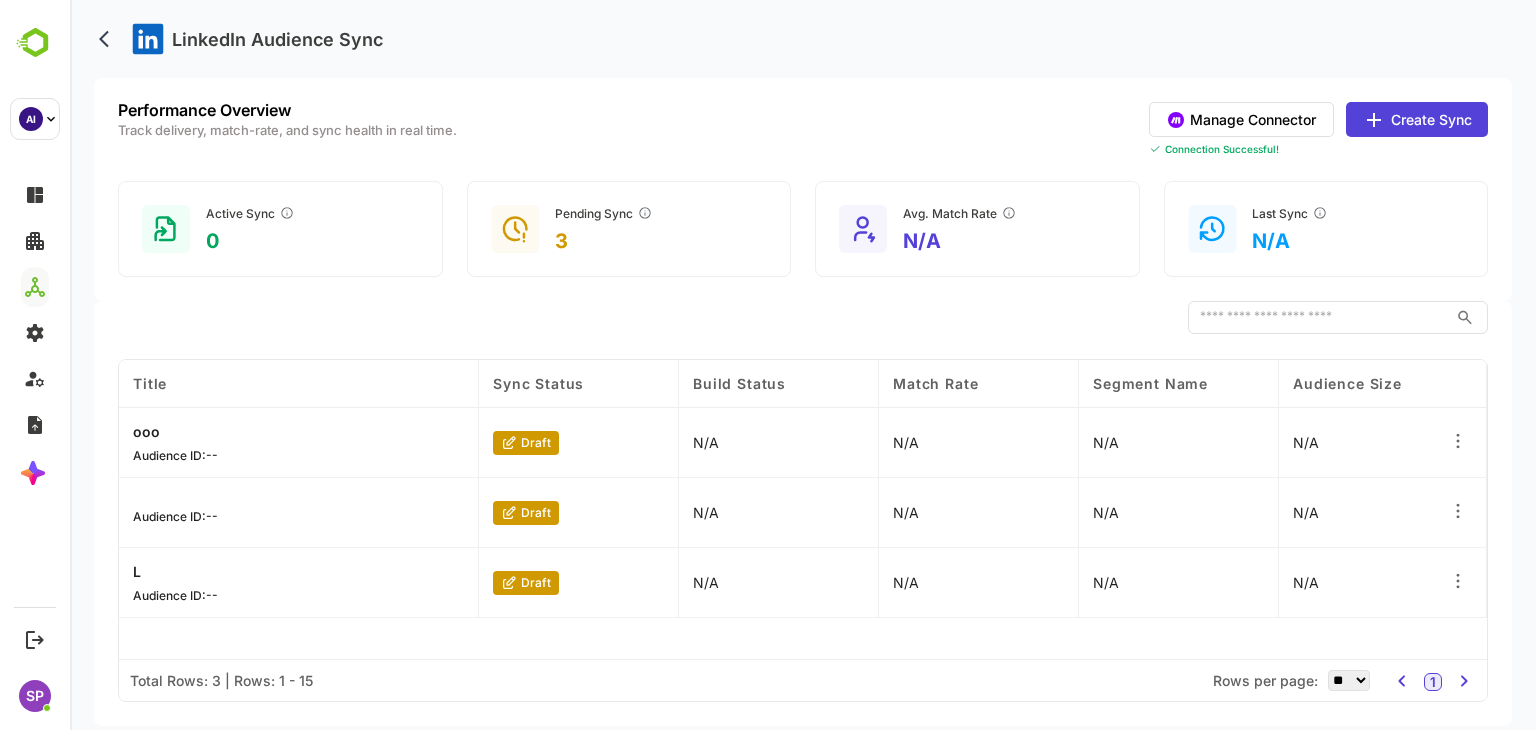 click on "Create Sync" at bounding box center (1417, 119) 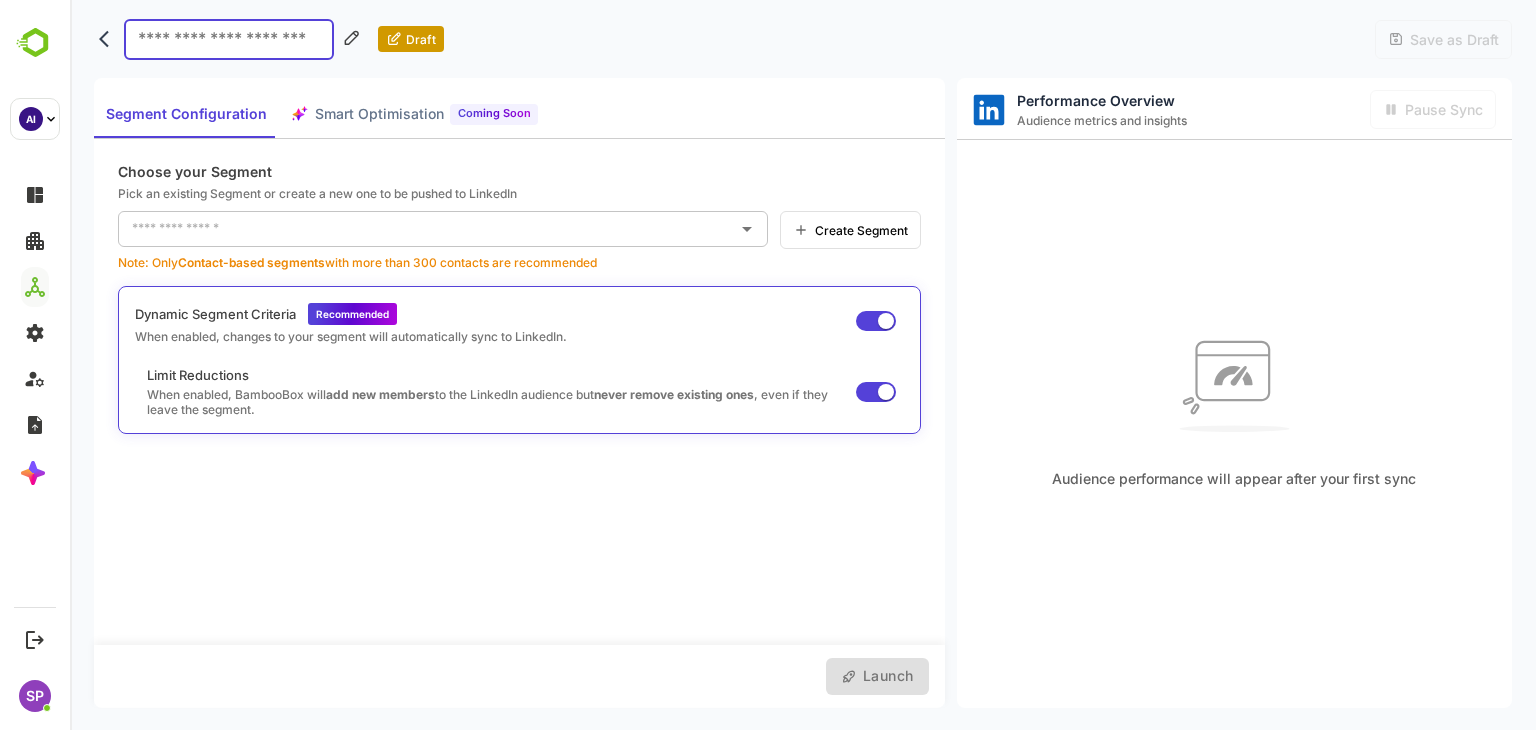 click at bounding box center (428, 229) 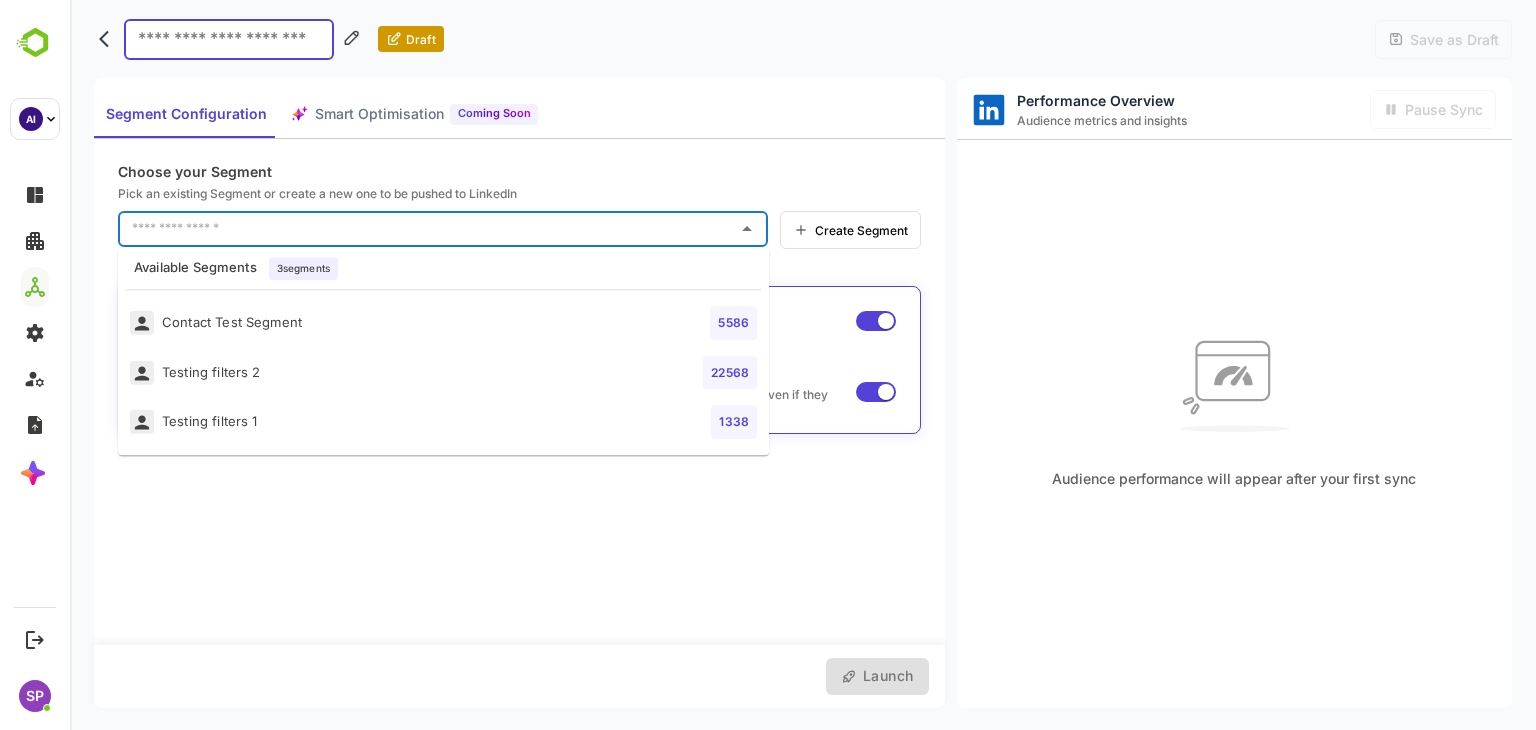 click on "Testing filters 1 1338" at bounding box center (443, 422) 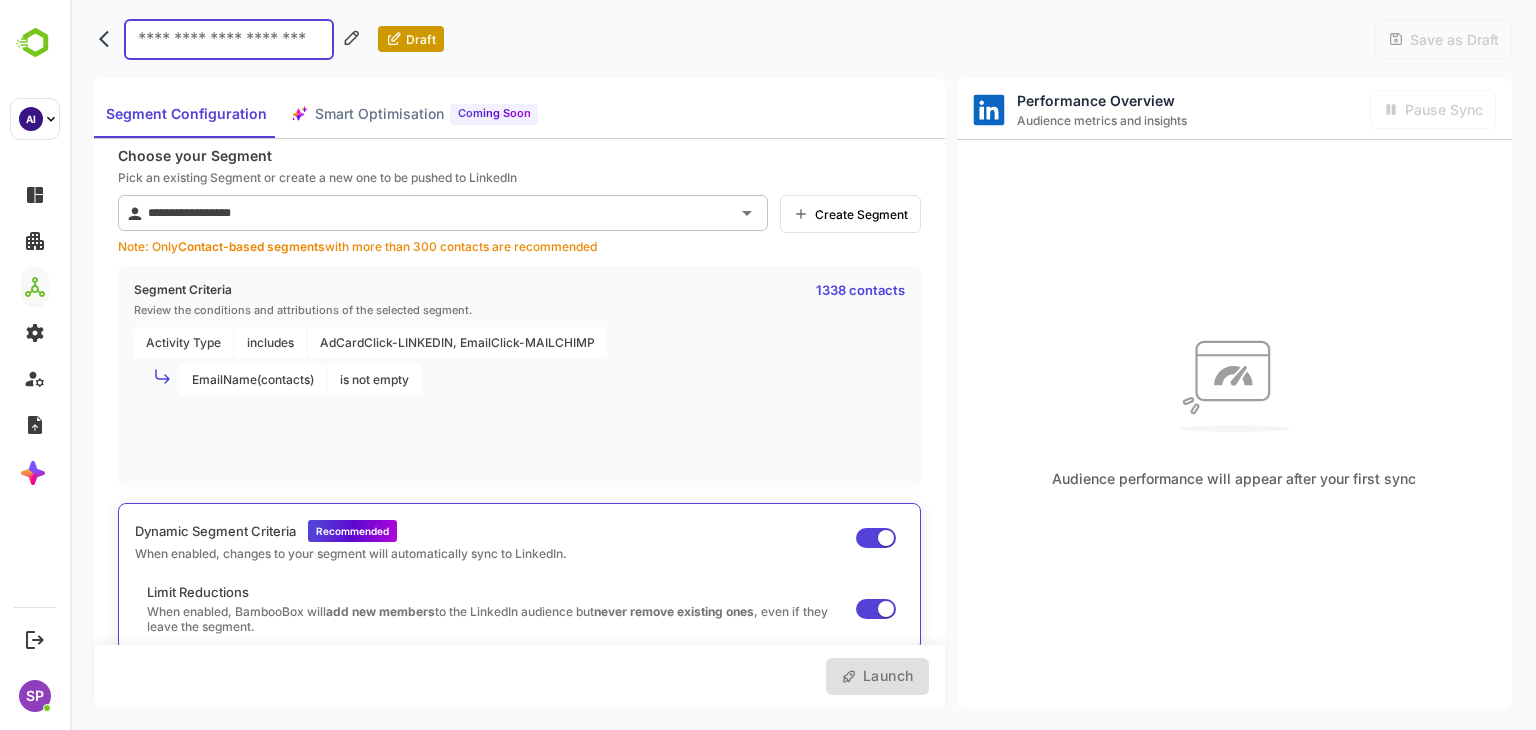 scroll, scrollTop: 0, scrollLeft: 0, axis: both 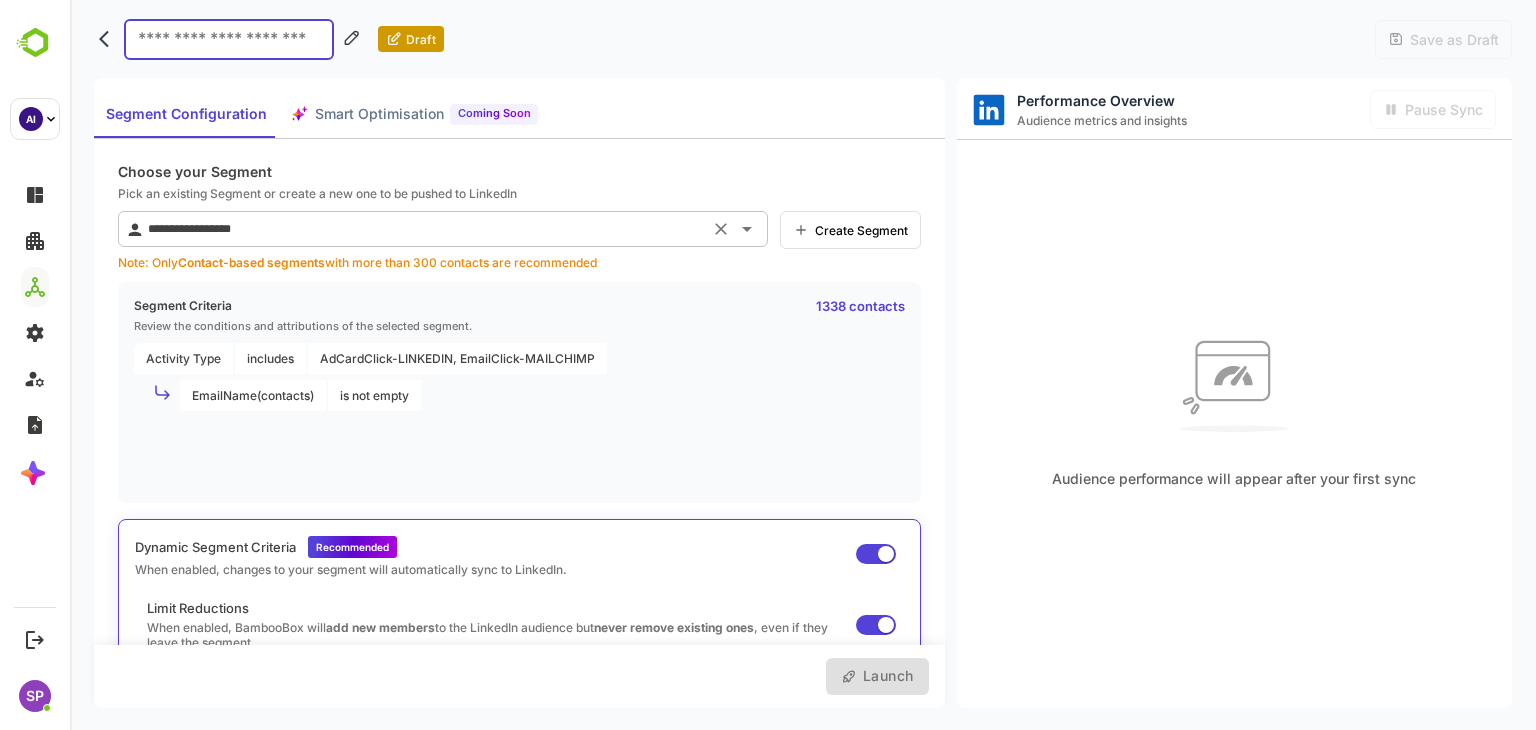 click on "**********" at bounding box center [423, 229] 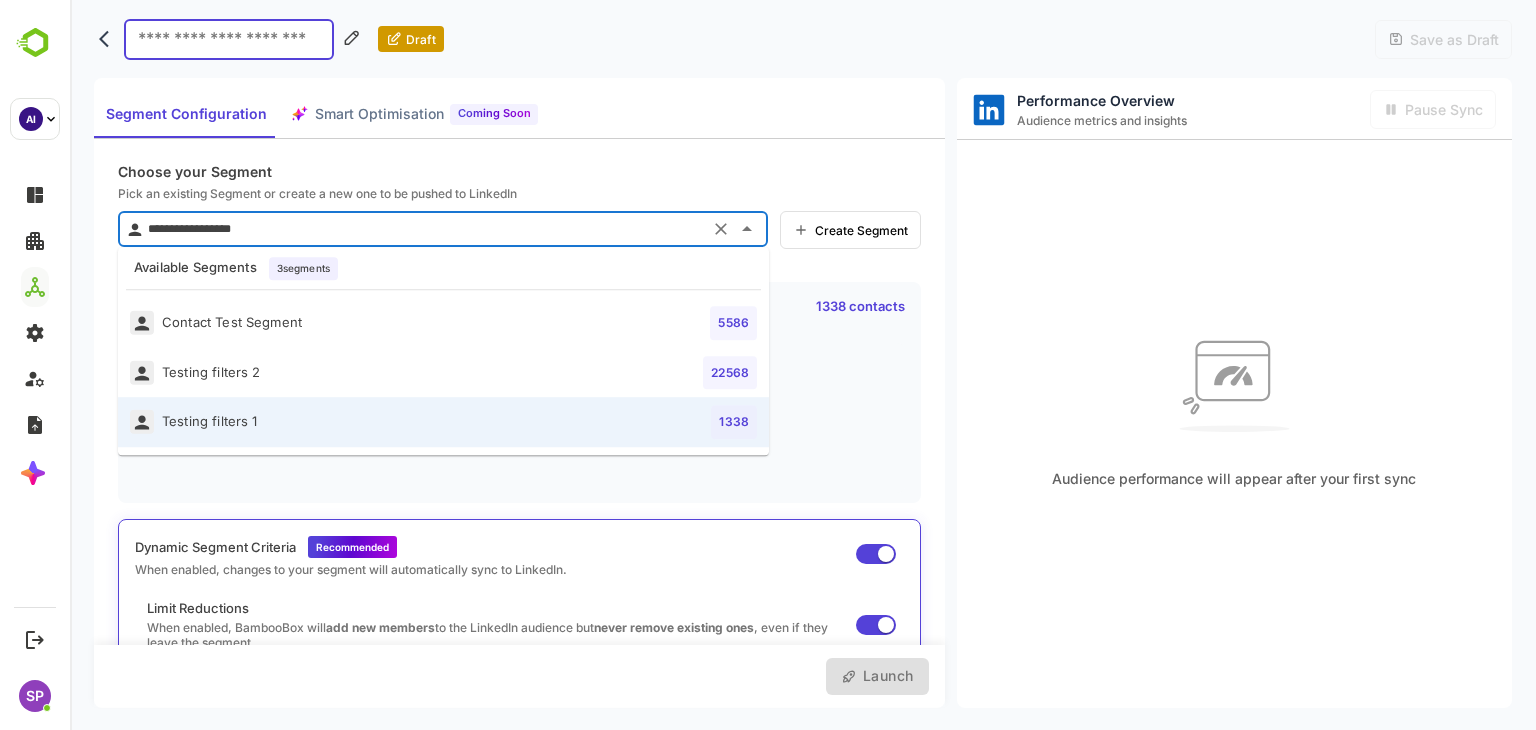 click on "Testing filters 2 22568" at bounding box center [443, 373] 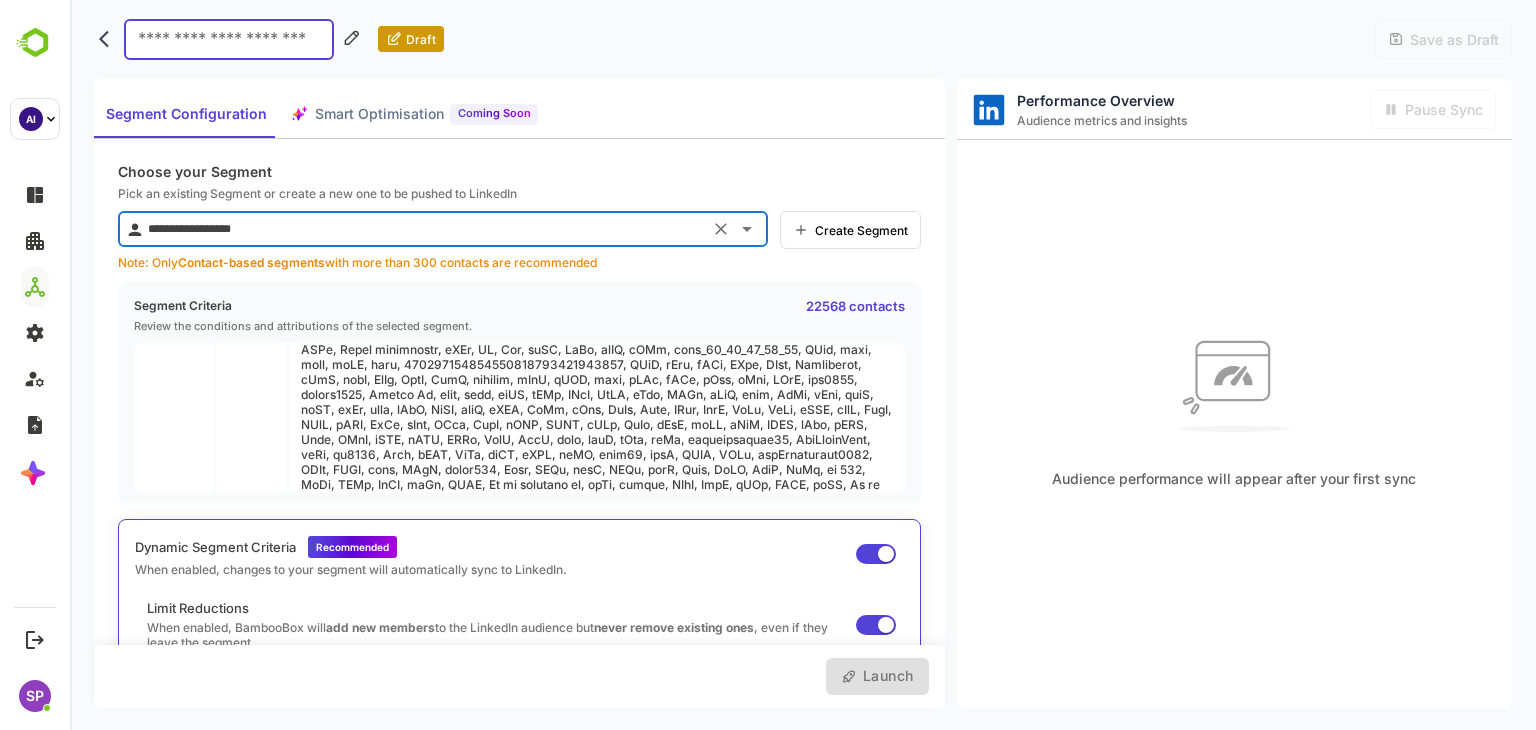 scroll, scrollTop: 0, scrollLeft: 0, axis: both 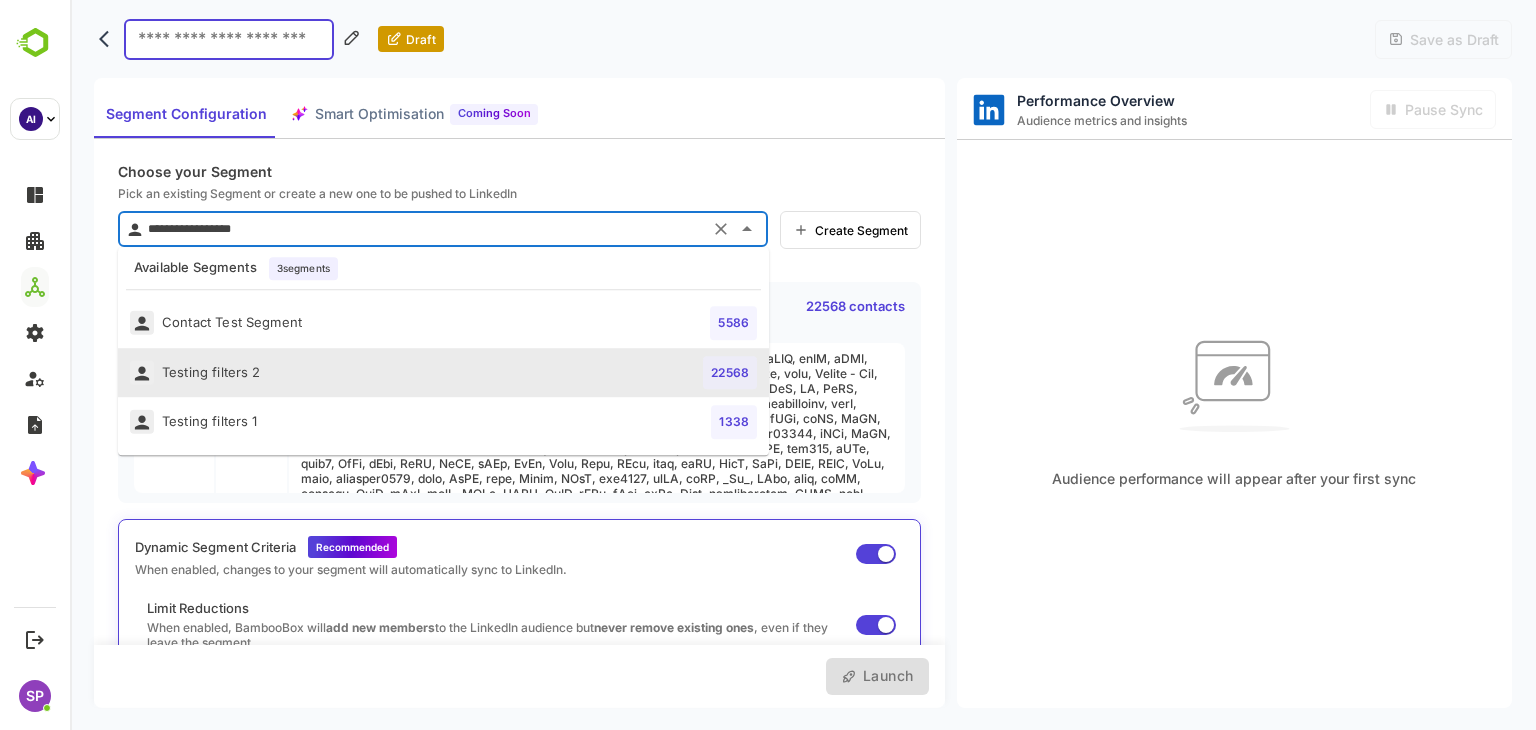 click on "**********" at bounding box center (423, 229) 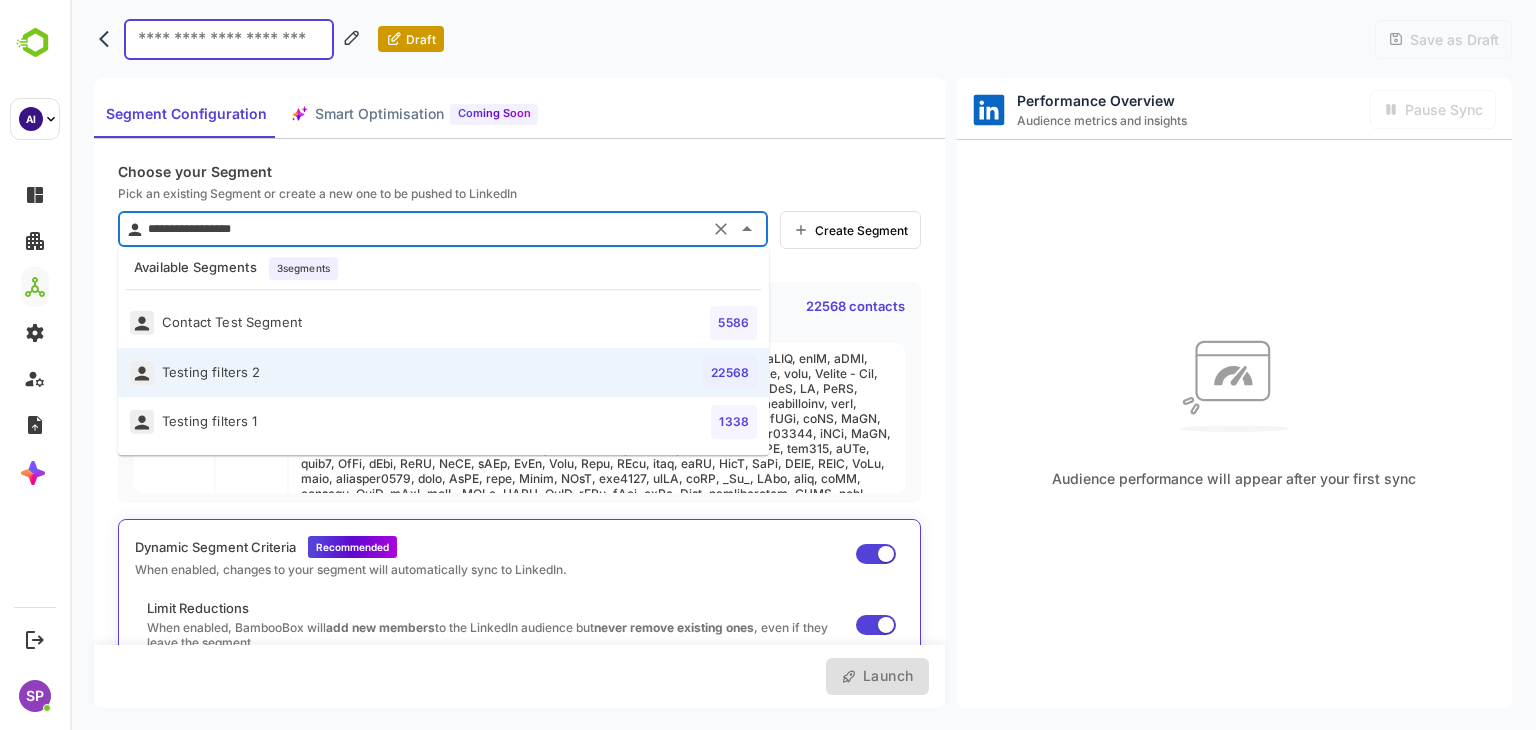 click on "Testing filters 1 1338" at bounding box center [443, 422] 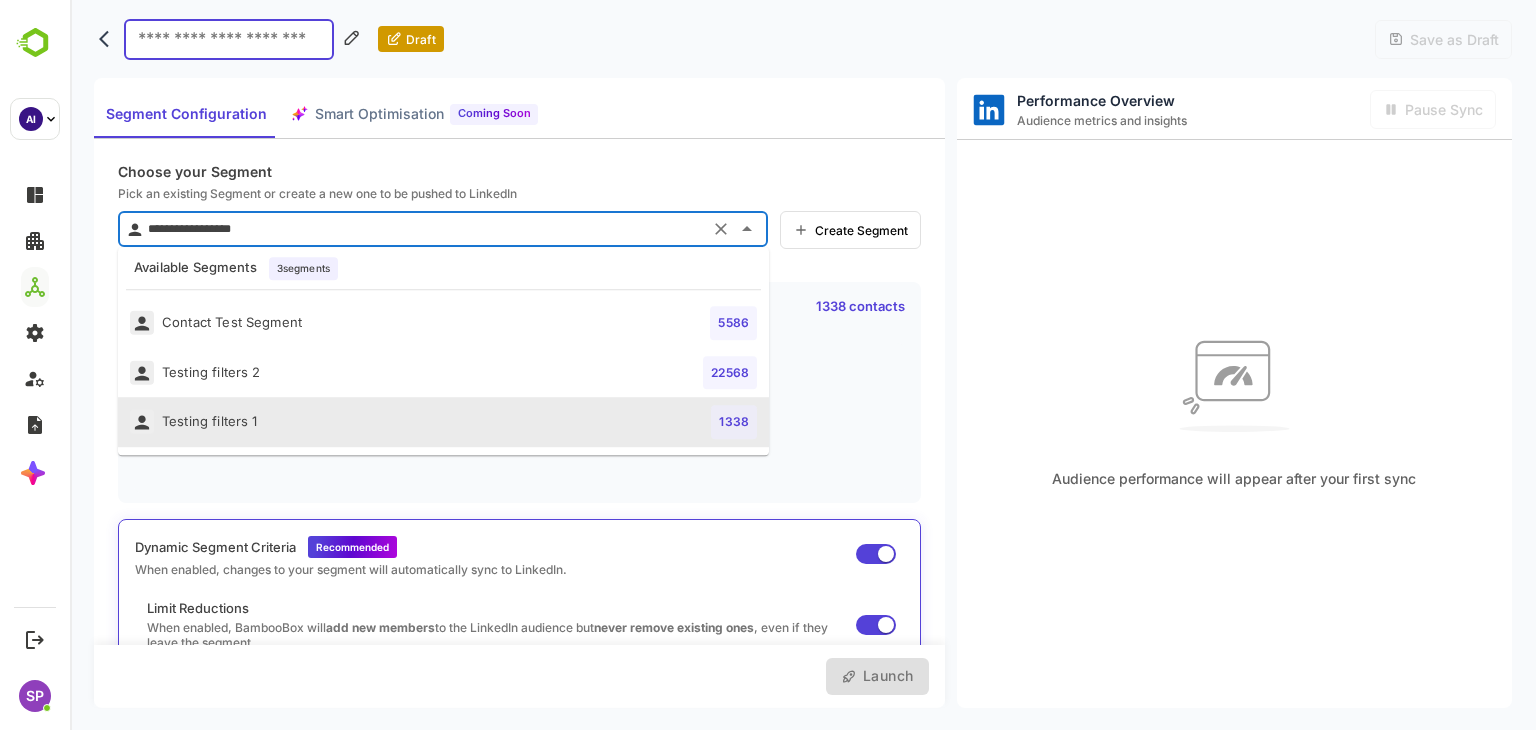 click on "**********" at bounding box center [423, 229] 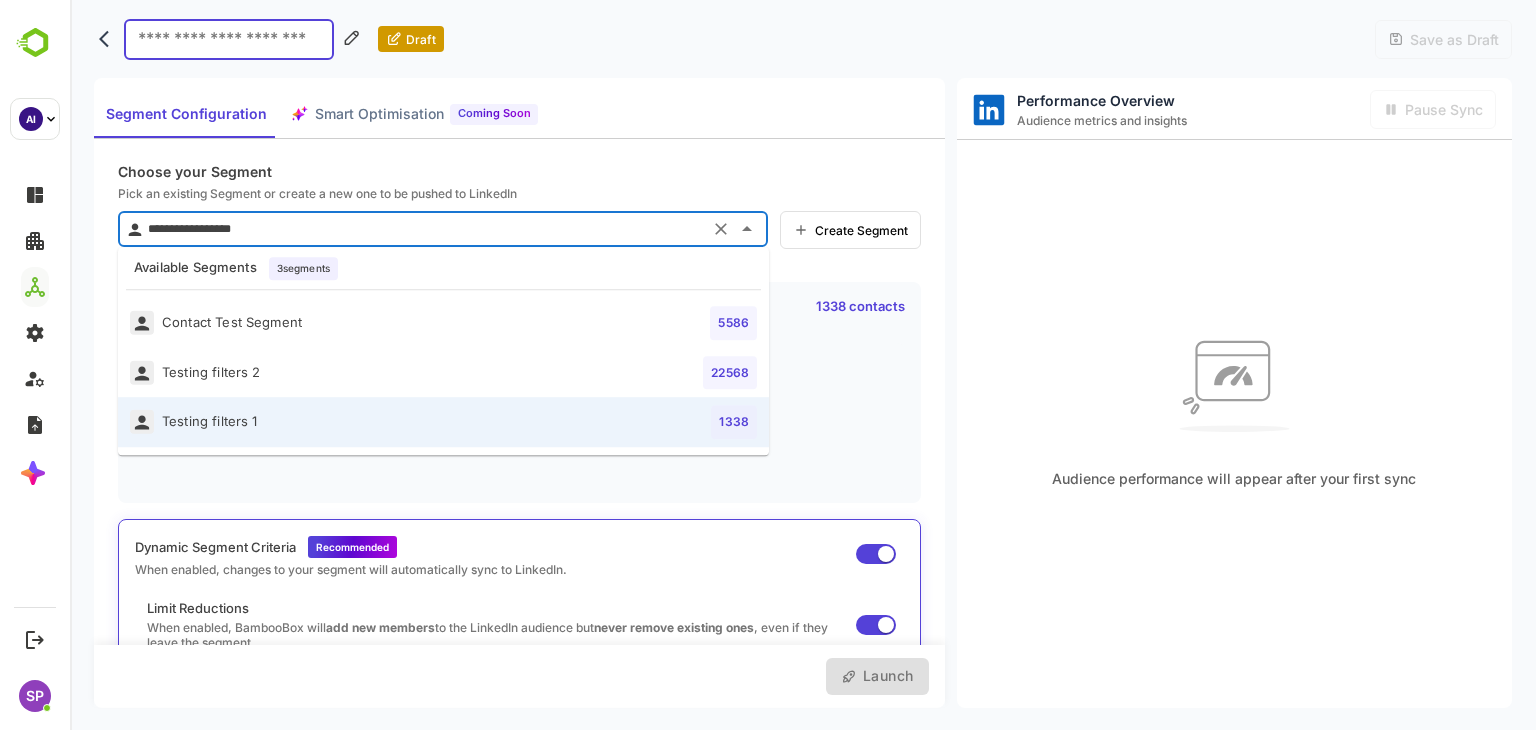 click on "Testing filters 2 22568" at bounding box center [443, 373] 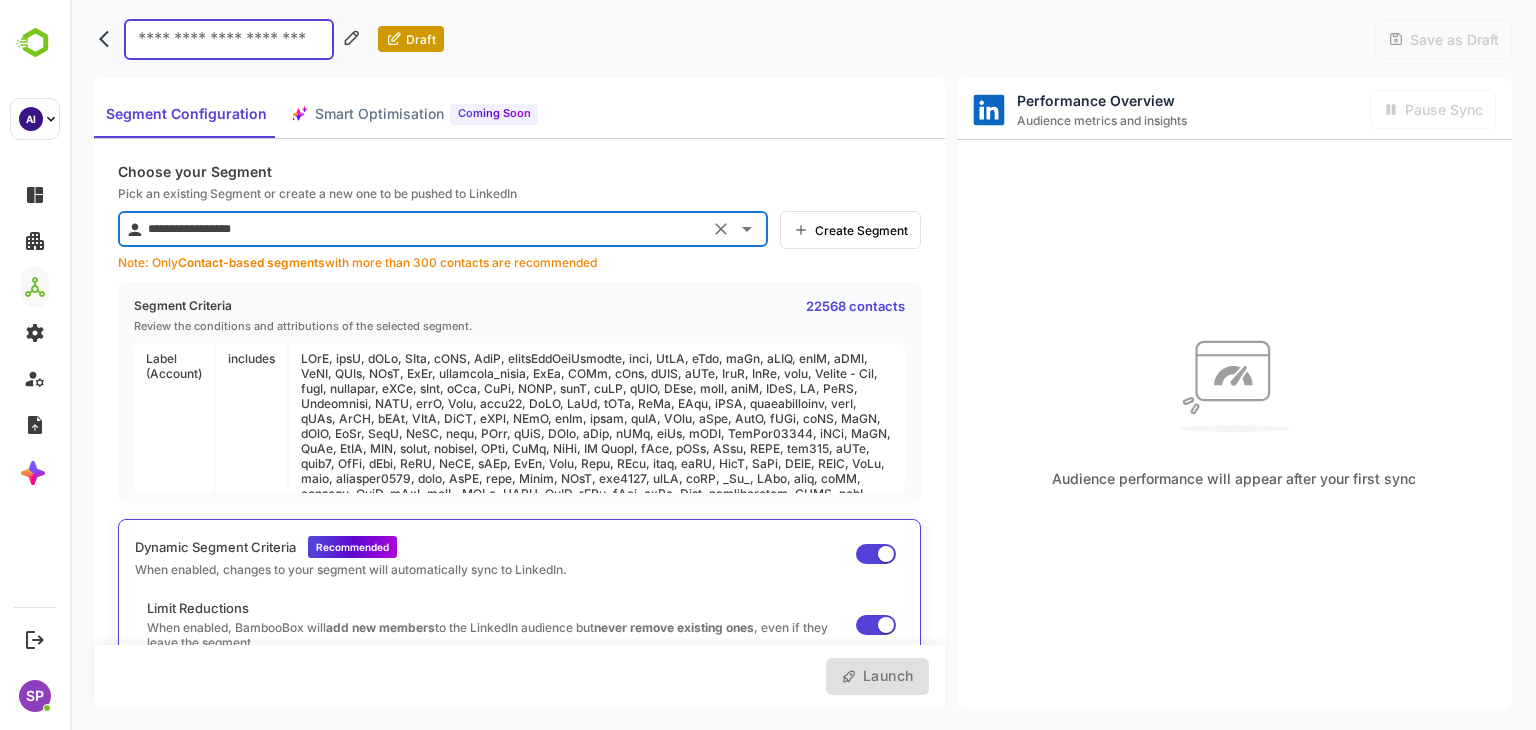 scroll, scrollTop: 531, scrollLeft: 0, axis: vertical 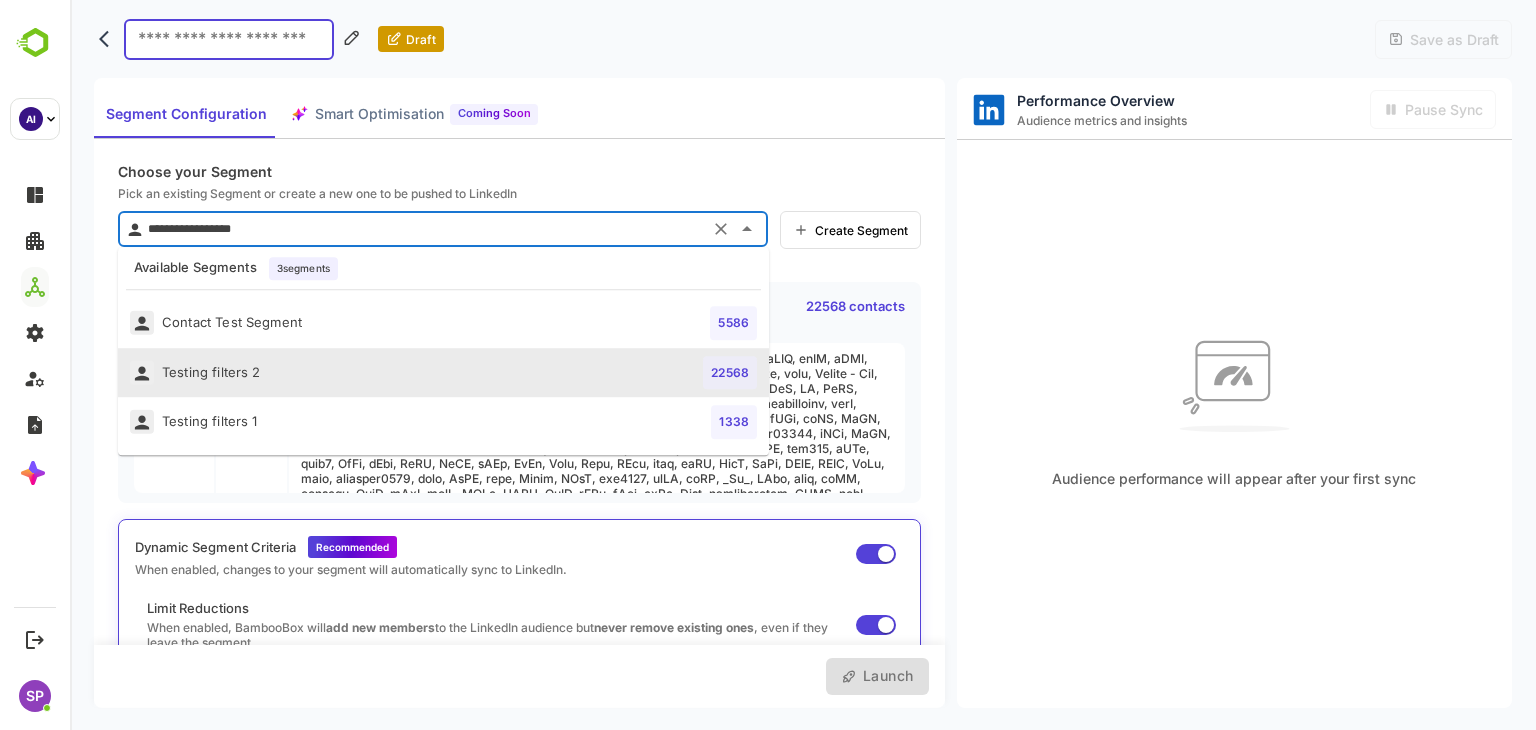 click on "**********" at bounding box center [423, 229] 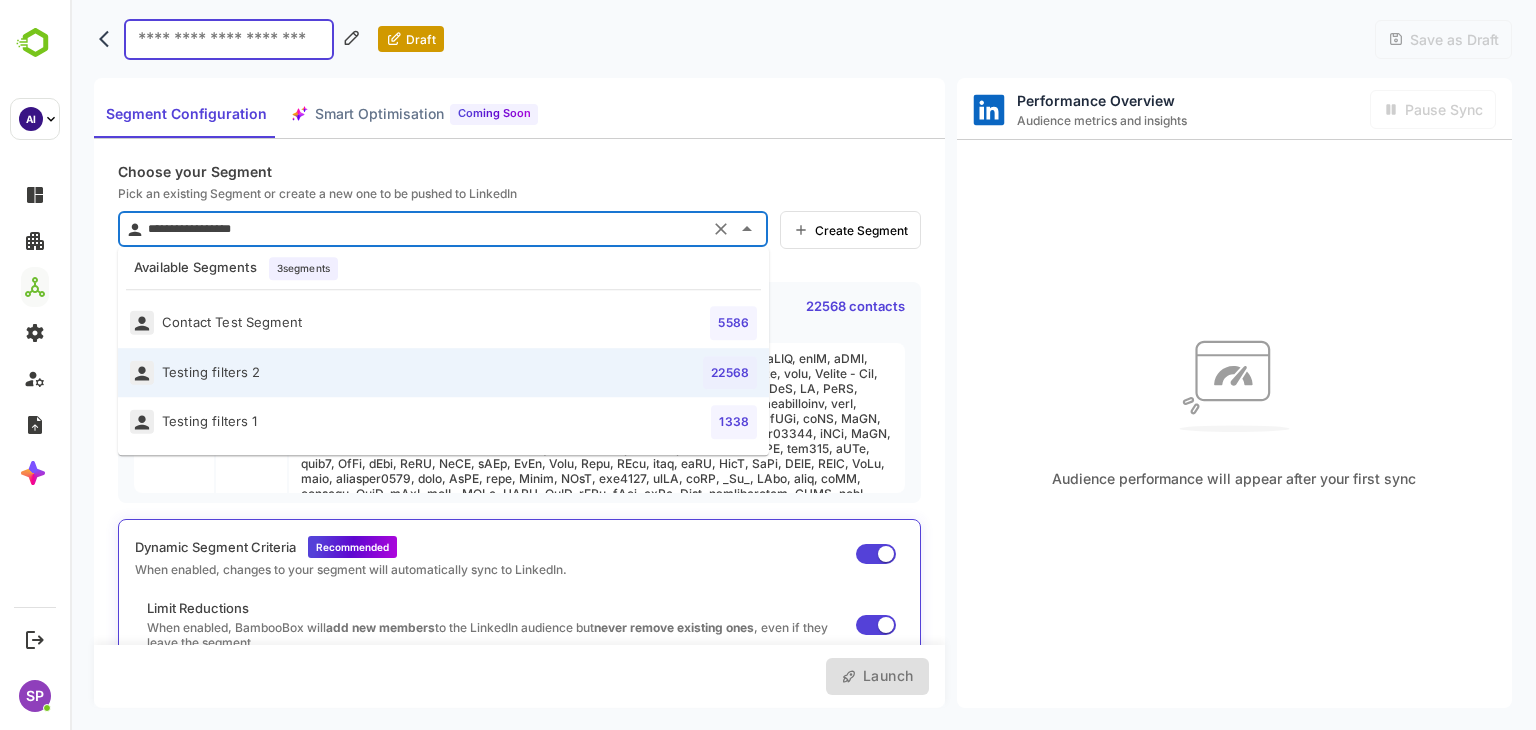 click on "Contact Test Segment 5586" at bounding box center [443, 323] 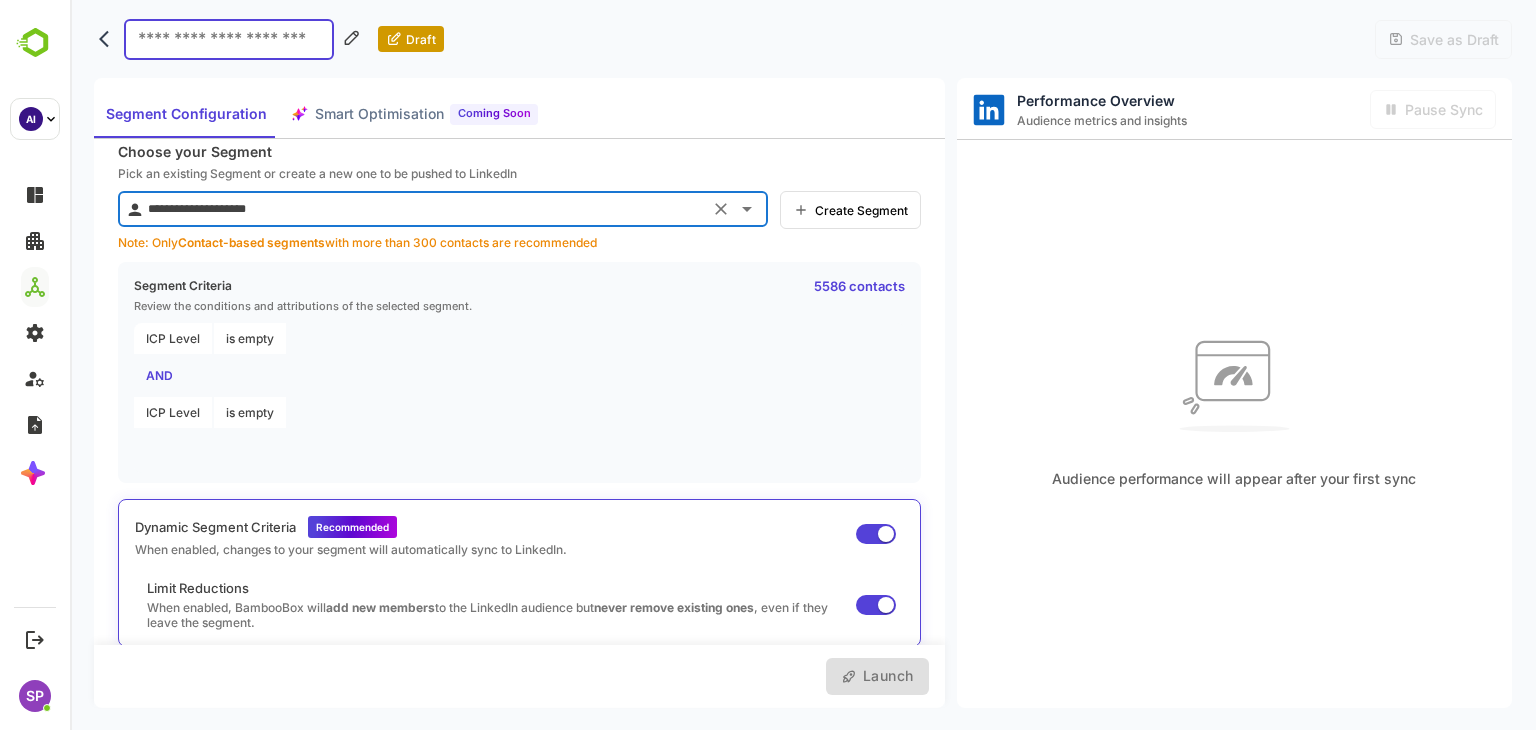 scroll, scrollTop: 0, scrollLeft: 0, axis: both 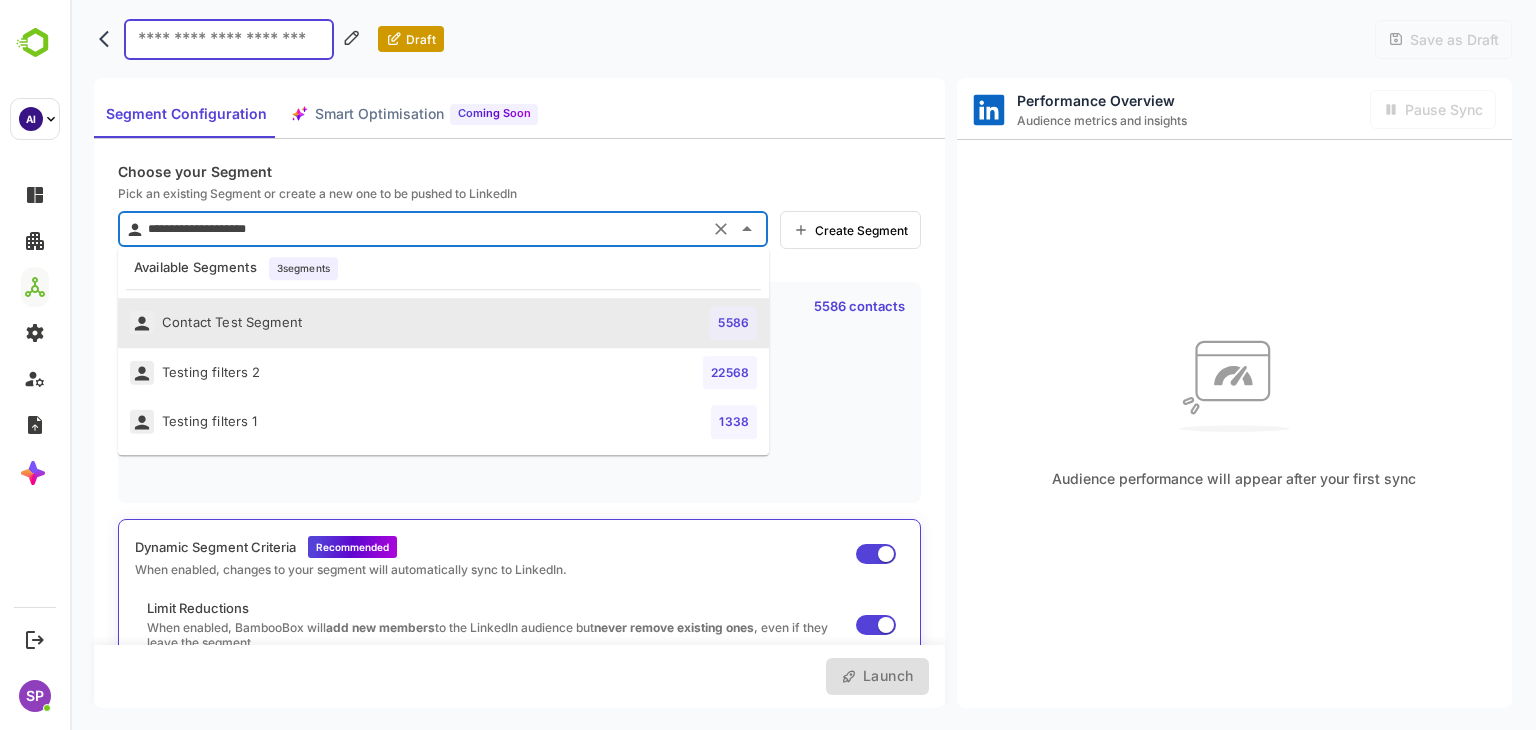 click on "**********" at bounding box center (423, 229) 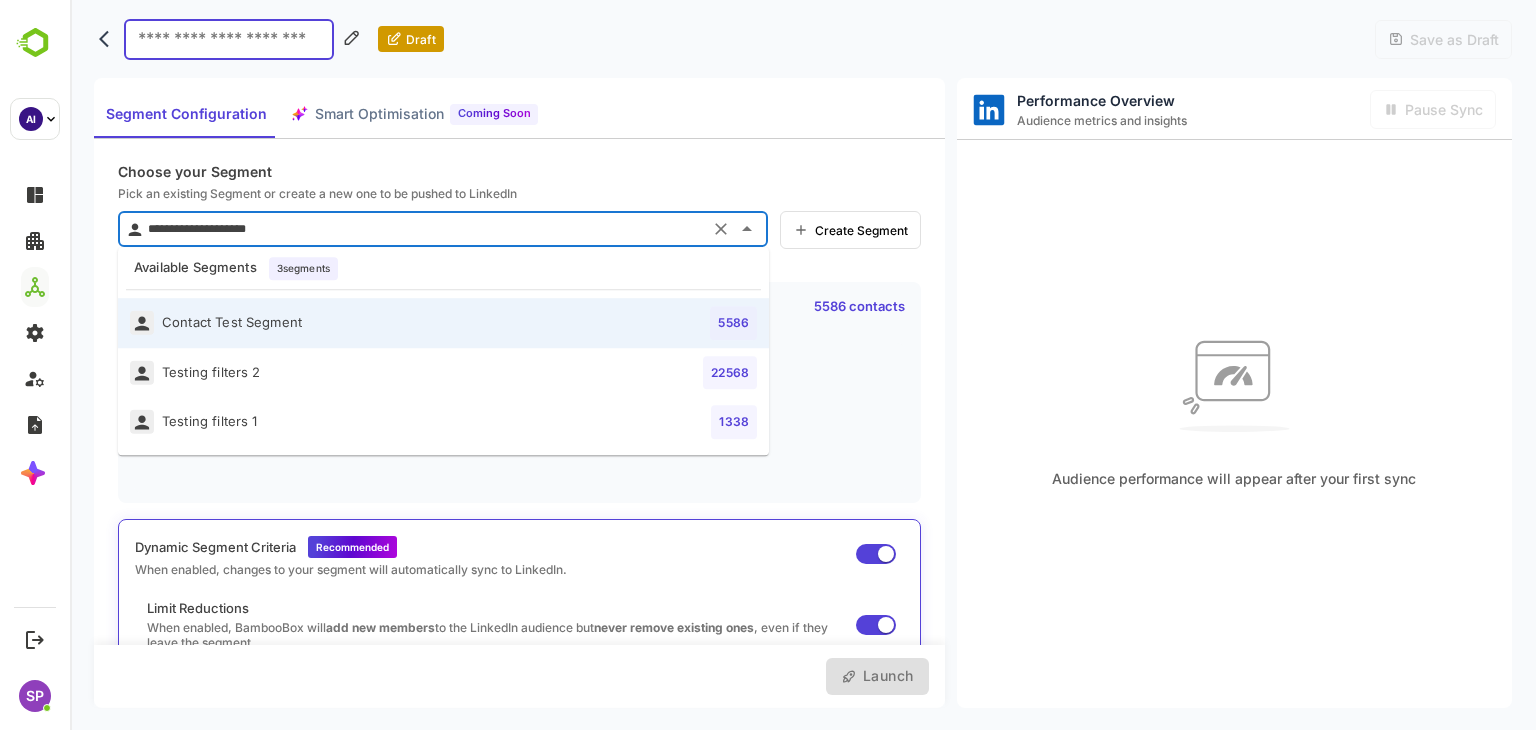 click on "Testing filters 1 1338" at bounding box center (443, 422) 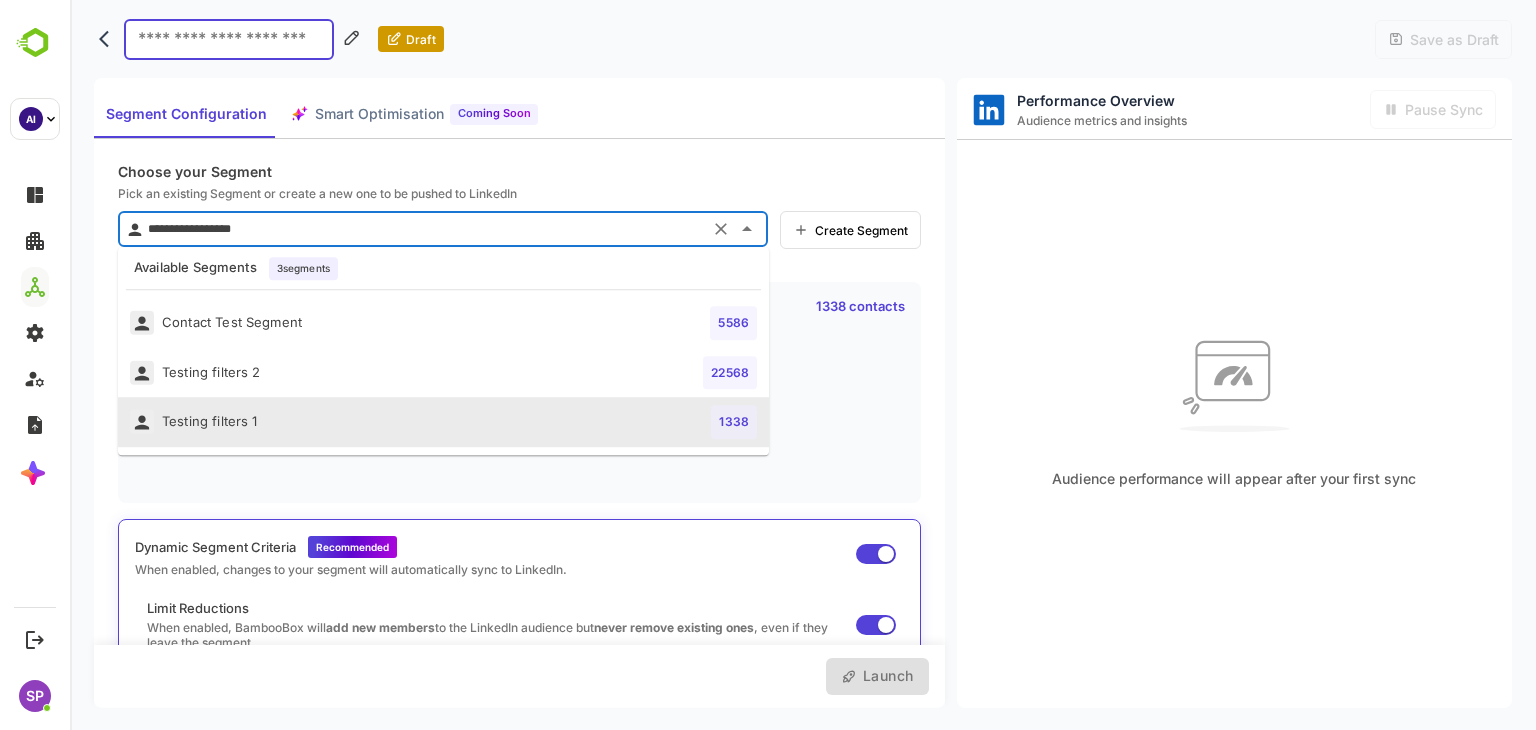 click on "**********" at bounding box center (423, 229) 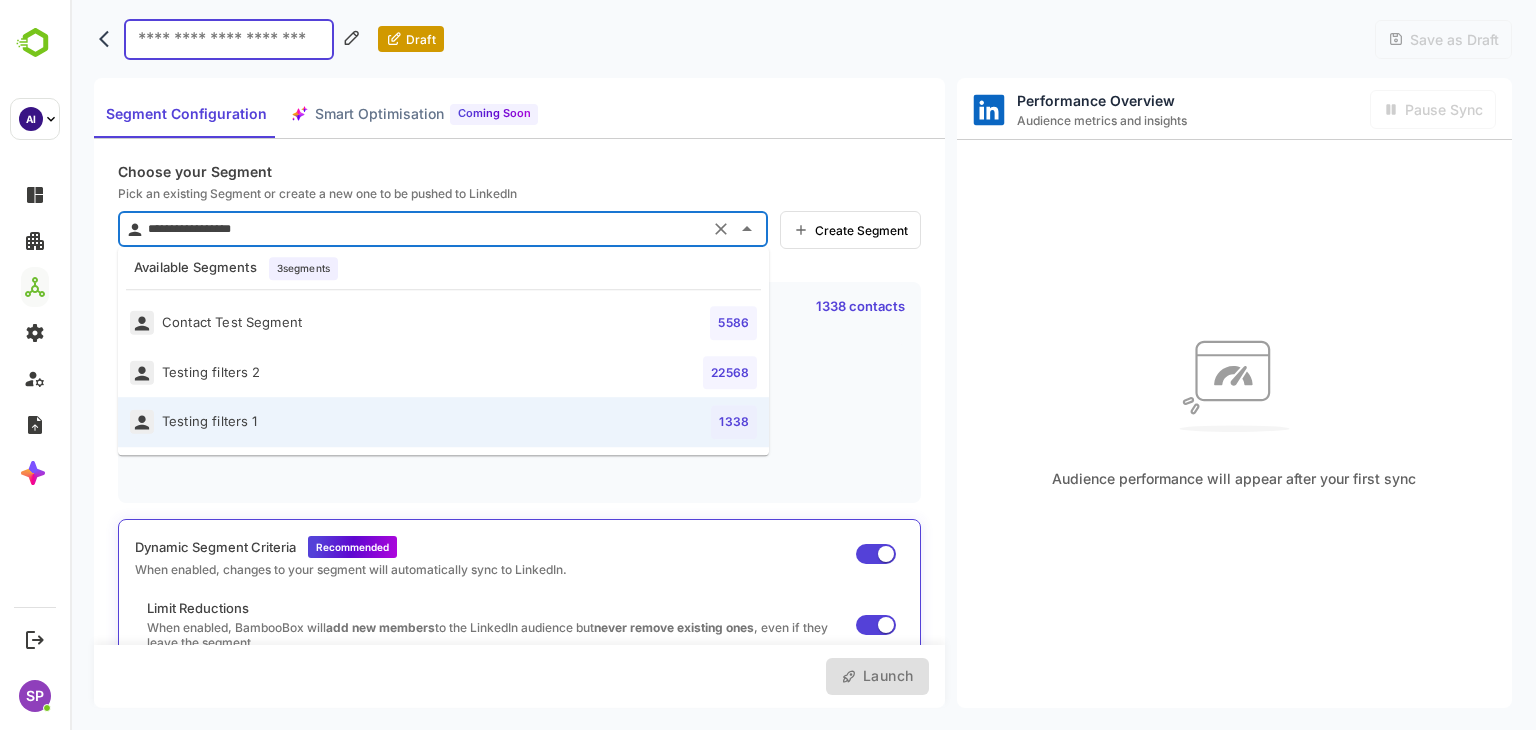 click on "Testing filters 2 22568" at bounding box center (443, 373) 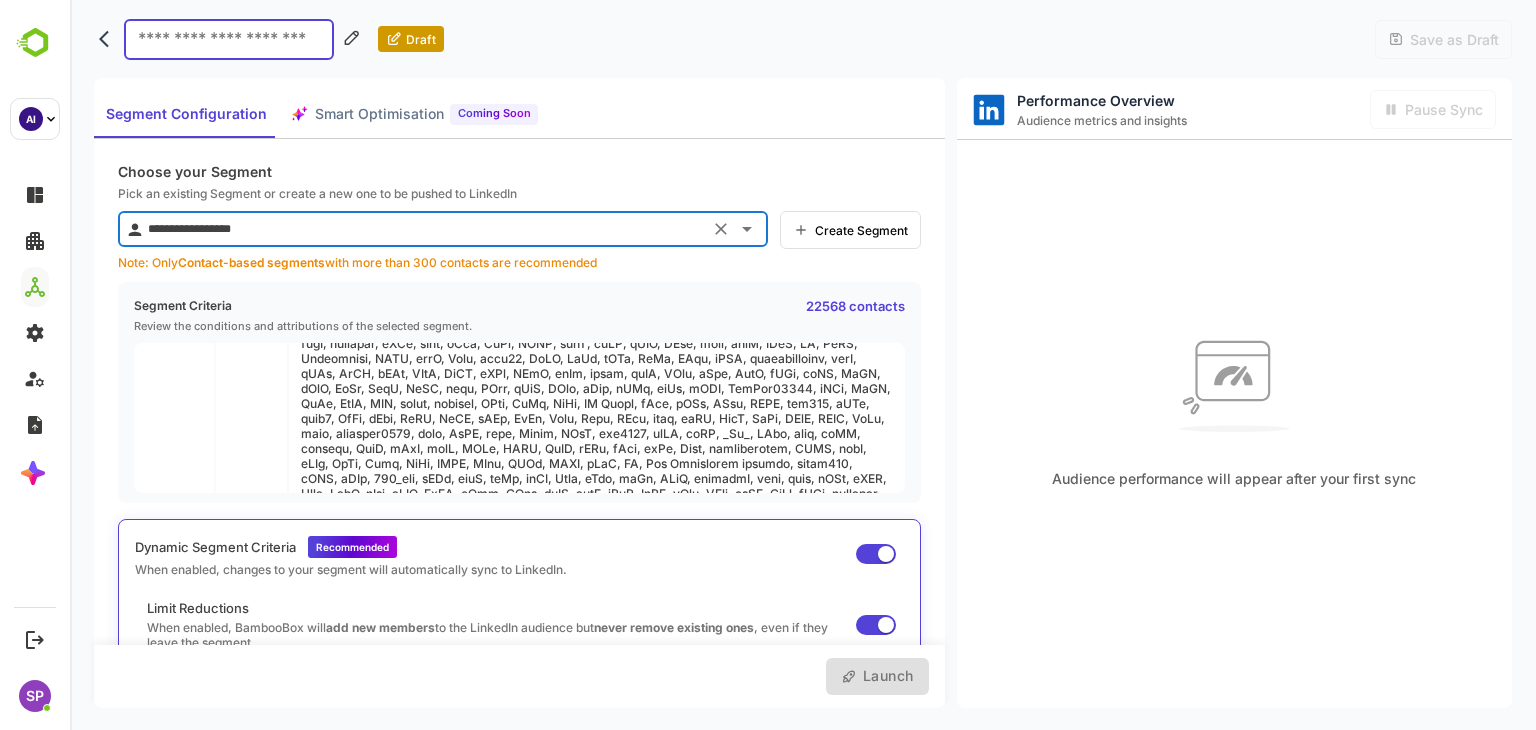 scroll, scrollTop: 0, scrollLeft: 0, axis: both 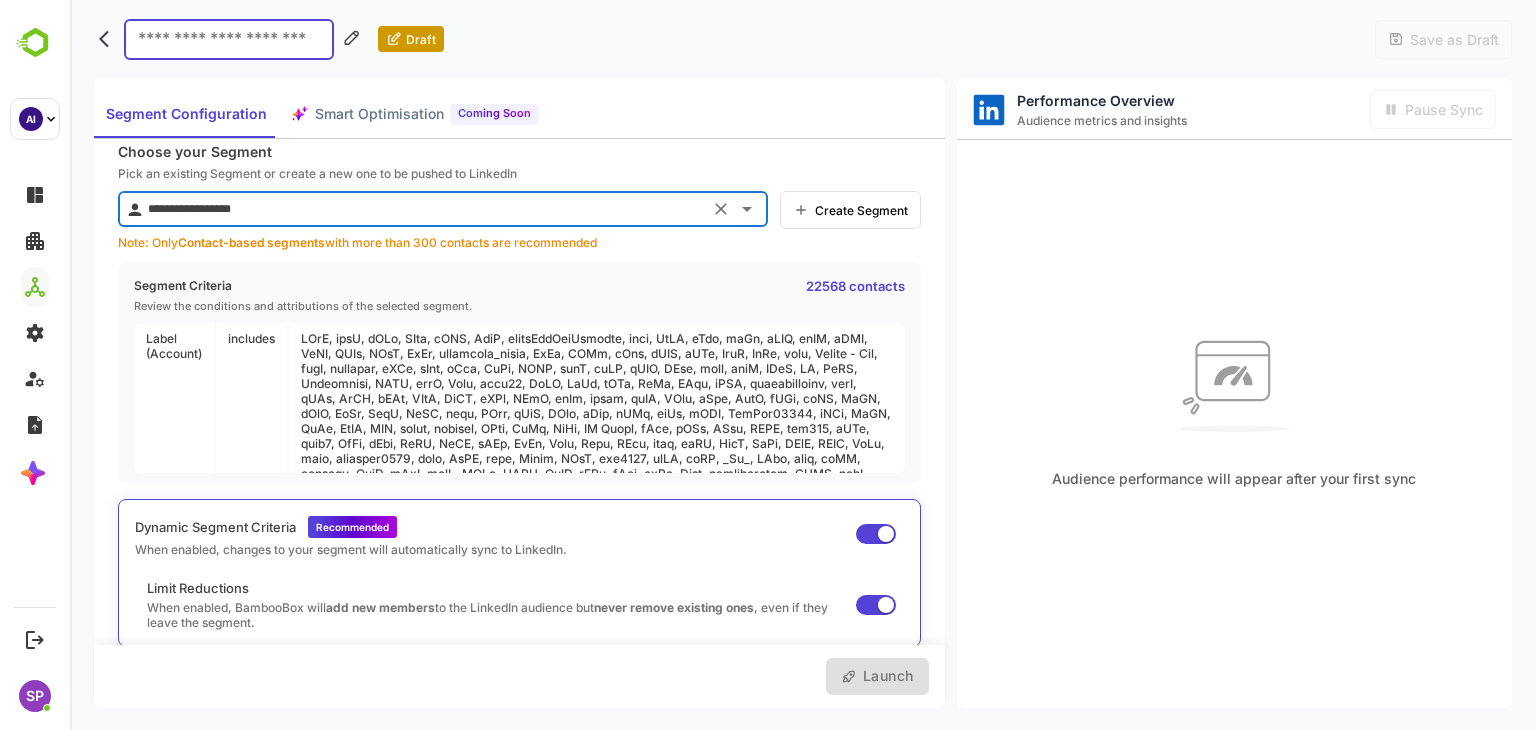 click 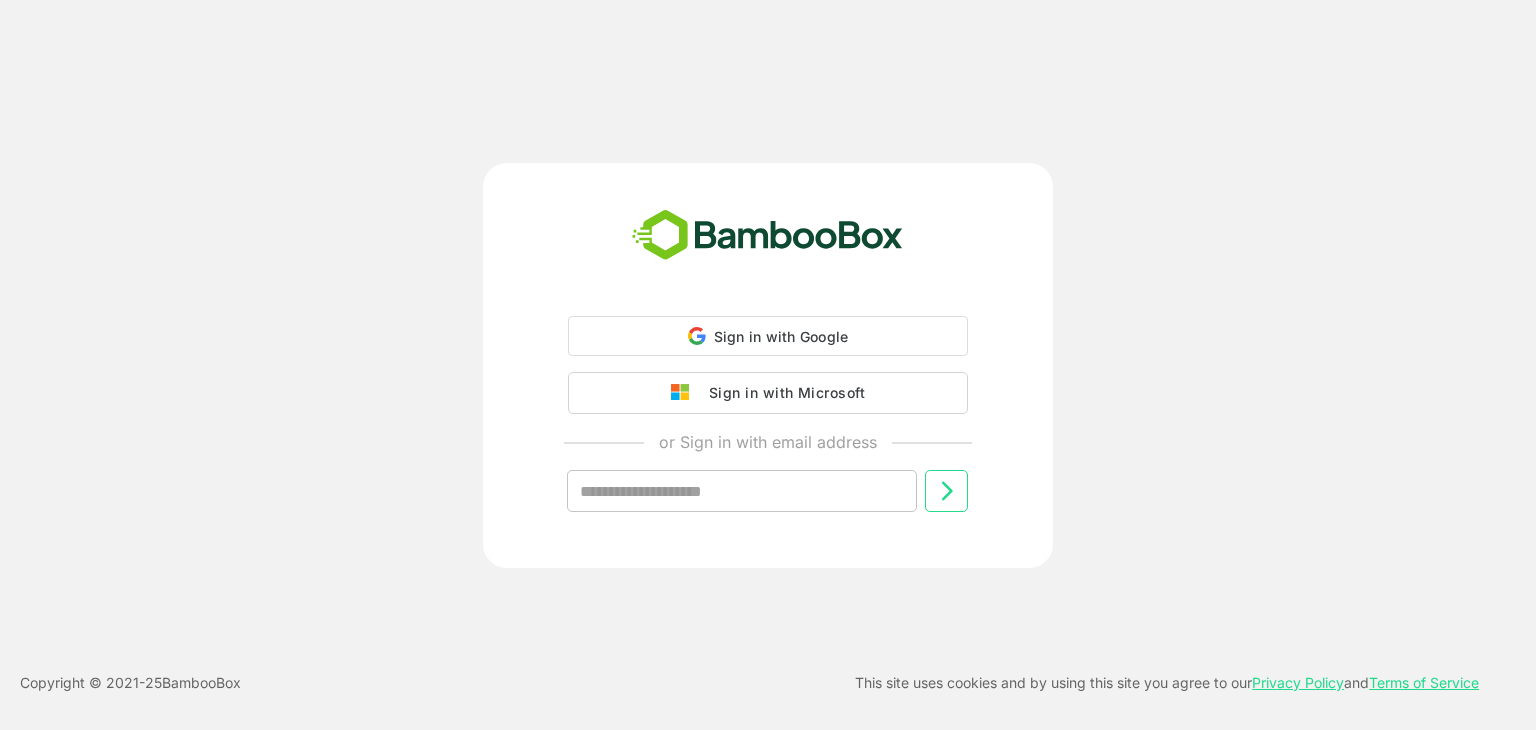 scroll, scrollTop: 0, scrollLeft: 0, axis: both 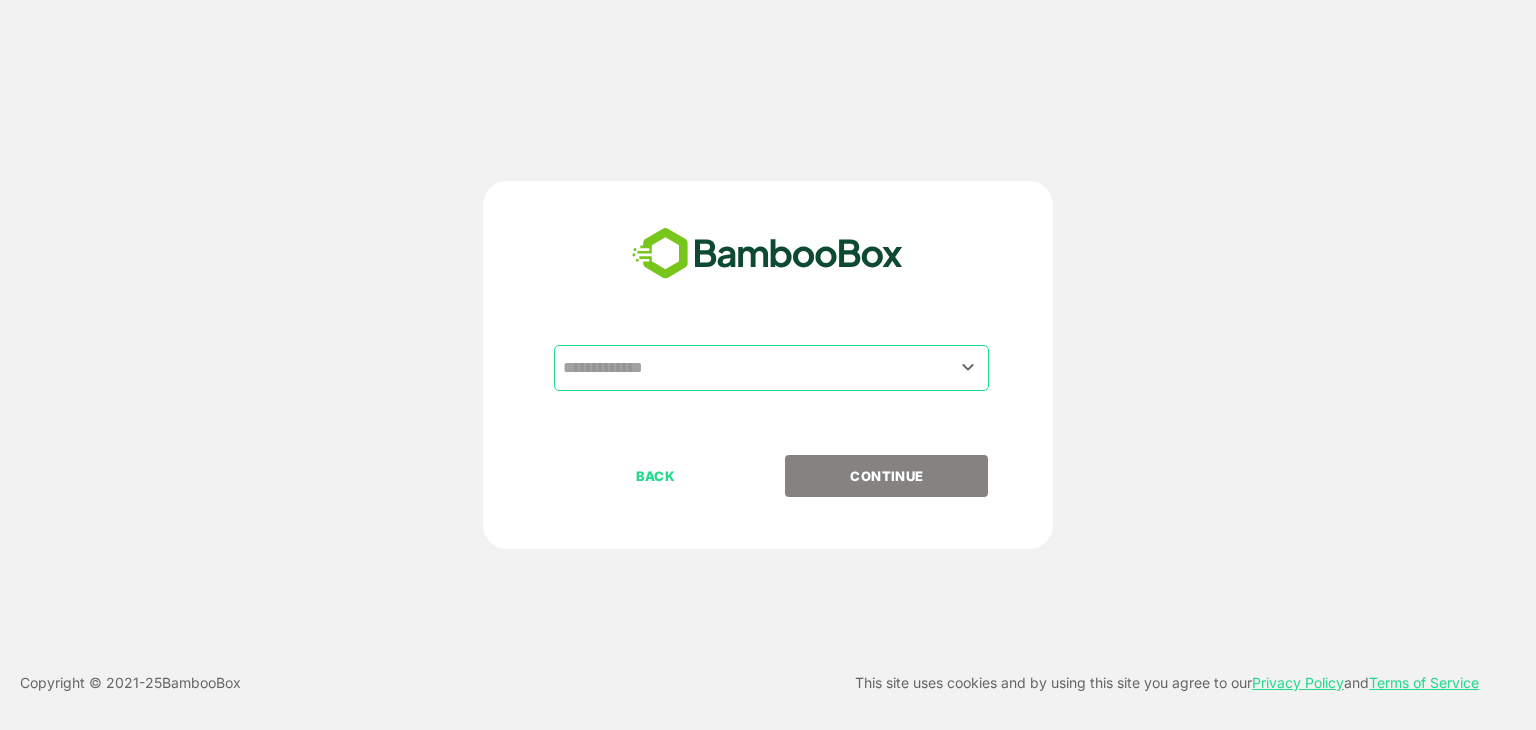 click at bounding box center (771, 368) 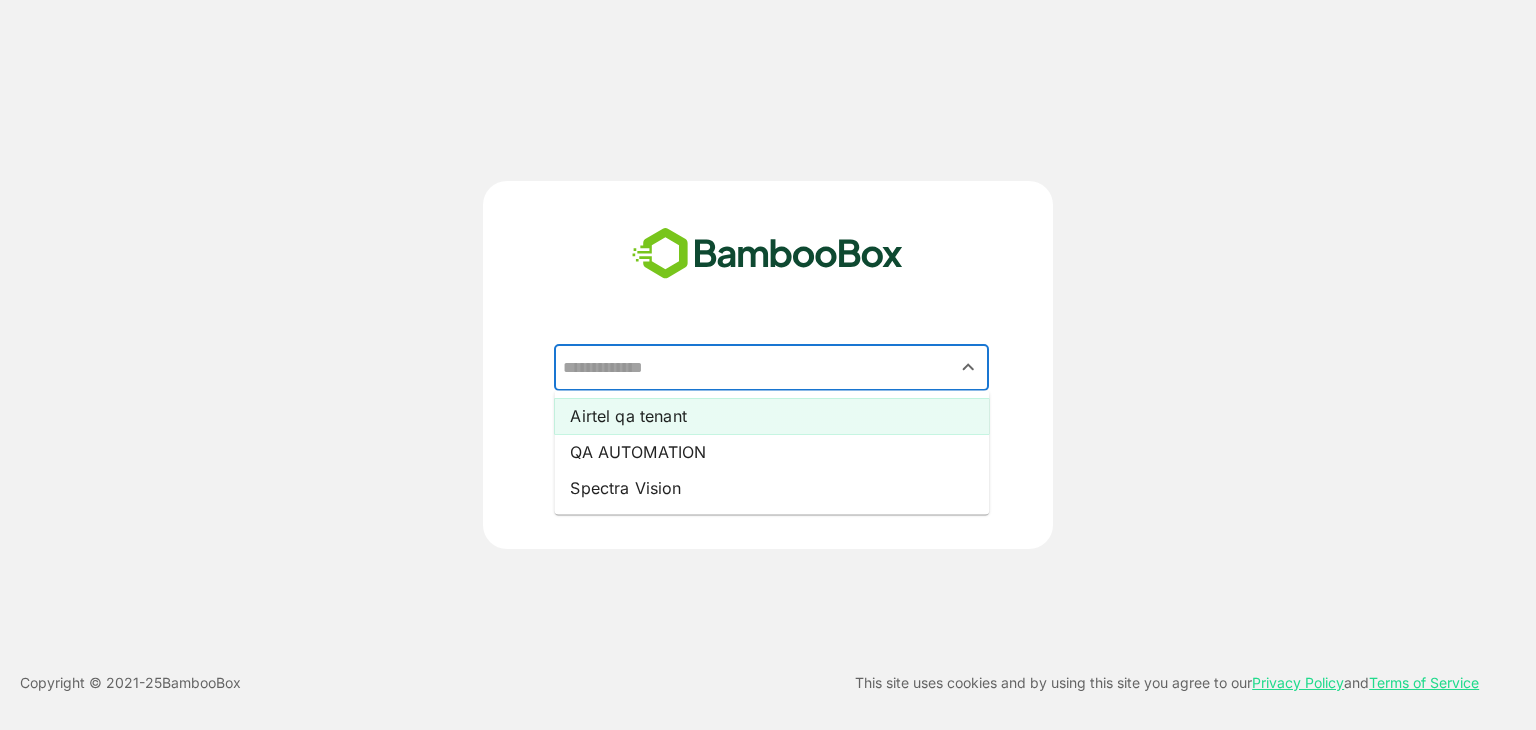 click on "Airtel qa tenant" at bounding box center [771, 416] 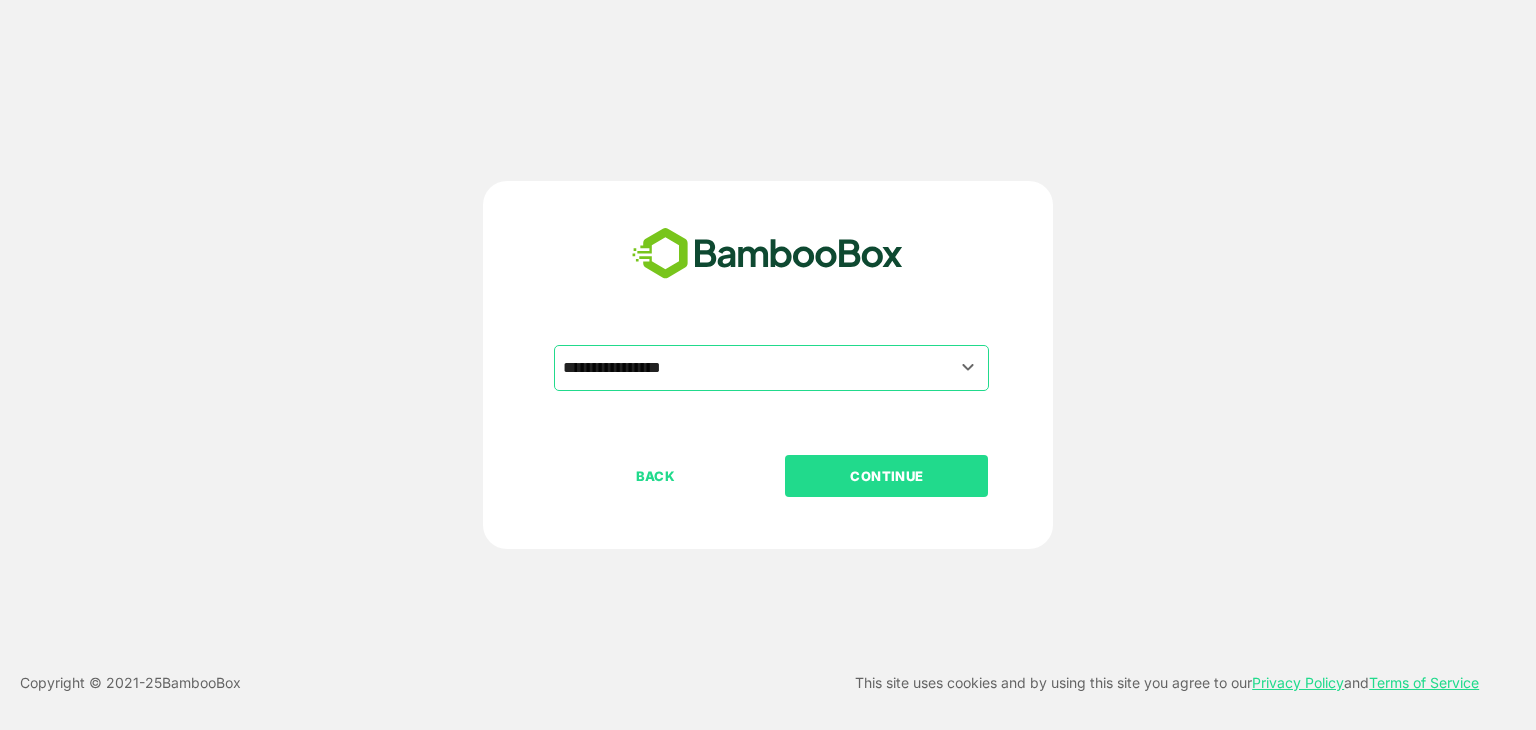 click on "CONTINUE" at bounding box center (887, 476) 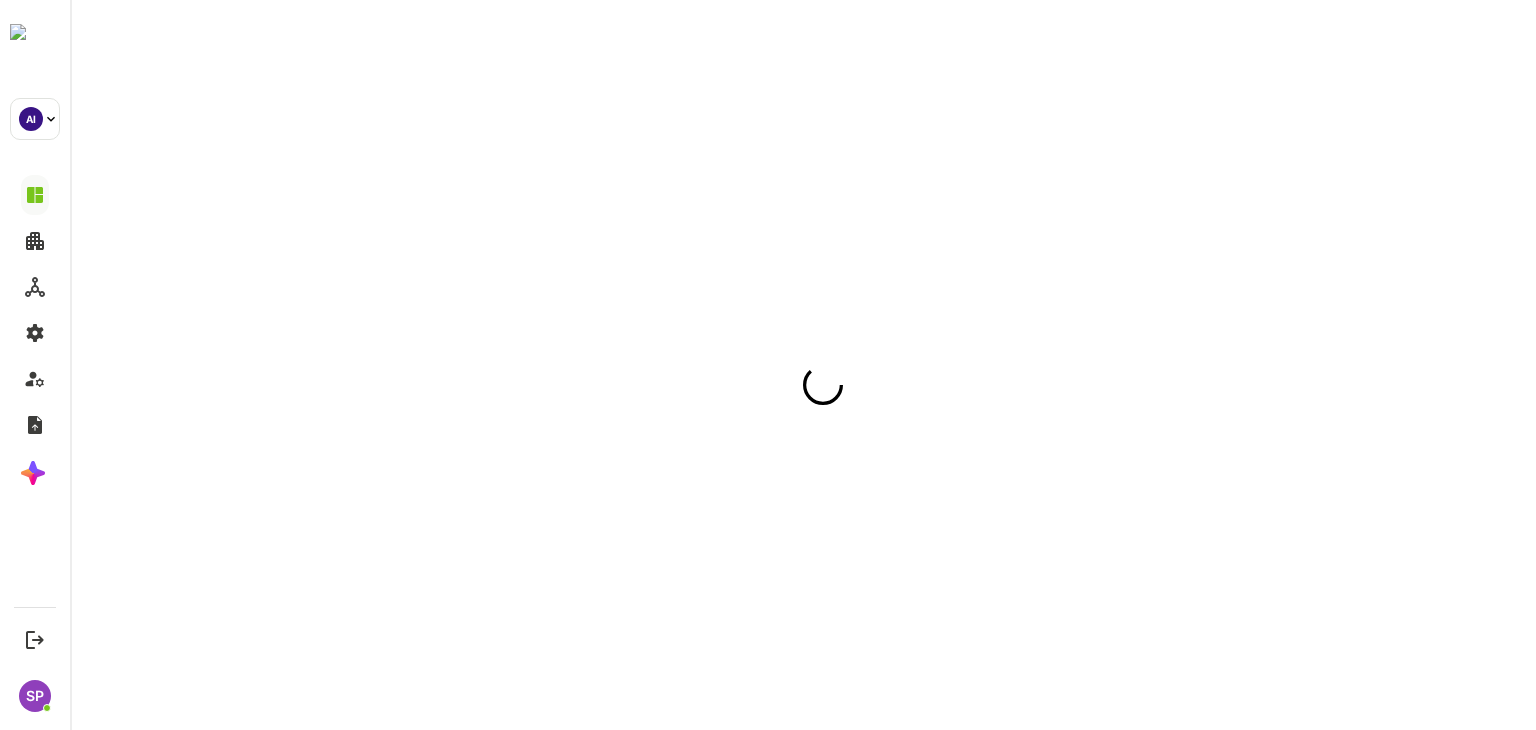 scroll, scrollTop: 0, scrollLeft: 0, axis: both 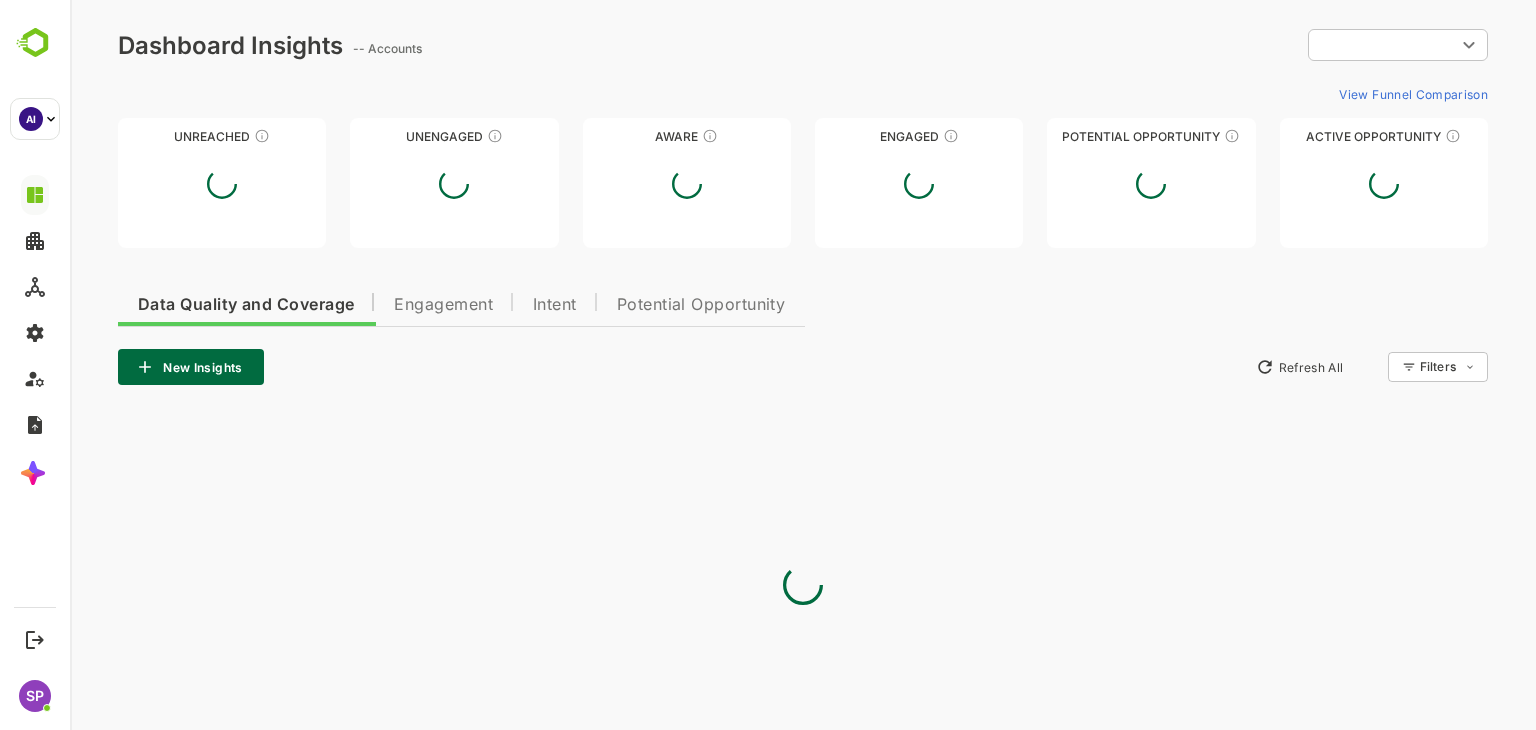 type on "**********" 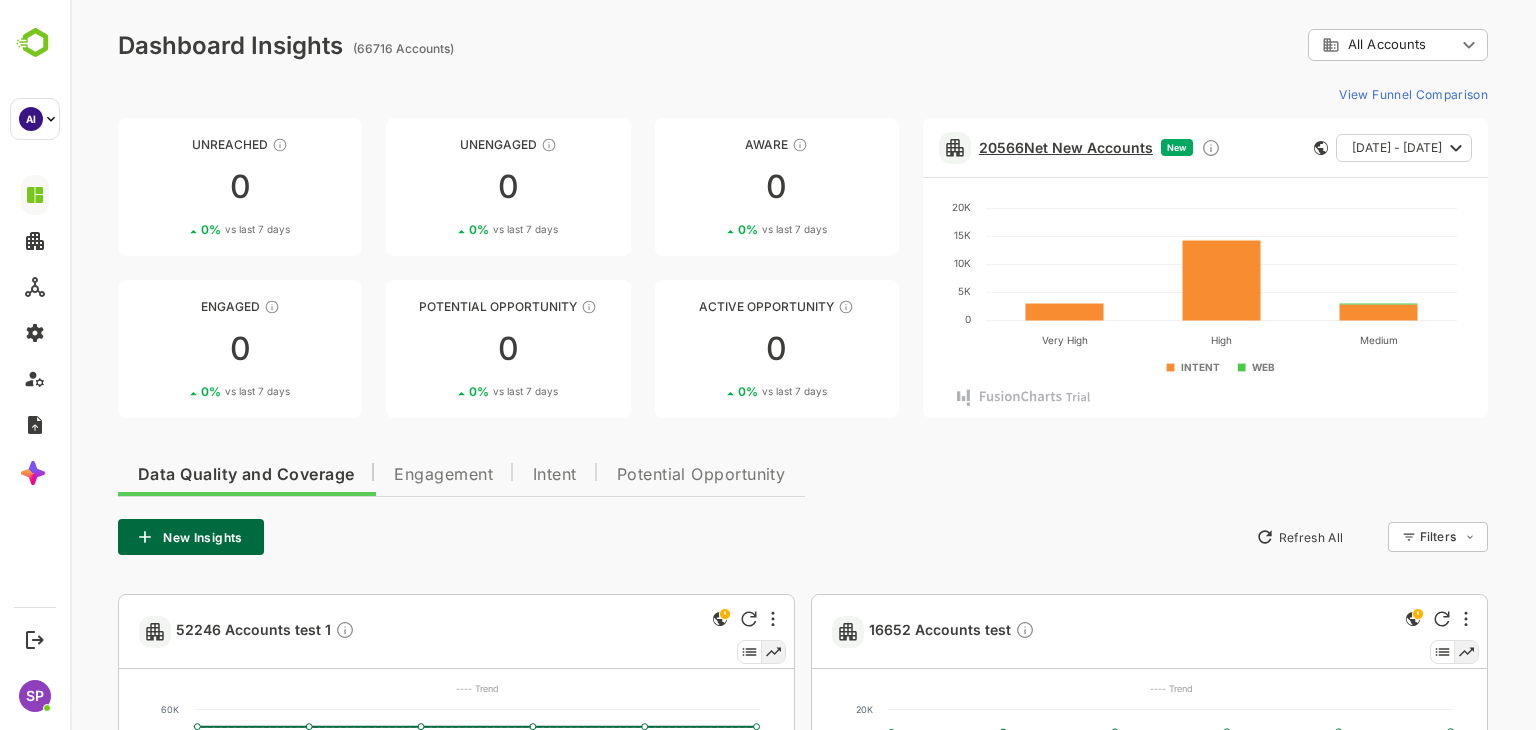 click on "20566  Net New Accounts" at bounding box center [1066, 147] 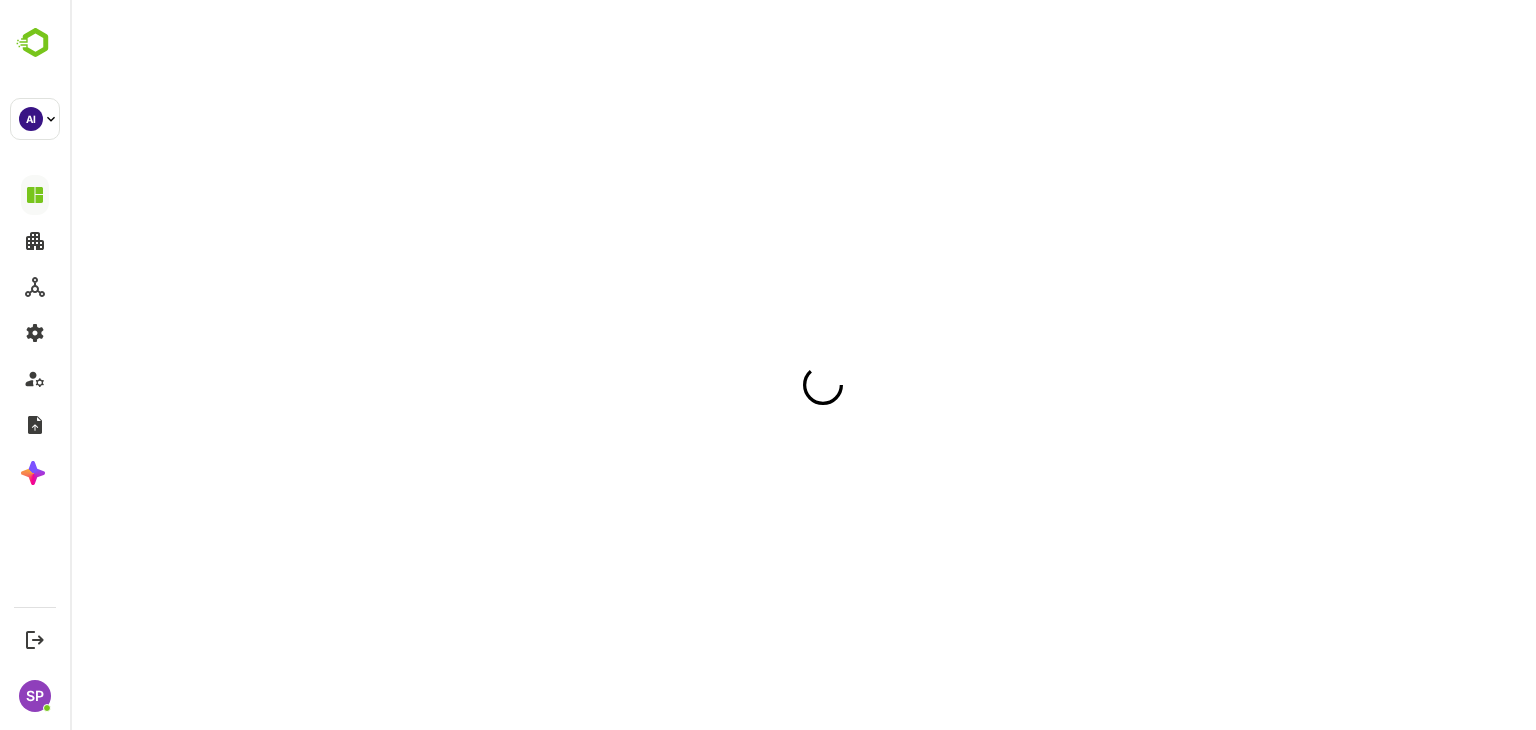 scroll, scrollTop: 0, scrollLeft: 0, axis: both 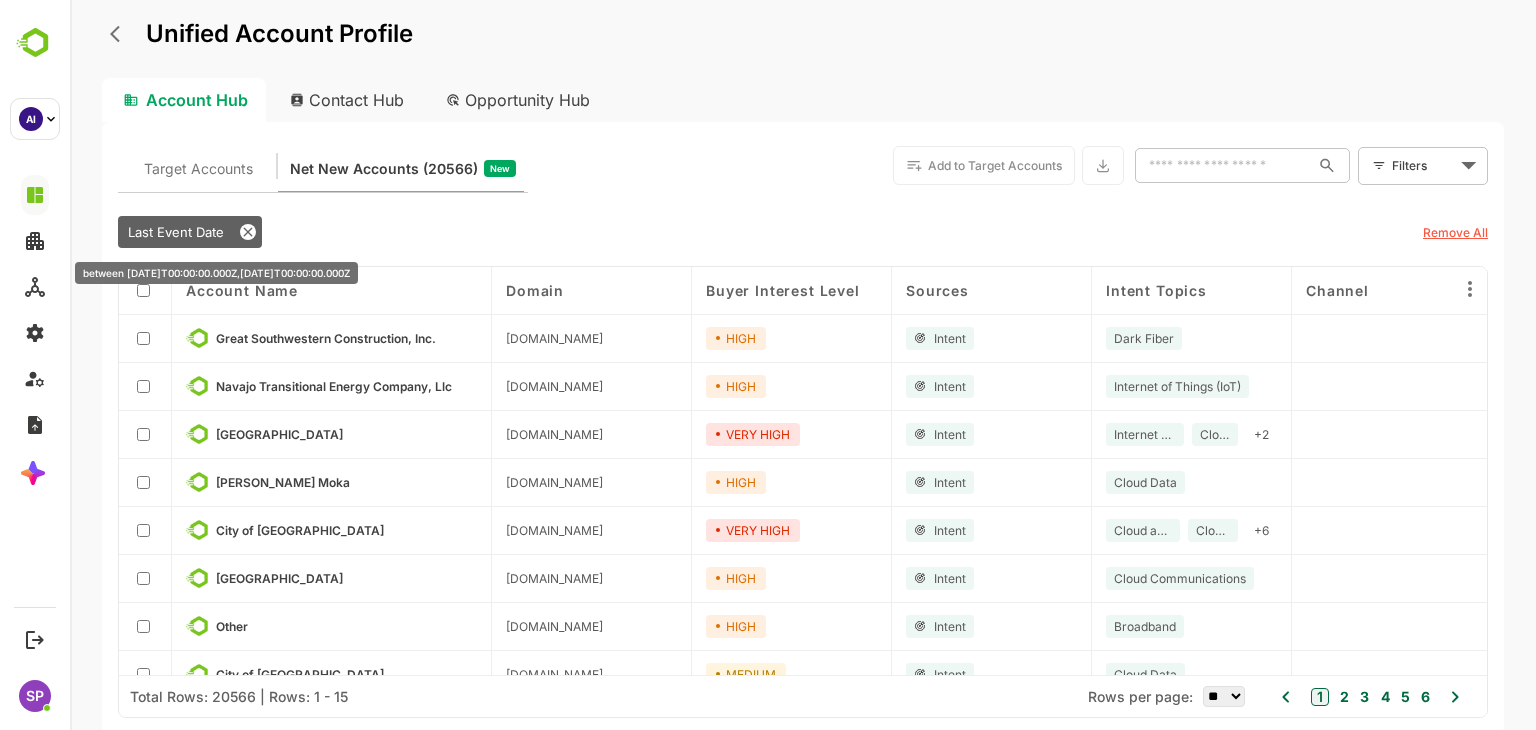 click on "Last Event Date" at bounding box center (176, 232) 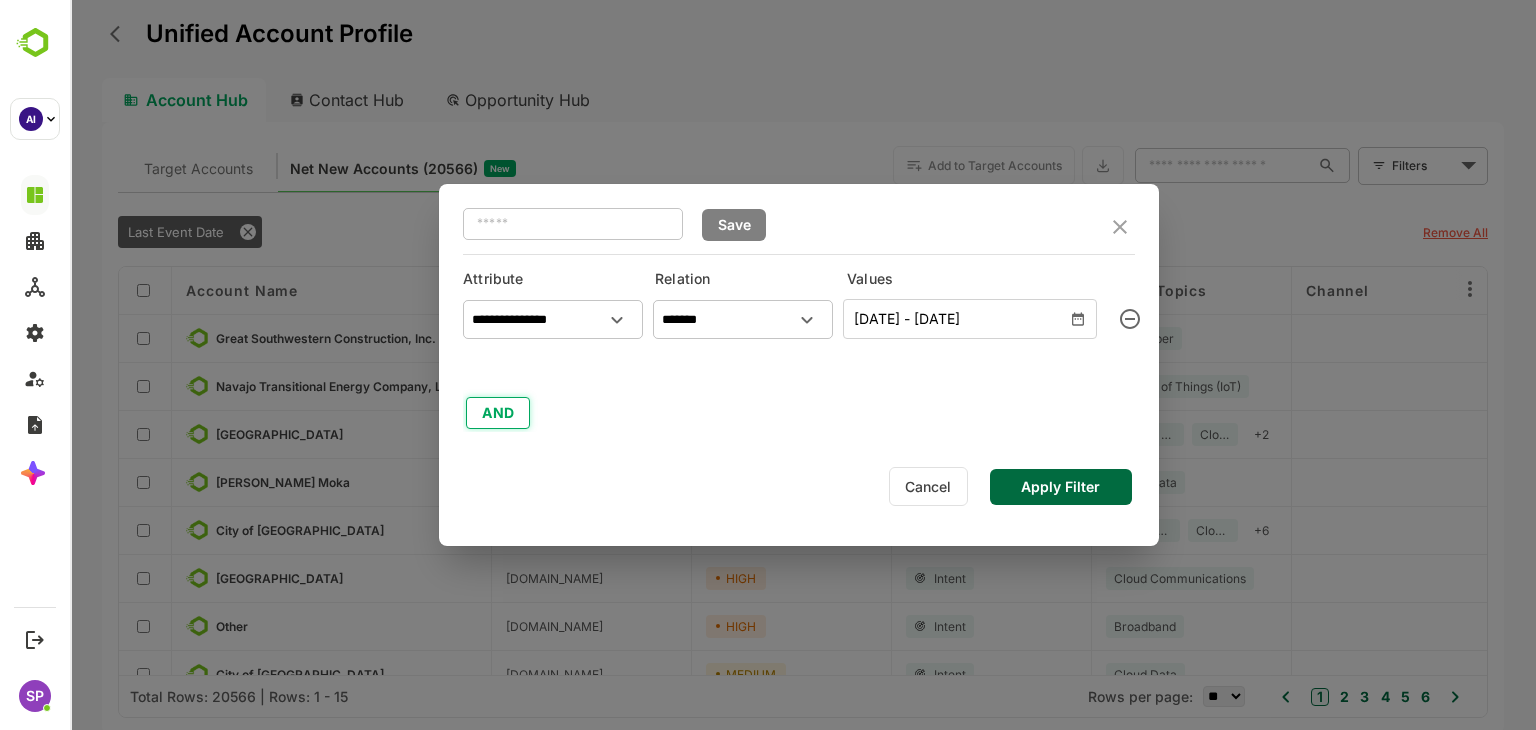 click on "AND" at bounding box center (498, 413) 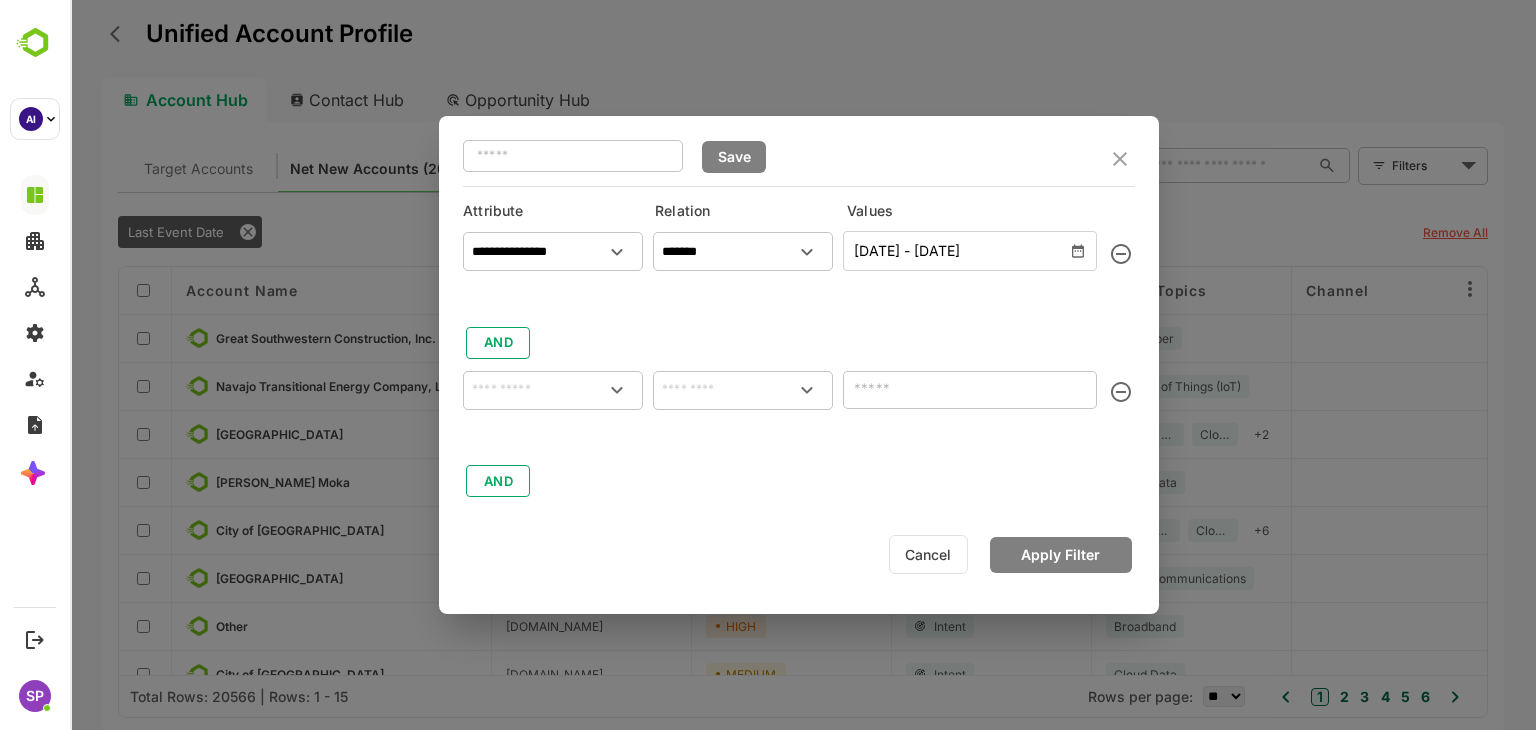 click on "Cancel" at bounding box center (928, 554) 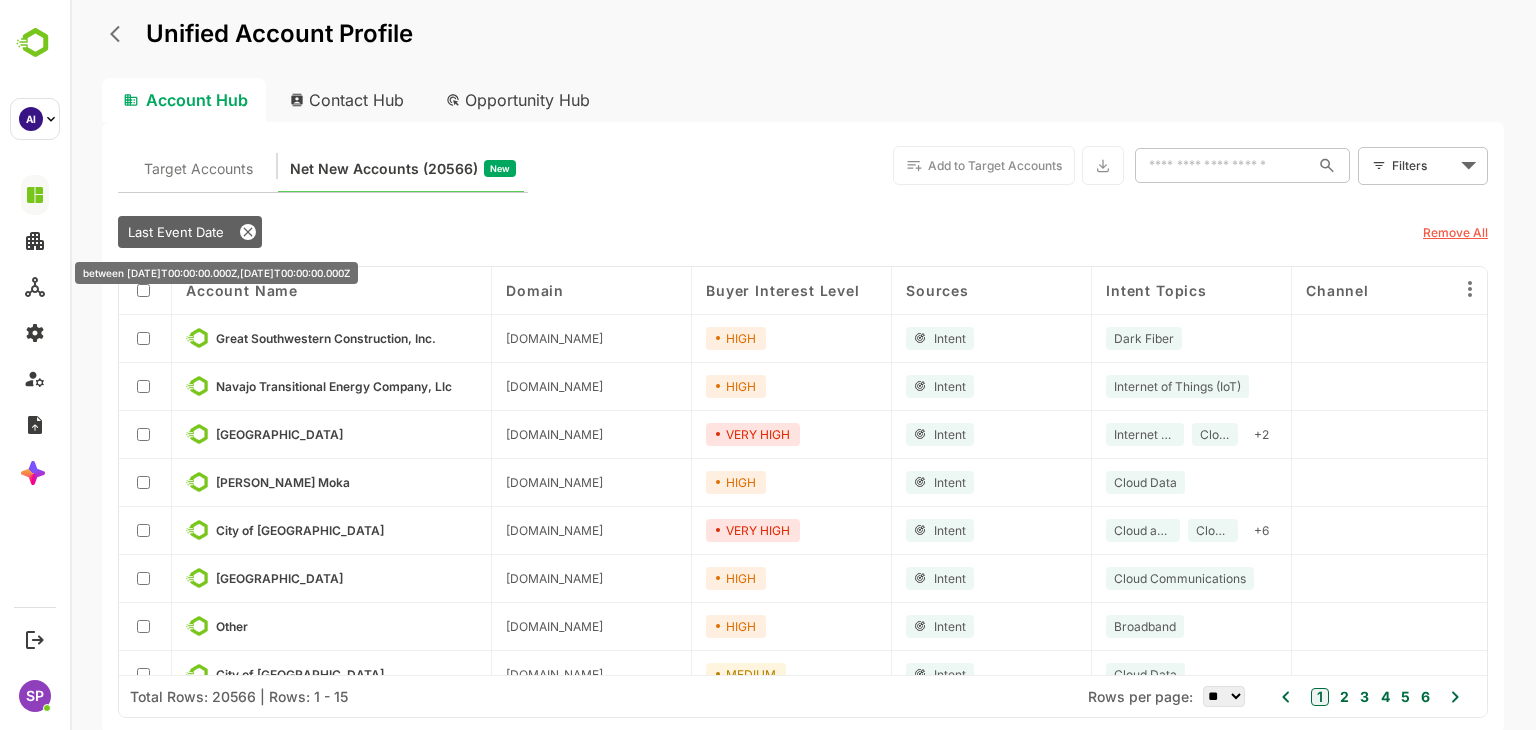 click on "Last Event Date" at bounding box center [176, 232] 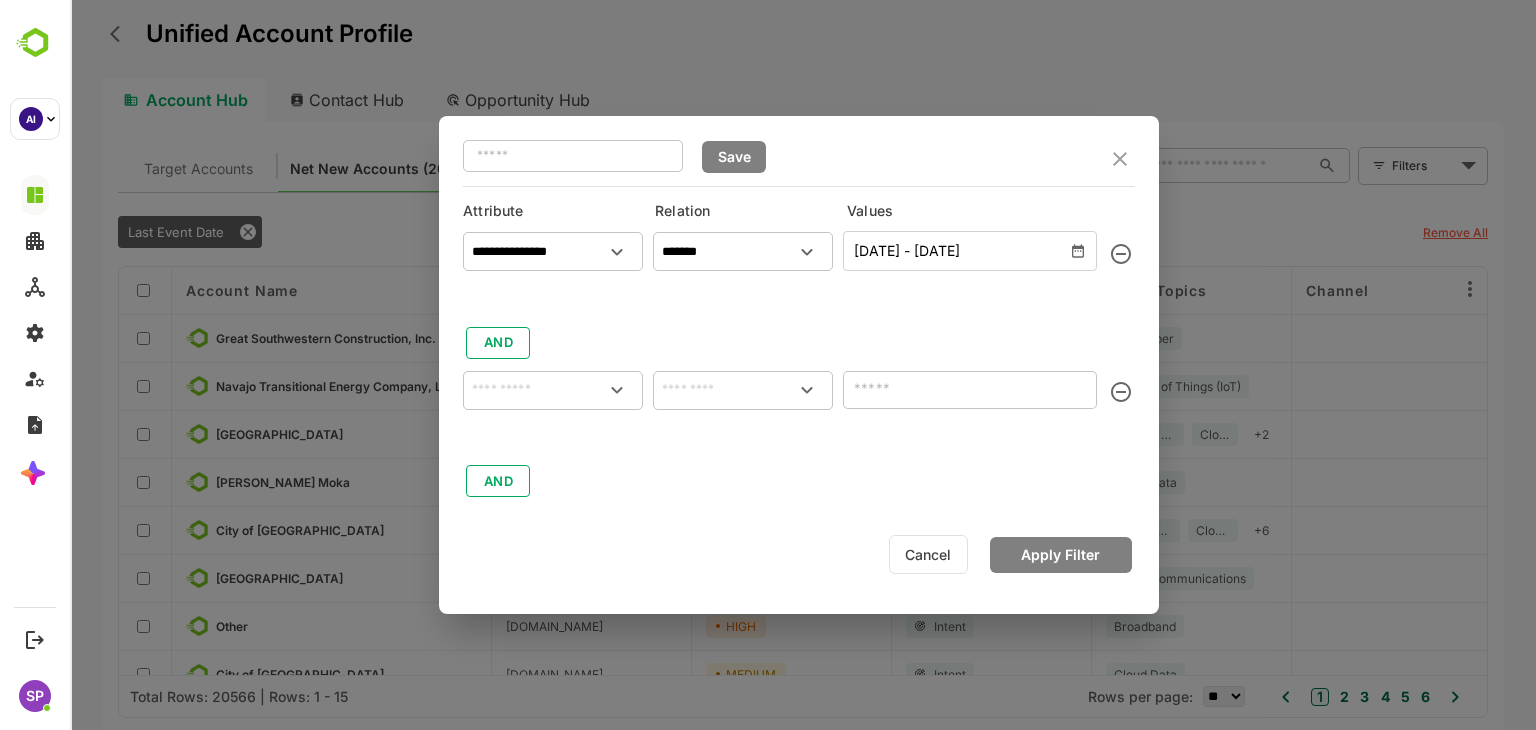 click on "Cancel" at bounding box center (928, 554) 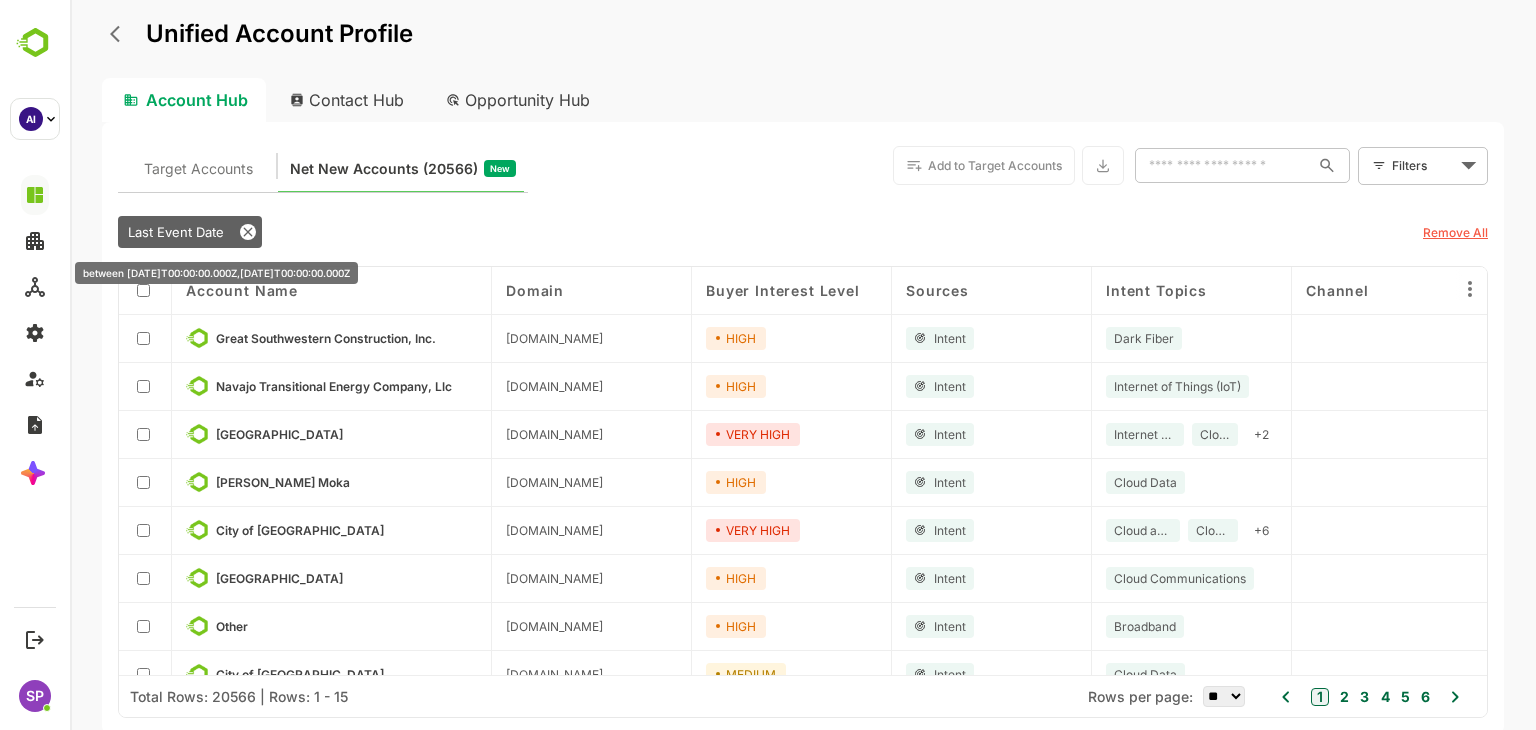 click on "Last Event Date" at bounding box center [176, 232] 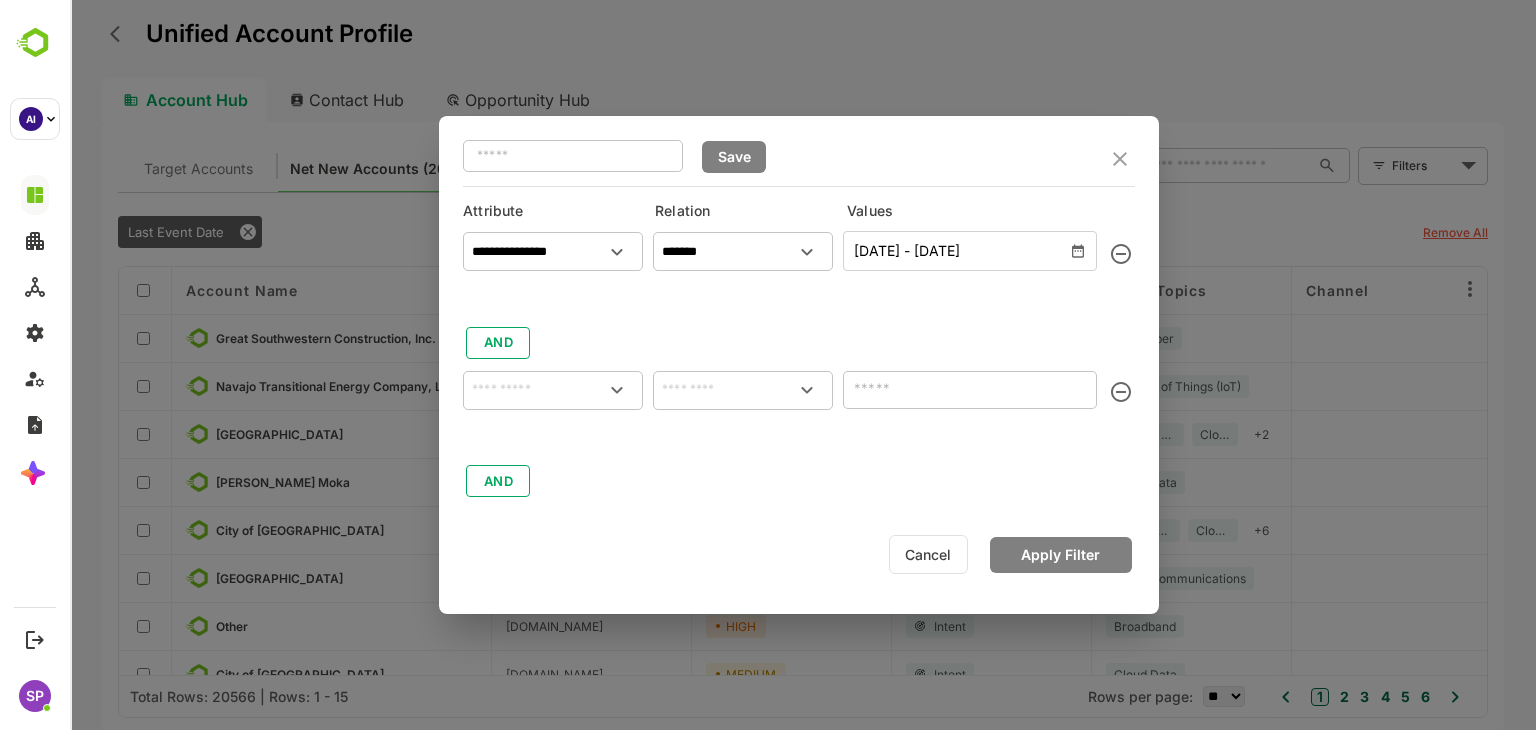 click on "**********" at bounding box center [799, 361] 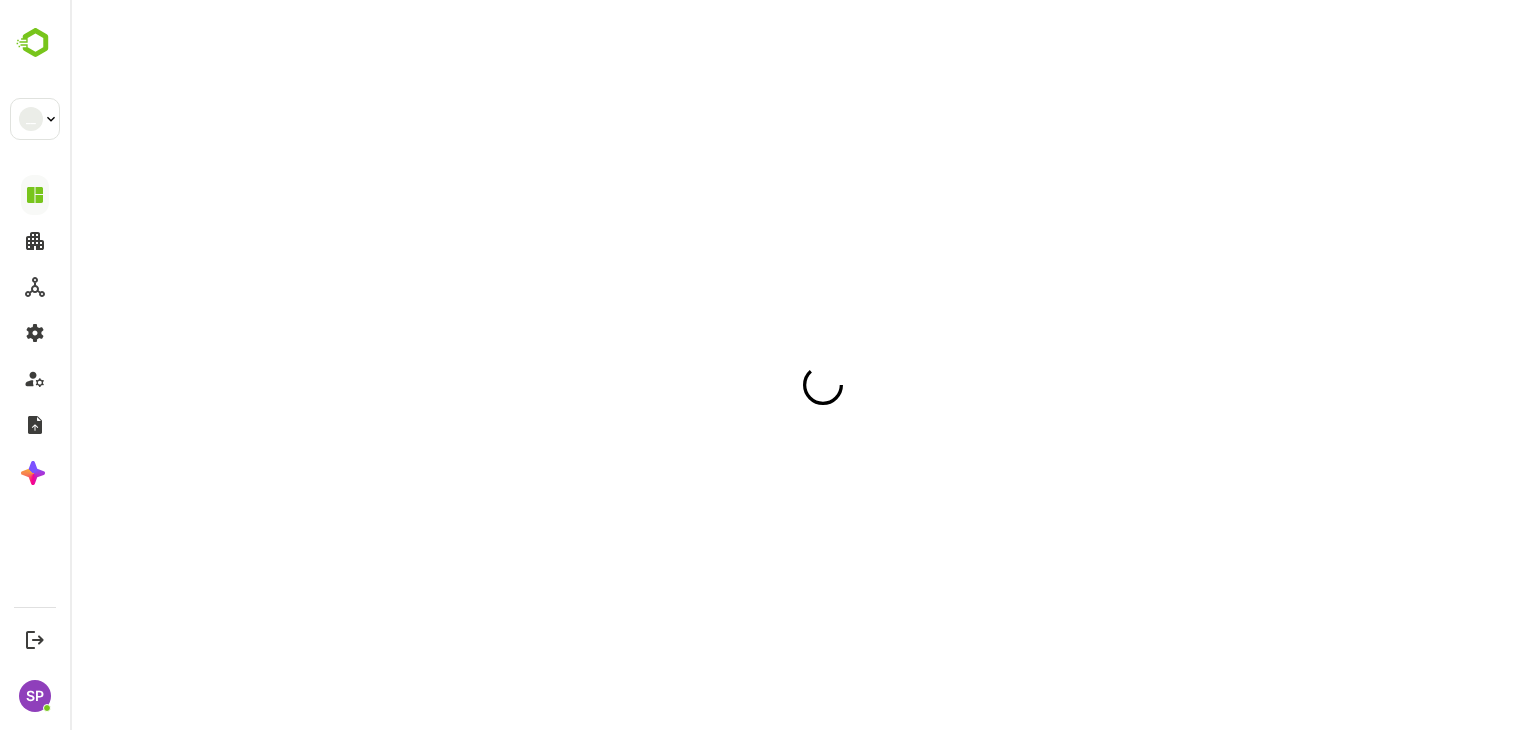 scroll, scrollTop: 0, scrollLeft: 0, axis: both 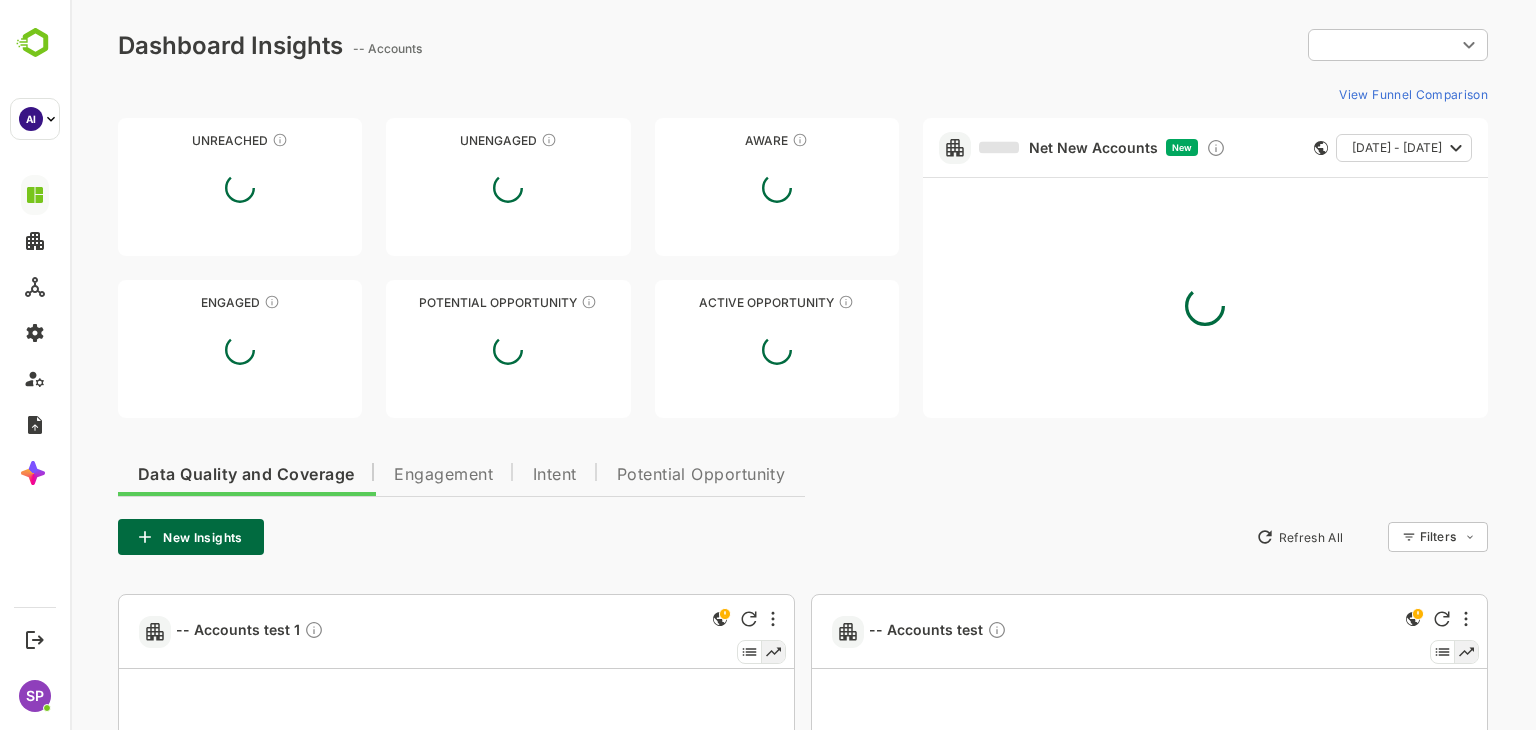 type on "**********" 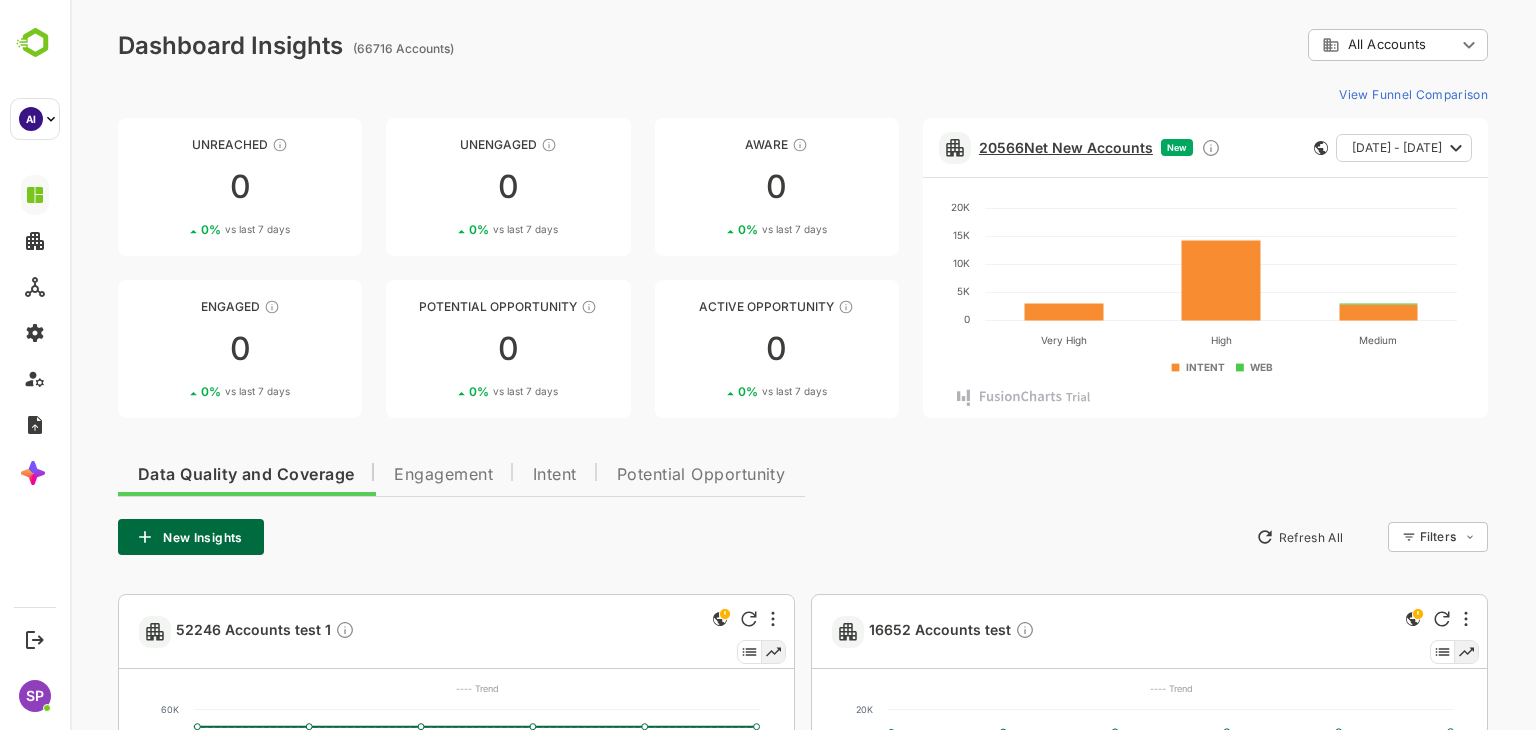 click on "20566  Net New Accounts" at bounding box center [1066, 147] 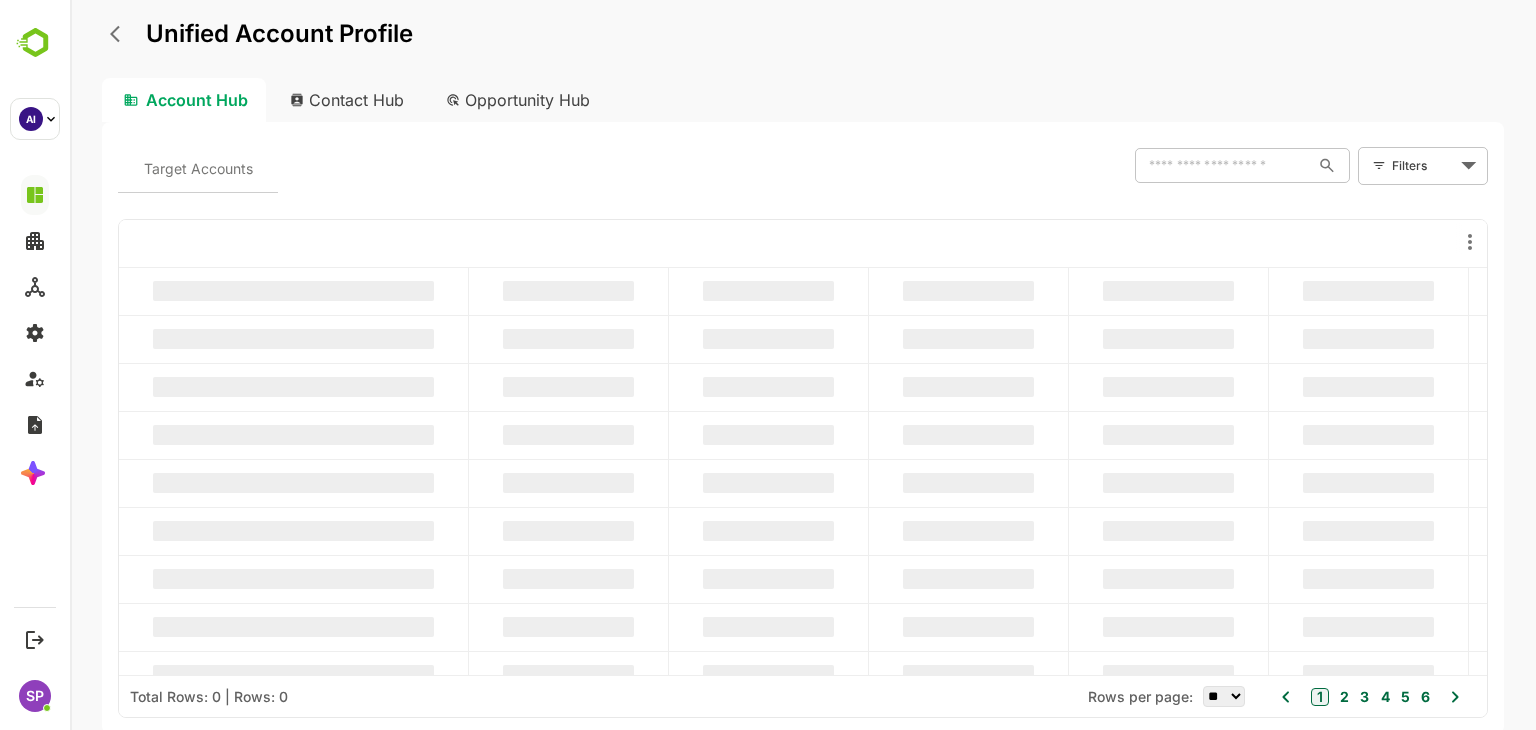 scroll, scrollTop: 0, scrollLeft: 0, axis: both 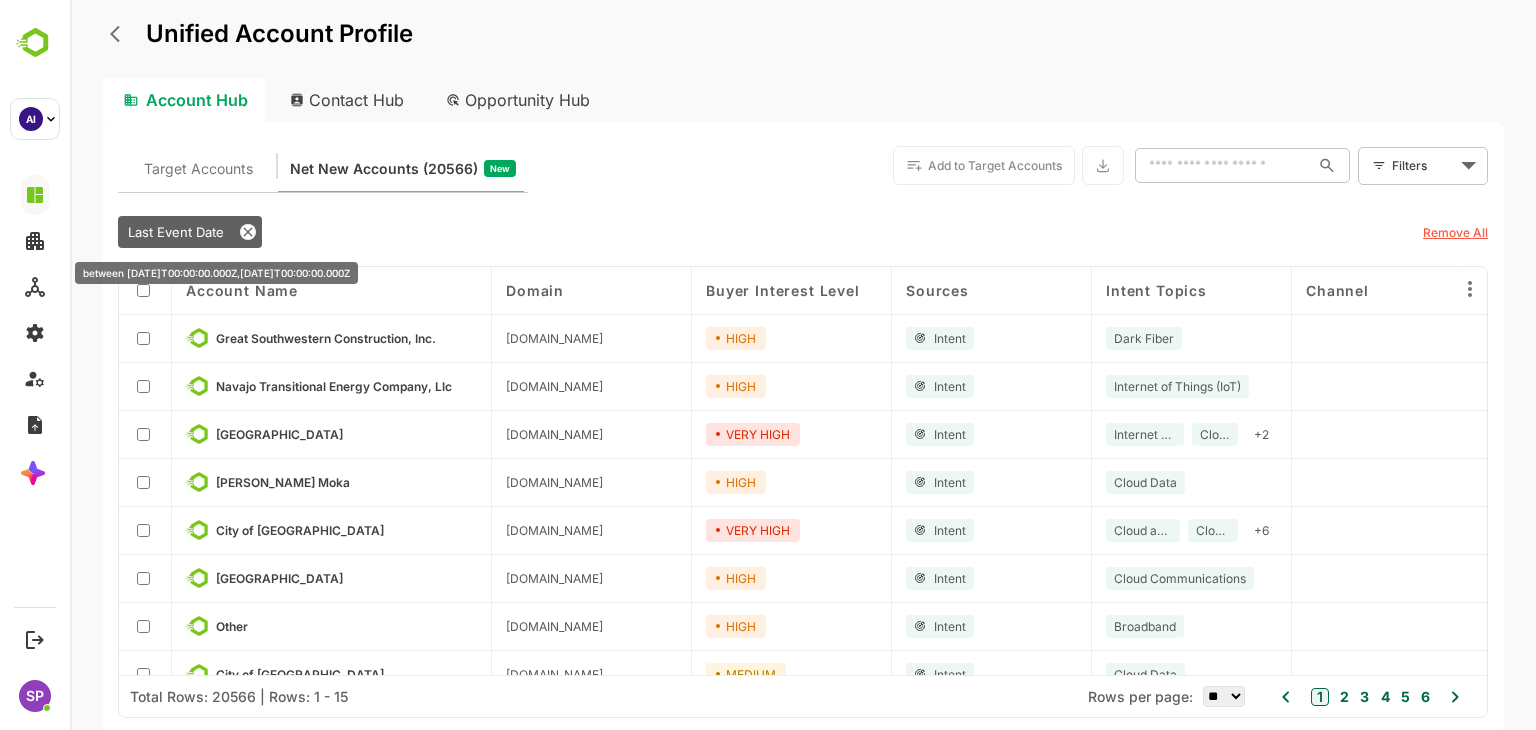 click on "Last Event Date" at bounding box center (176, 232) 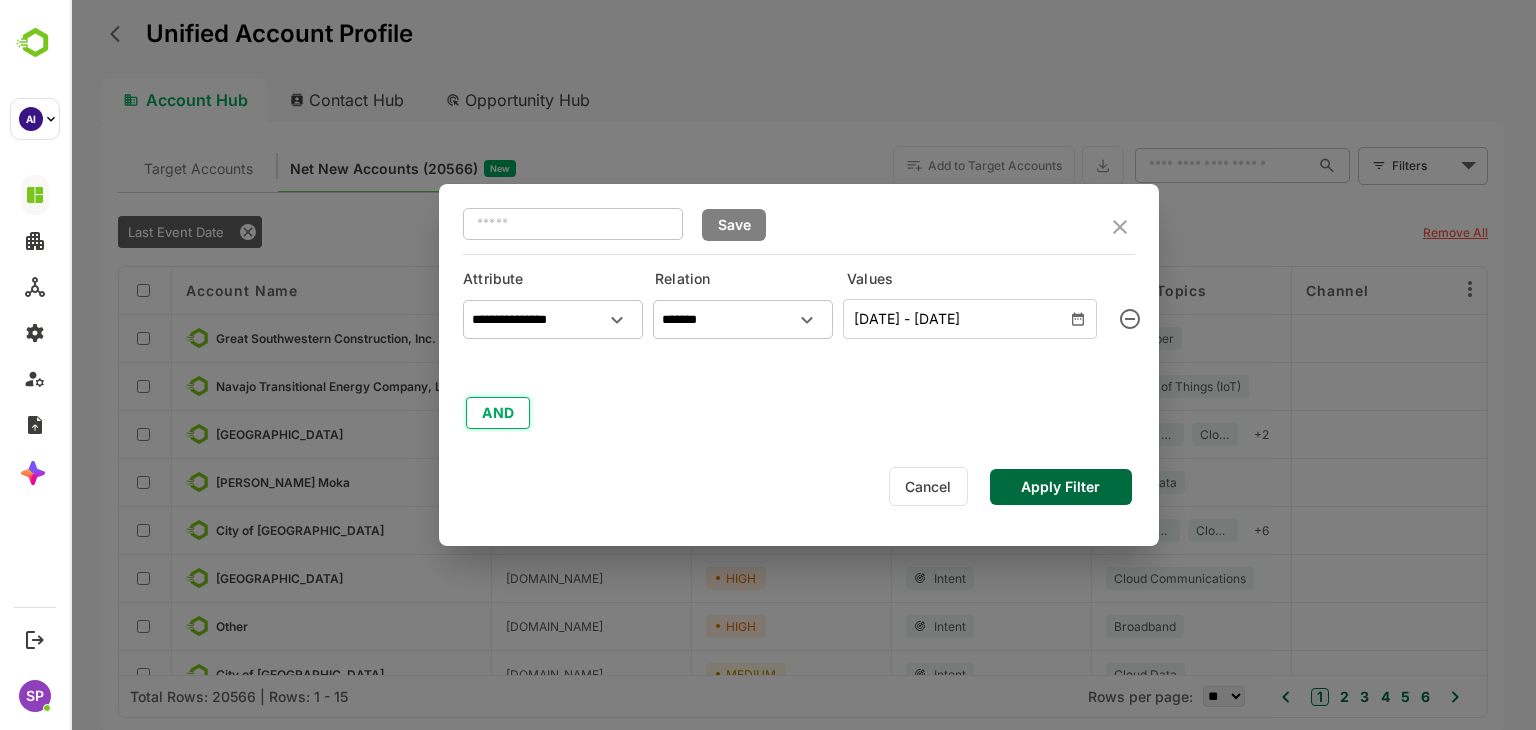 click on "AND" at bounding box center (498, 413) 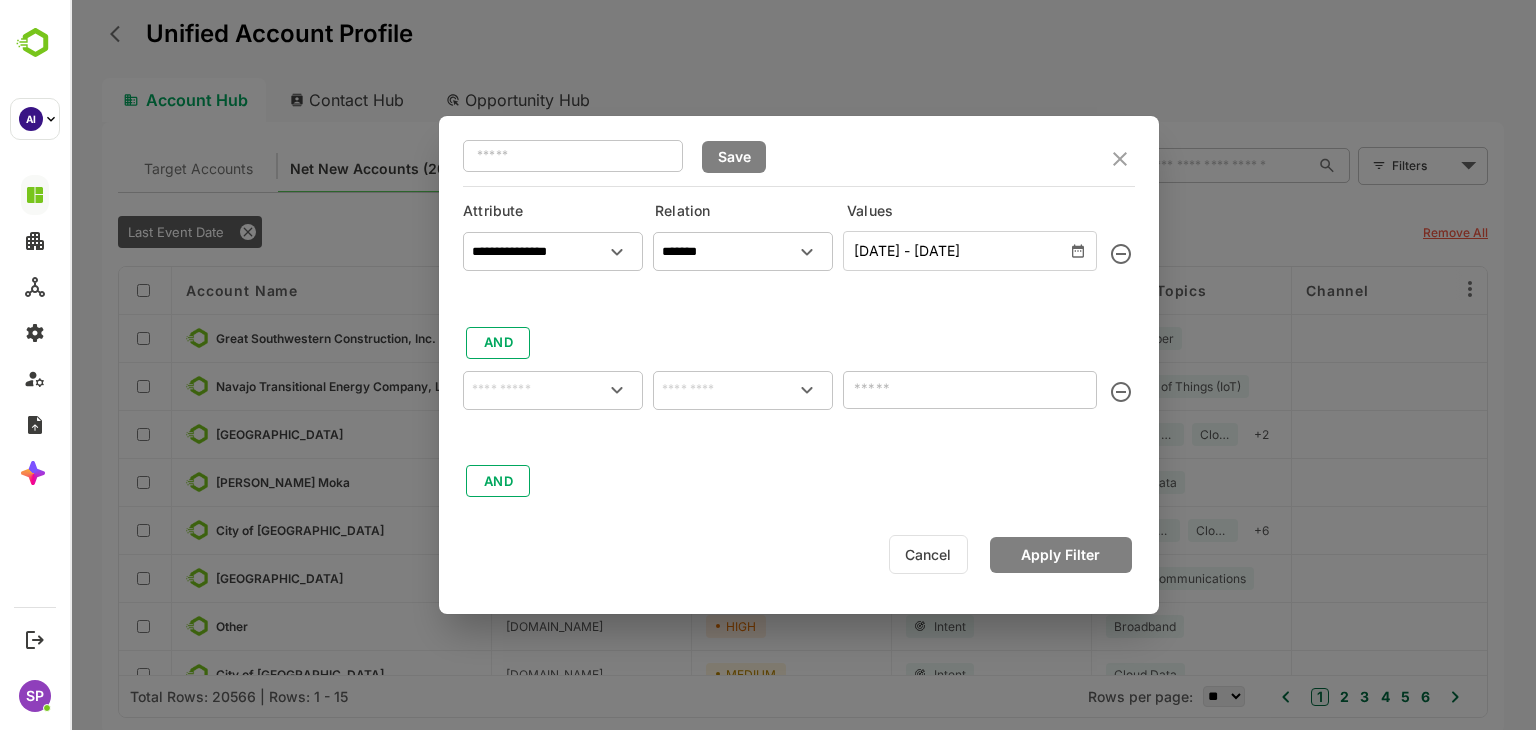 click on "**********" at bounding box center [799, 361] 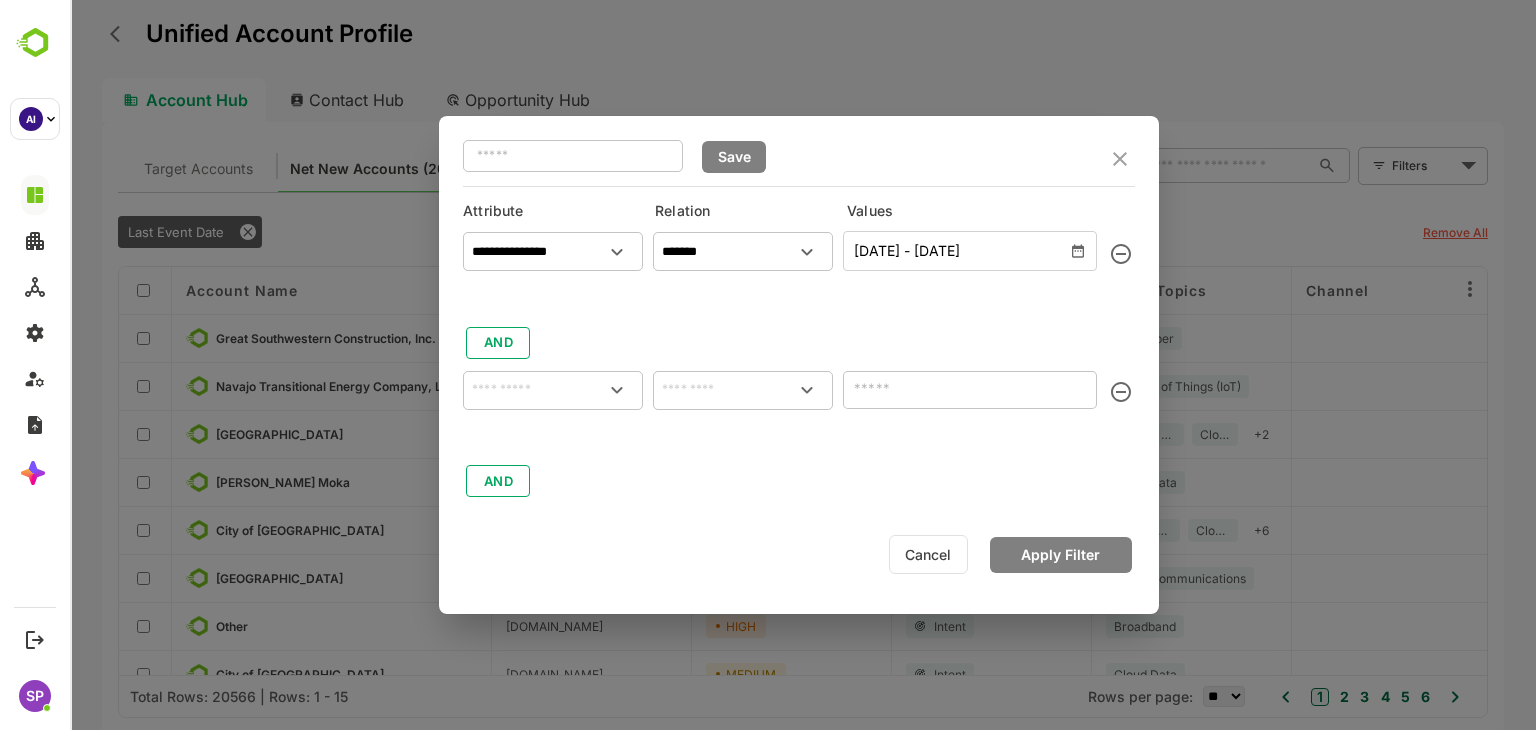 click on "Cancel" at bounding box center [928, 554] 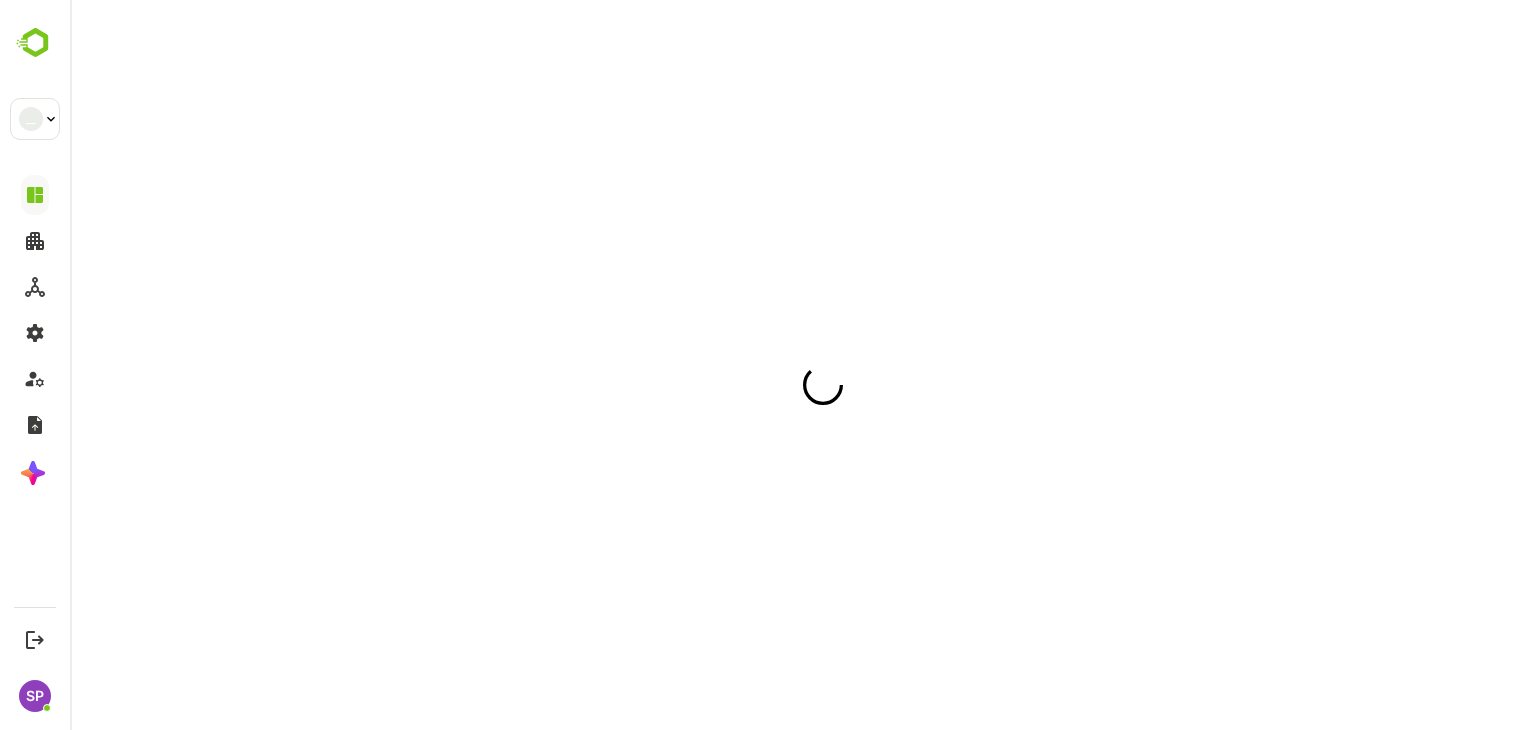 scroll, scrollTop: 0, scrollLeft: 0, axis: both 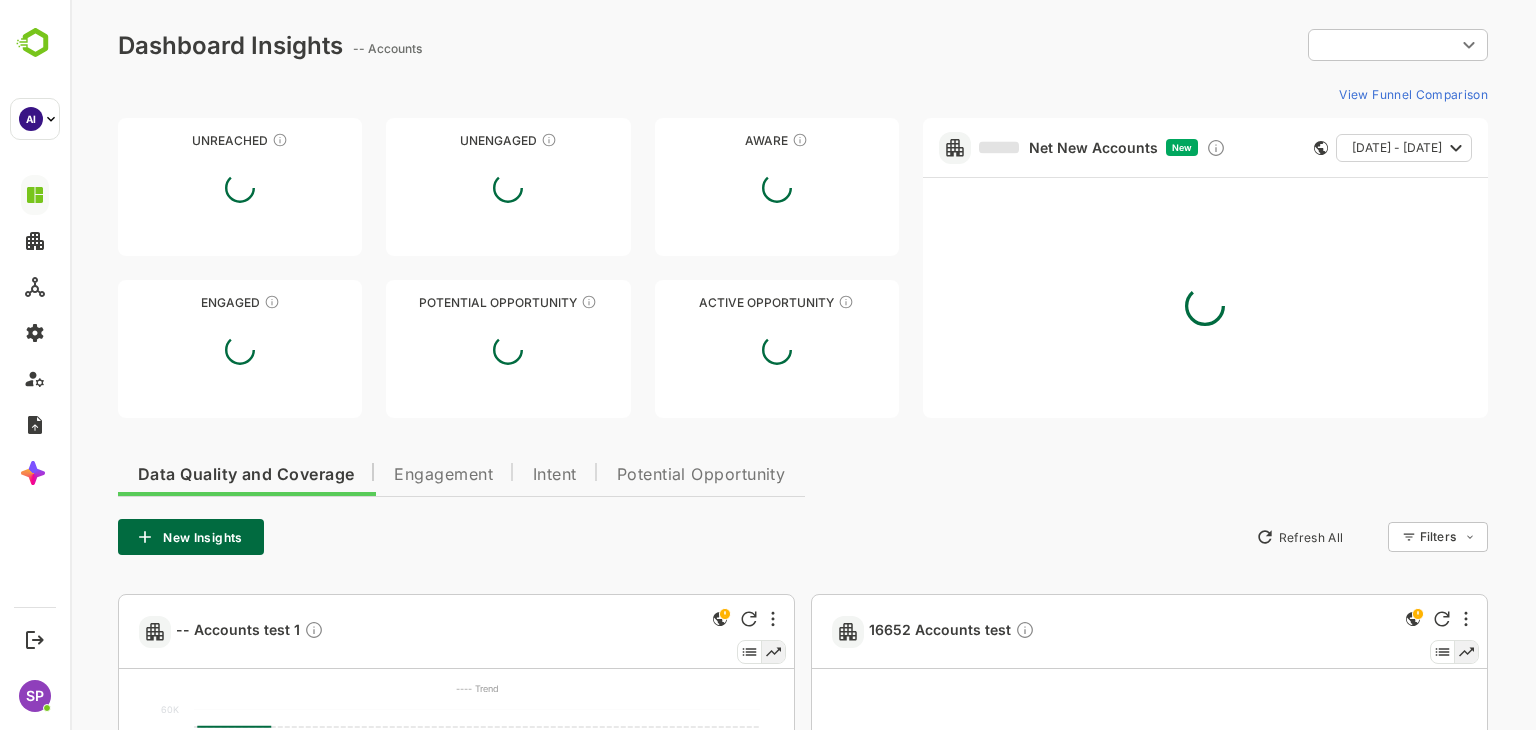 type on "**********" 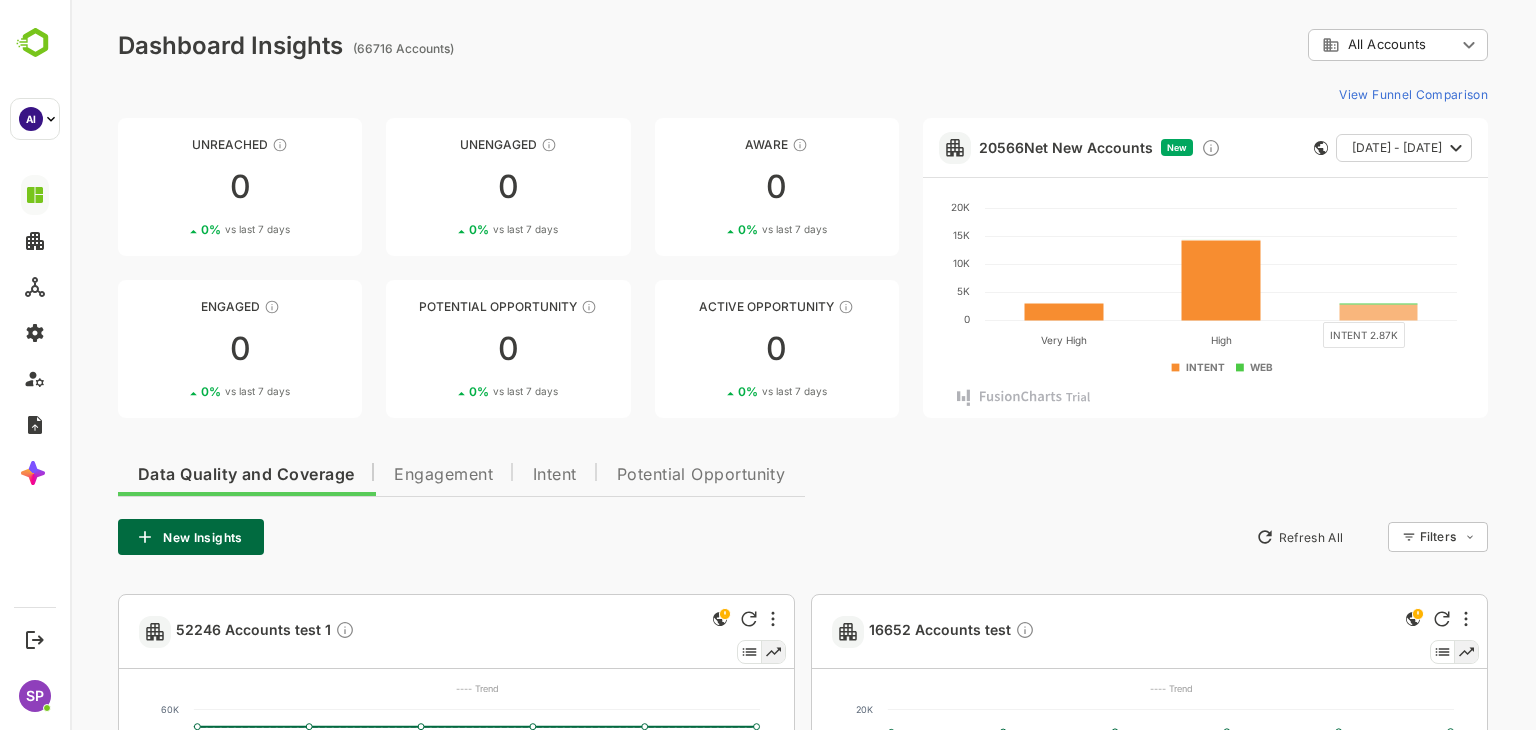 click 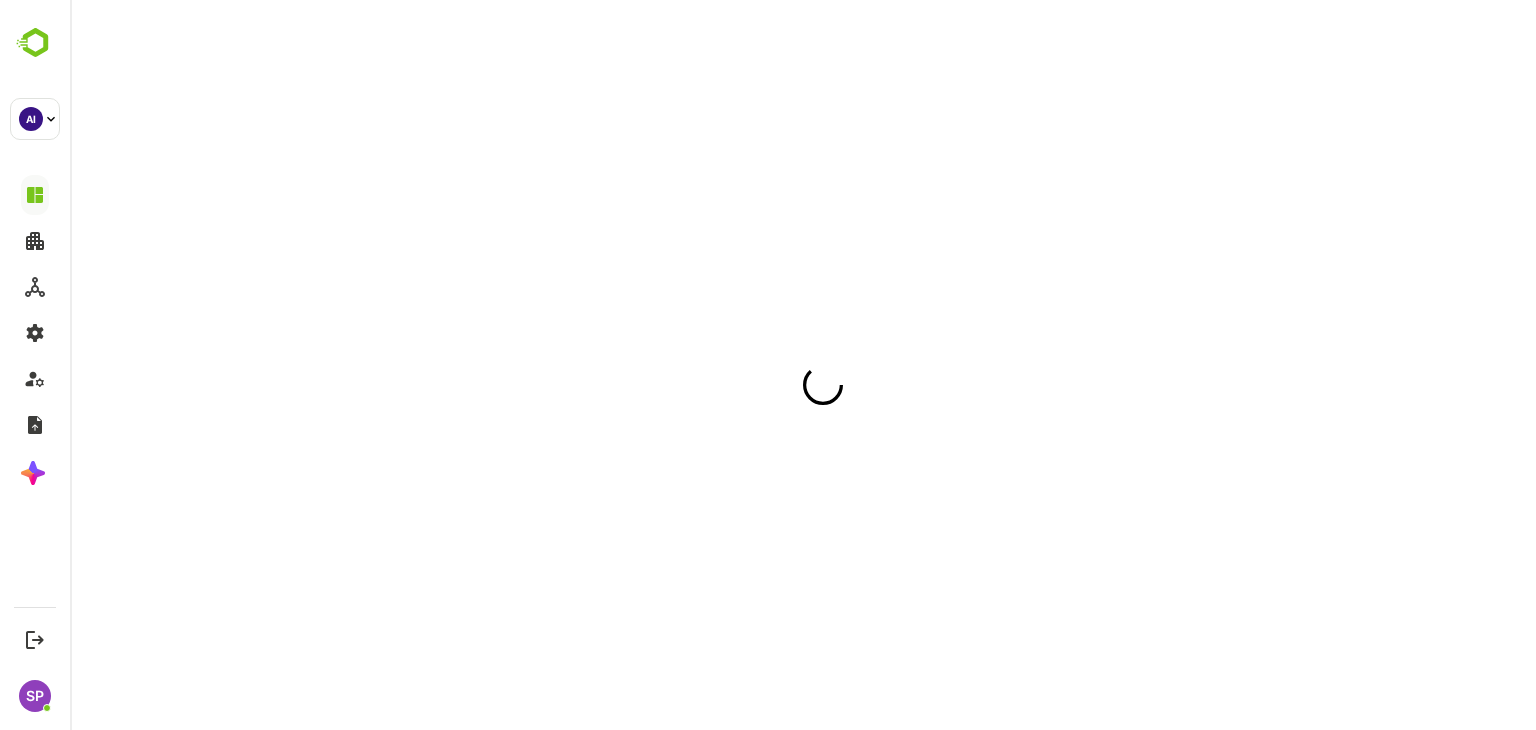 scroll, scrollTop: 0, scrollLeft: 0, axis: both 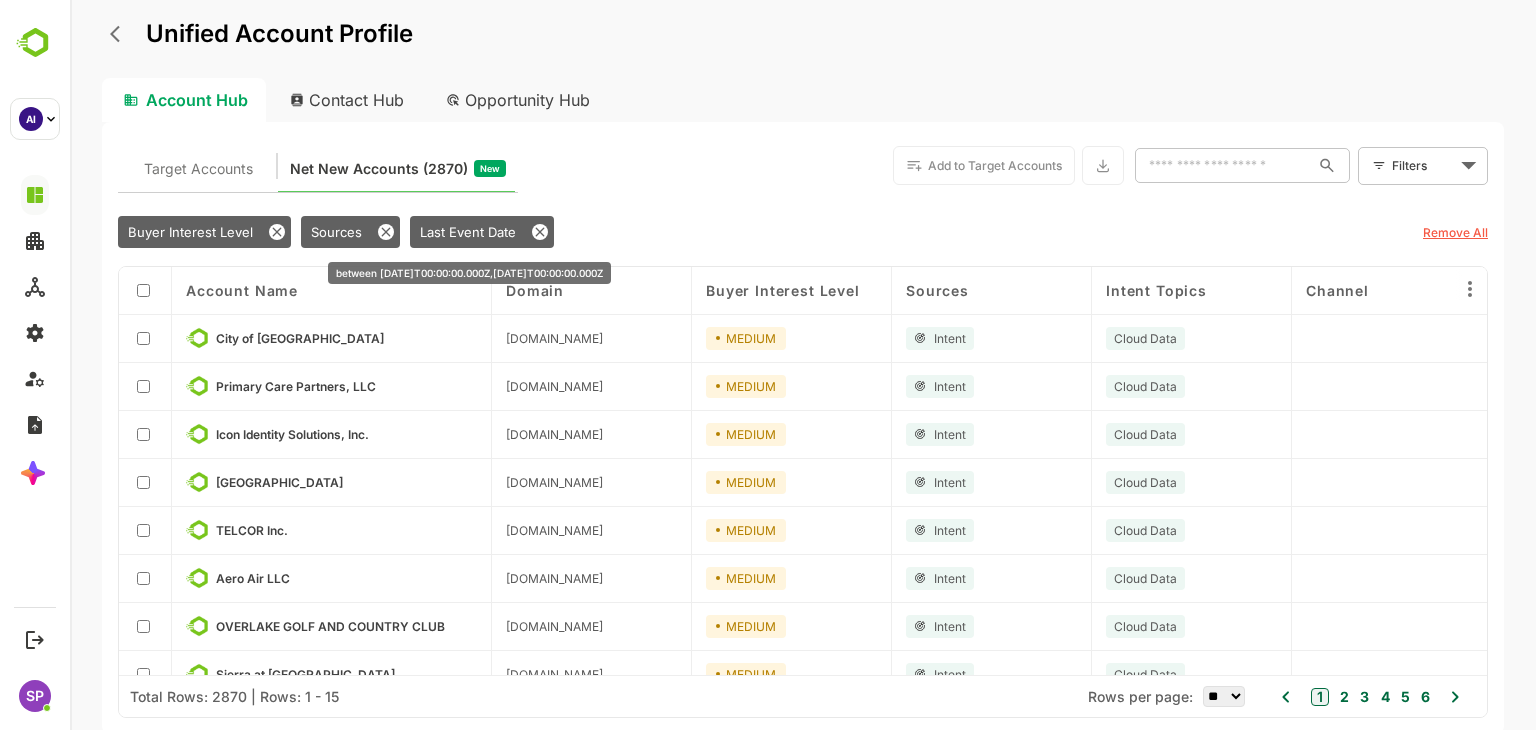 click on "Last Event Date" at bounding box center [482, 232] 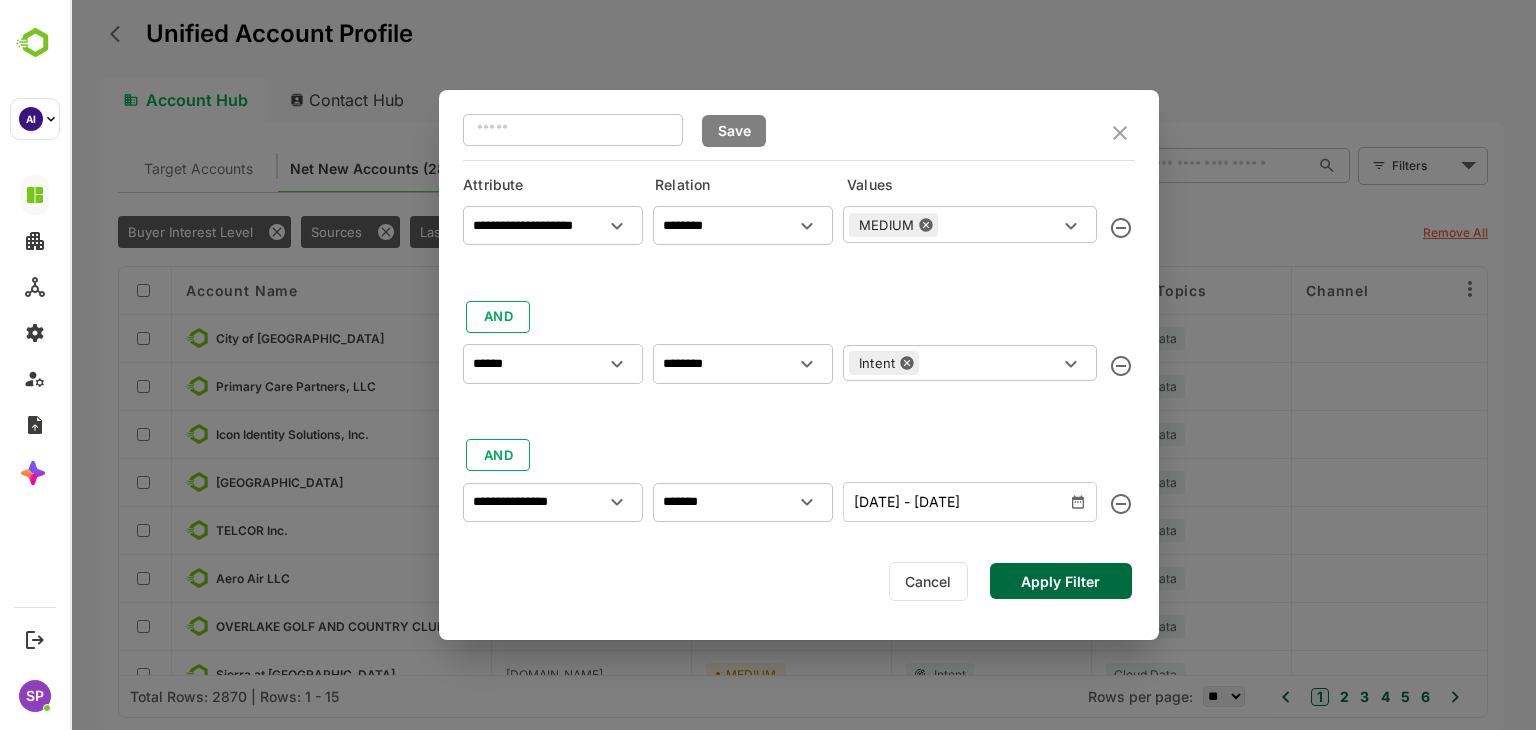 scroll, scrollTop: 86, scrollLeft: 0, axis: vertical 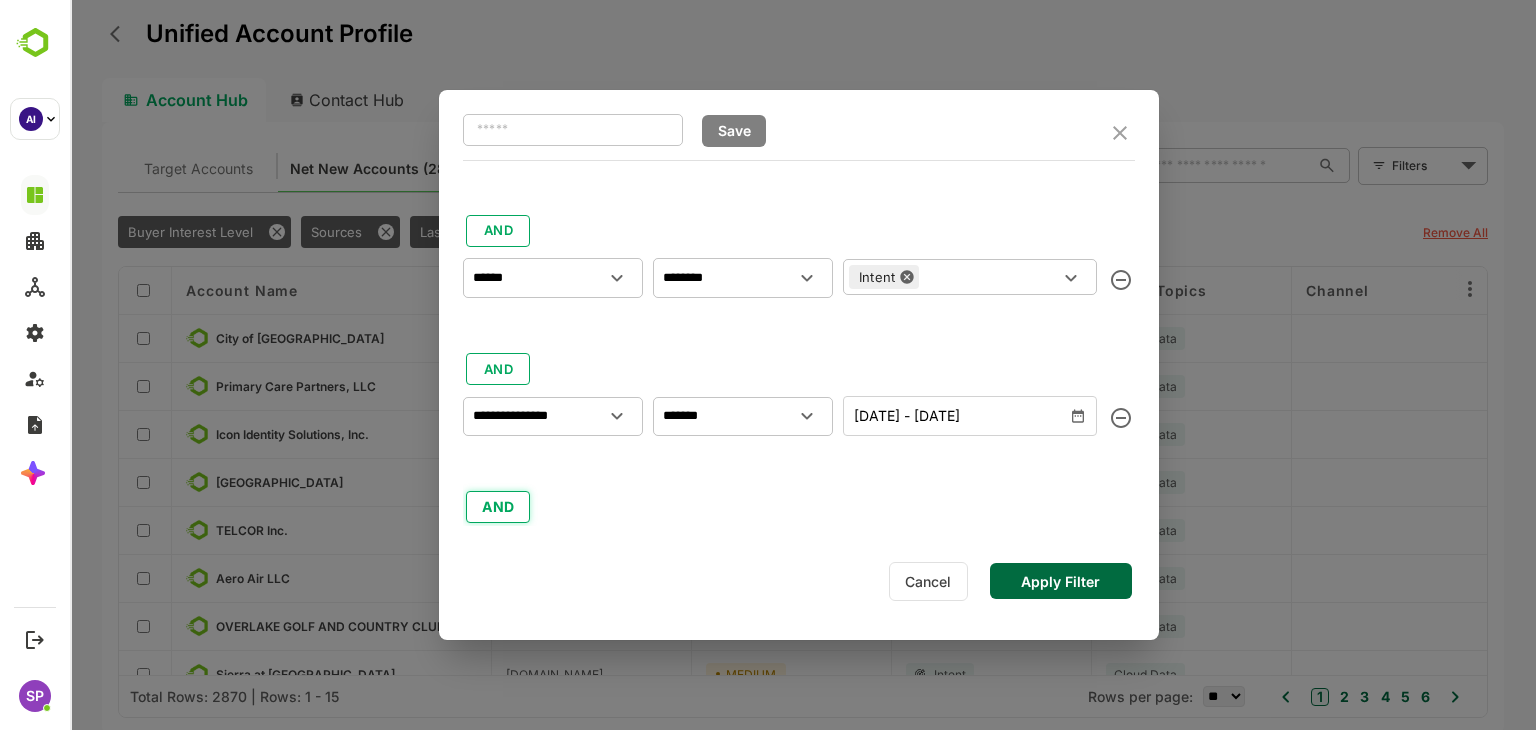 click on "AND" at bounding box center [498, 507] 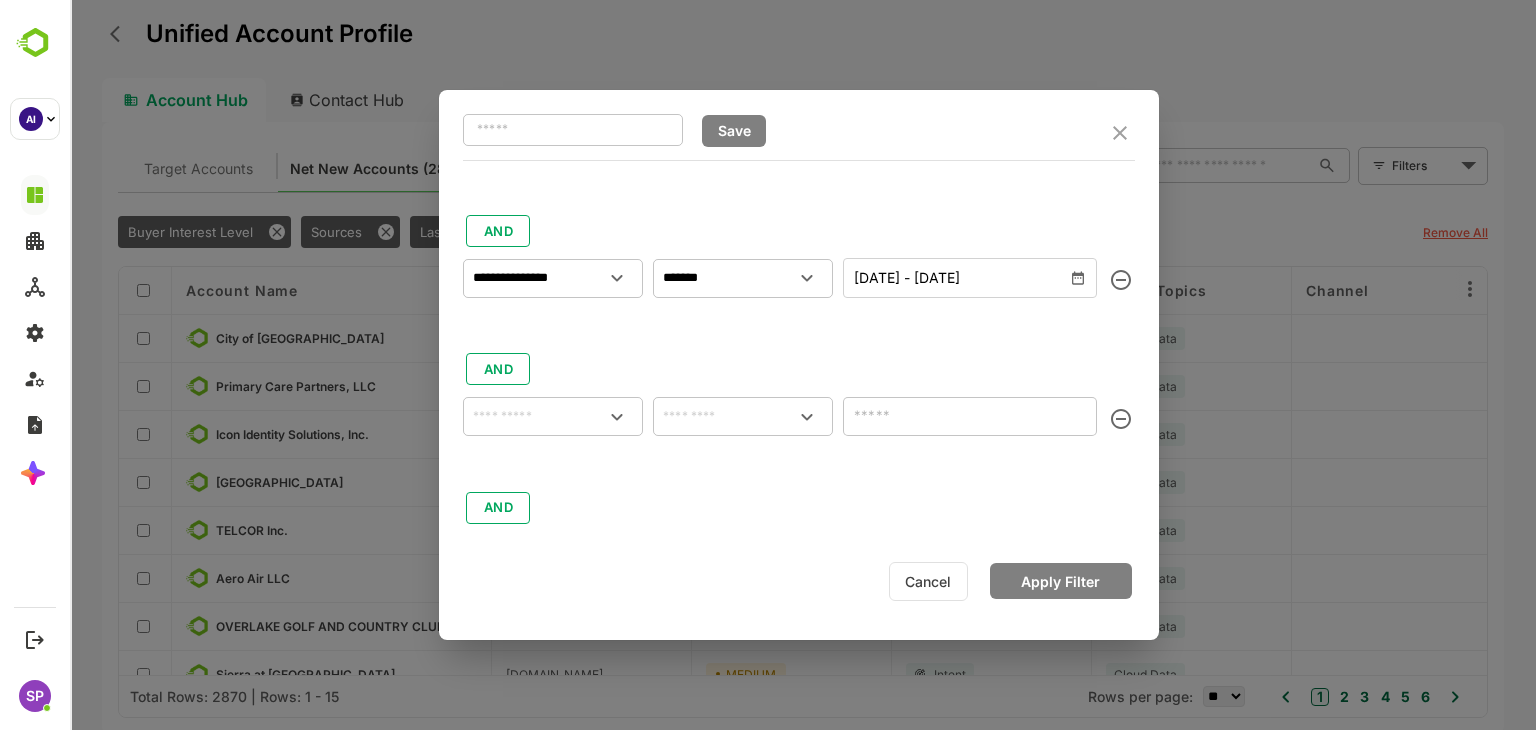 scroll, scrollTop: 0, scrollLeft: 0, axis: both 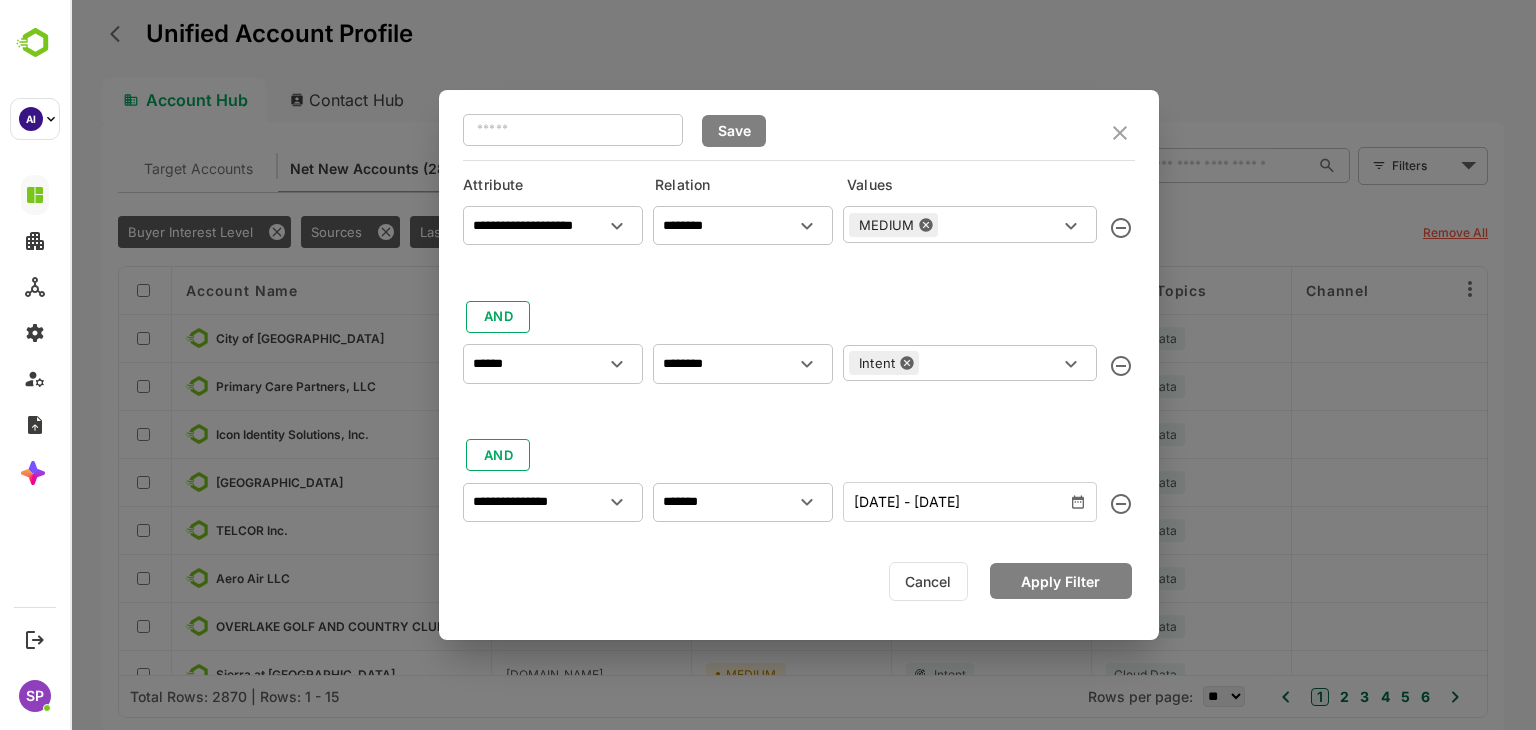 click on "Cancel" at bounding box center (928, 581) 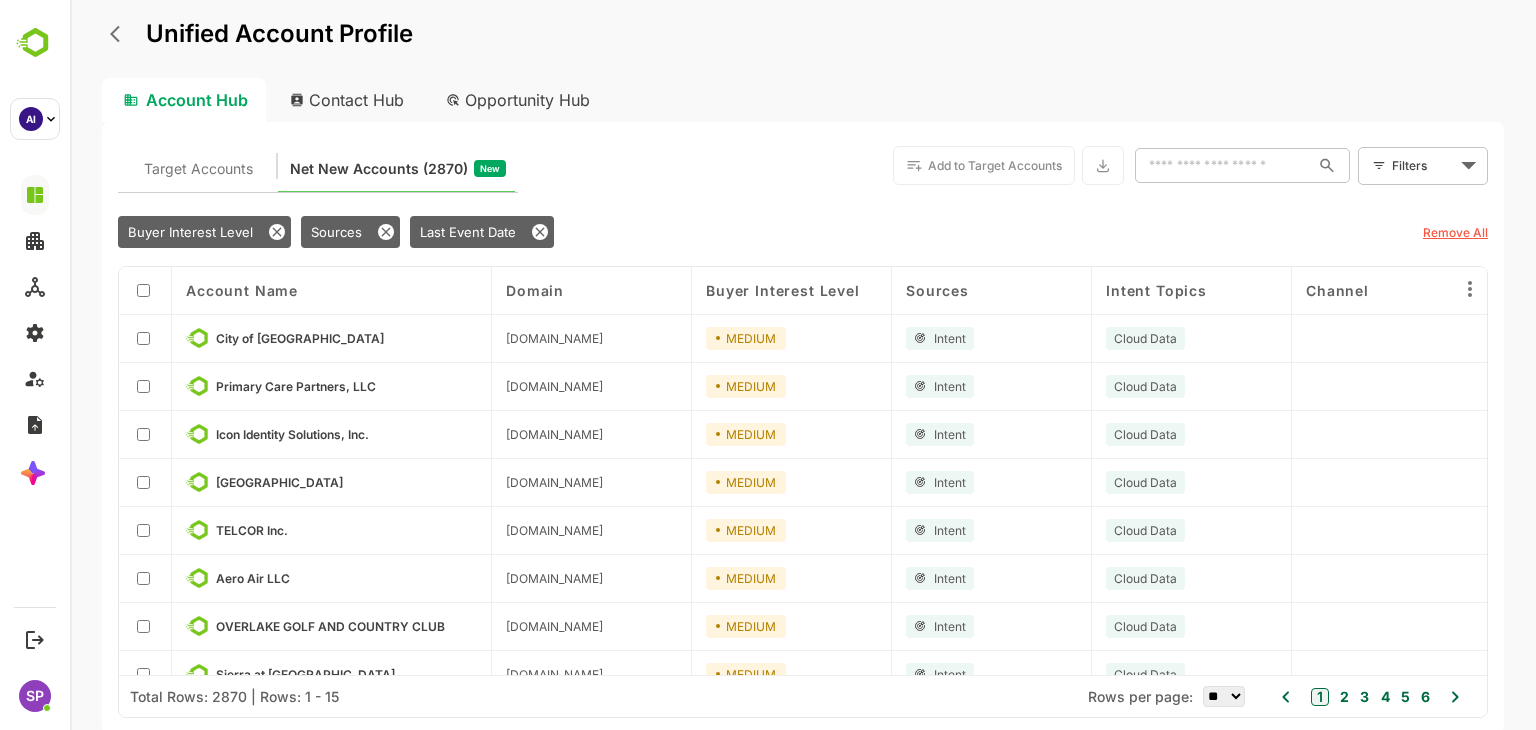 click on "Remove All" at bounding box center (1455, 232) 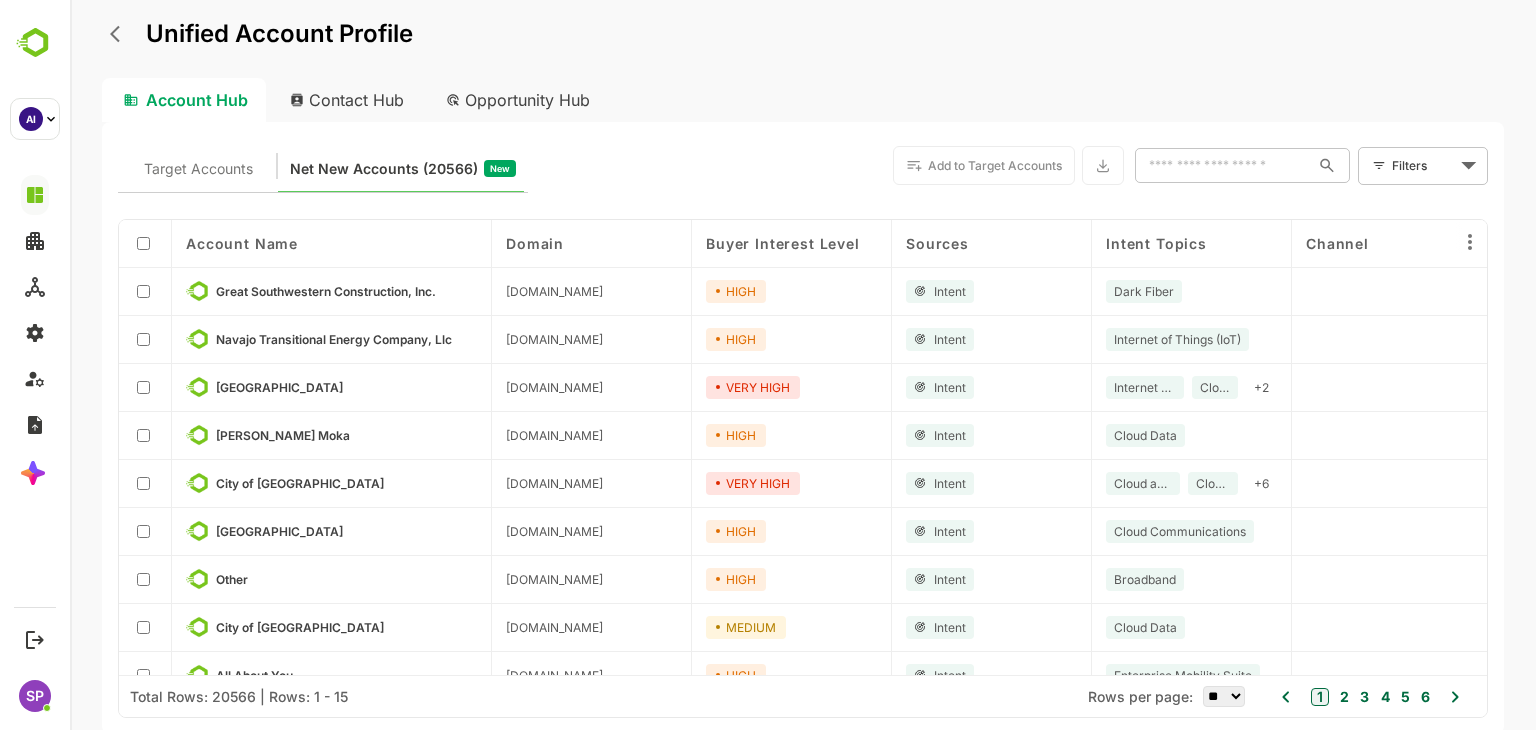click on "Unified Account Profile Account Hub Contact Hub Opportunity Hub Target Accounts Net New Accounts ( 20566 ) New Add to Target Accounts ​ Filters ​ Account Name Domain Buyer Interest Level Sources Intent Topics Channel Last Event Date Last Visit Date Surging Country Visit Countries Last Intent Date Recent Activities Web Pages Visited Great Southwestern Construction, Inc. [DOMAIN_NAME] HIGH Intent Dark Fiber [DATE] [DATE] Navajo Transitional Energy Company, Llc [DOMAIN_NAME] HIGH Intent Internet of Things (IoT) [DATE] [DATE] [GEOGRAPHIC_DATA] 36 [DOMAIN_NAME] VERY HIGH Intent Internet of Things (IoT) Cloud Data + 2 [DATE] [DATE] [PERSON_NAME] Moka [DOMAIN_NAME] HIGH Intent Cloud Data [DATE] [DATE] City of [GEOGRAPHIC_DATA][DOMAIN_NAME] VERY HIGH Intent Cloud as a Service Cloud Data + 6 [DATE] [DATE] [GEOGRAPHIC_DATA] [DOMAIN_NAME] HIGH Intent Cloud Communications [DATE] [DATE] Other [DOMAIN_NAME] HIGH Intent Broadband" at bounding box center (803, 365) 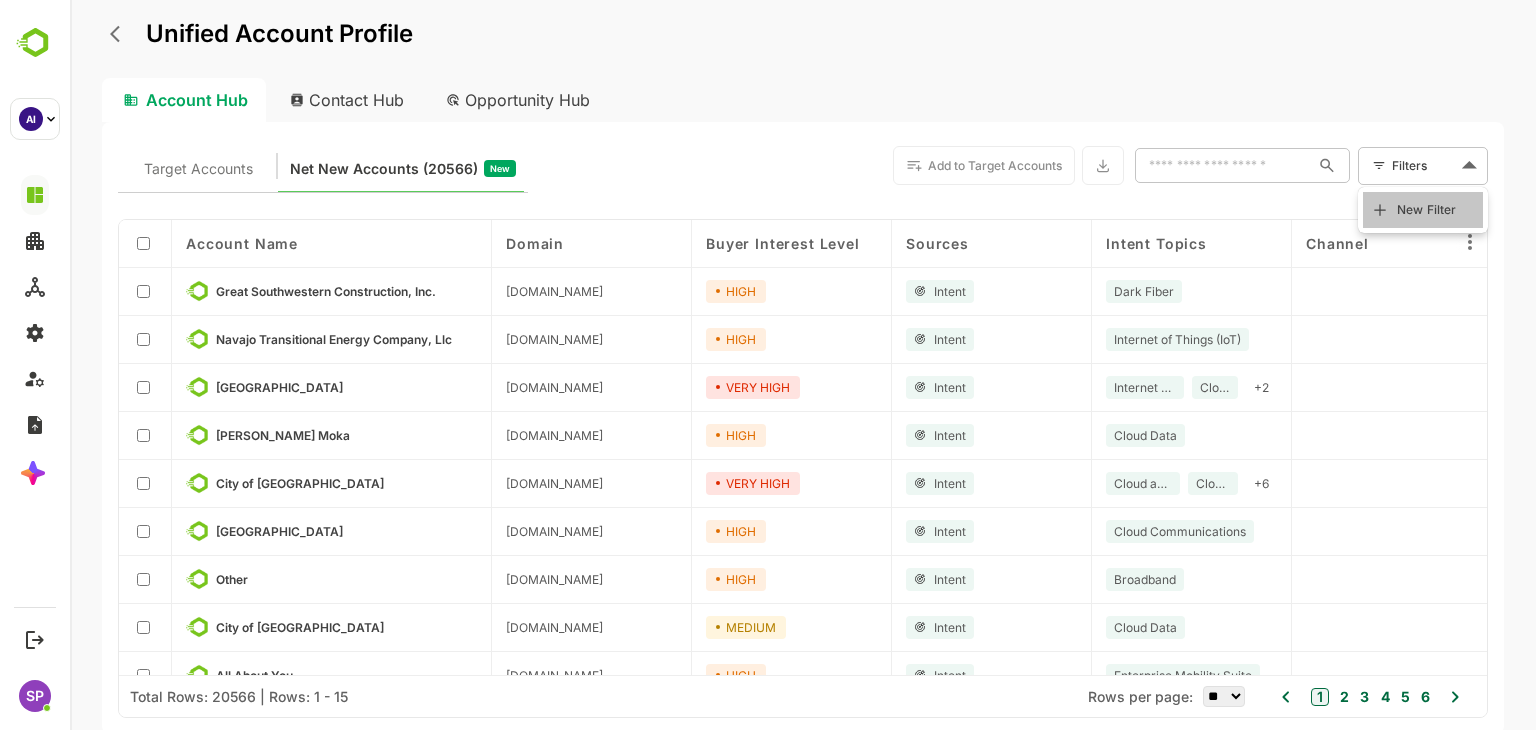 click on "New Filter" at bounding box center (1427, 210) 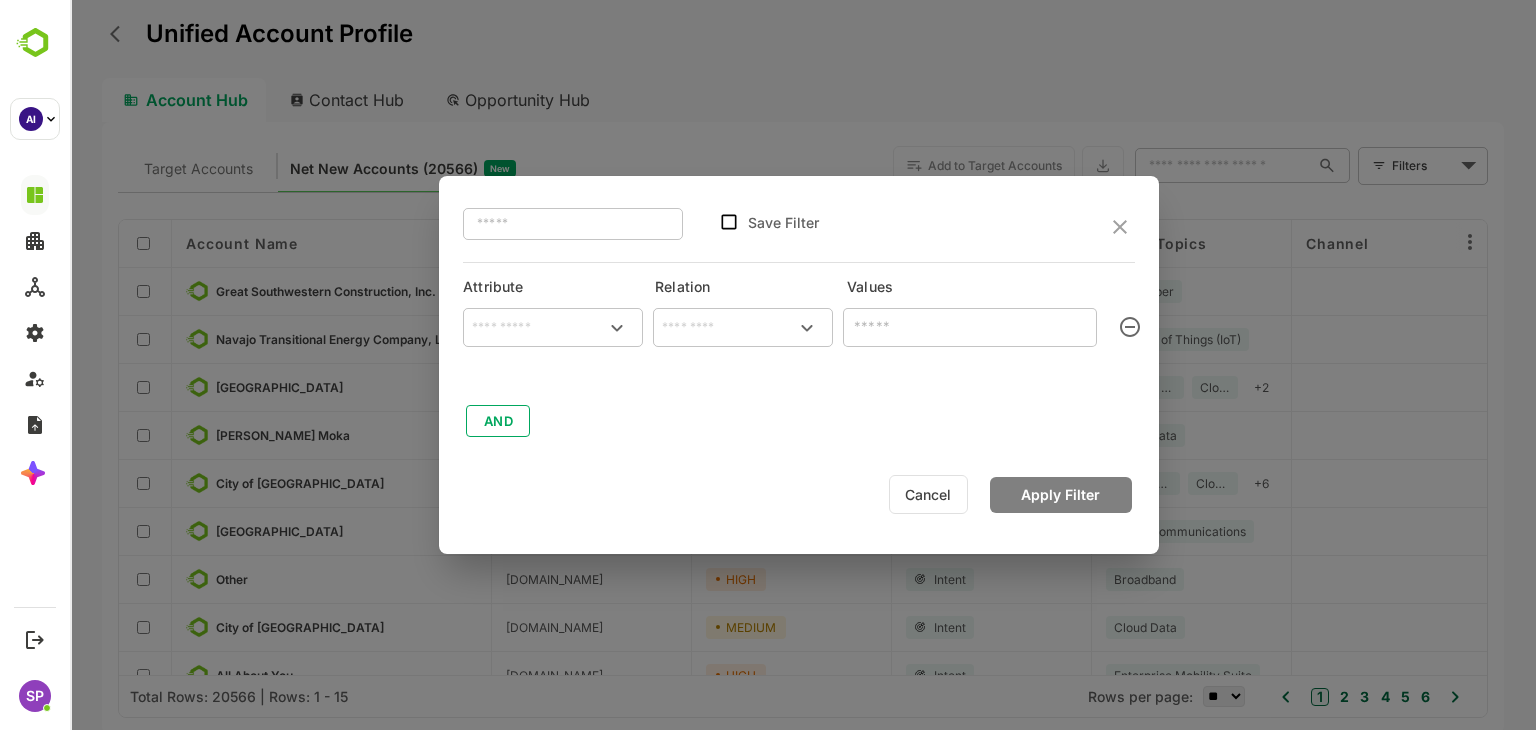 click at bounding box center (553, 328) 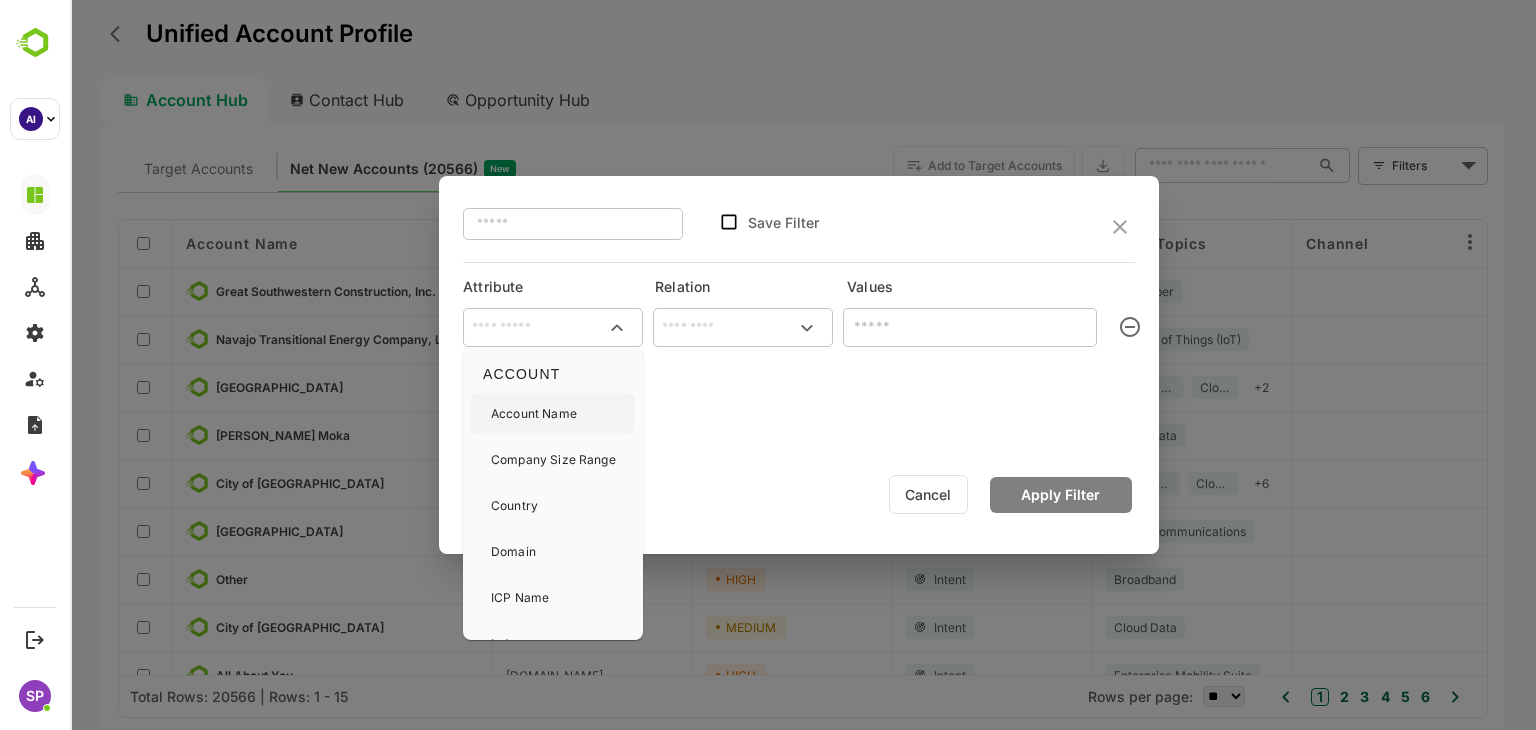 click on "Account Name" at bounding box center (534, 414) 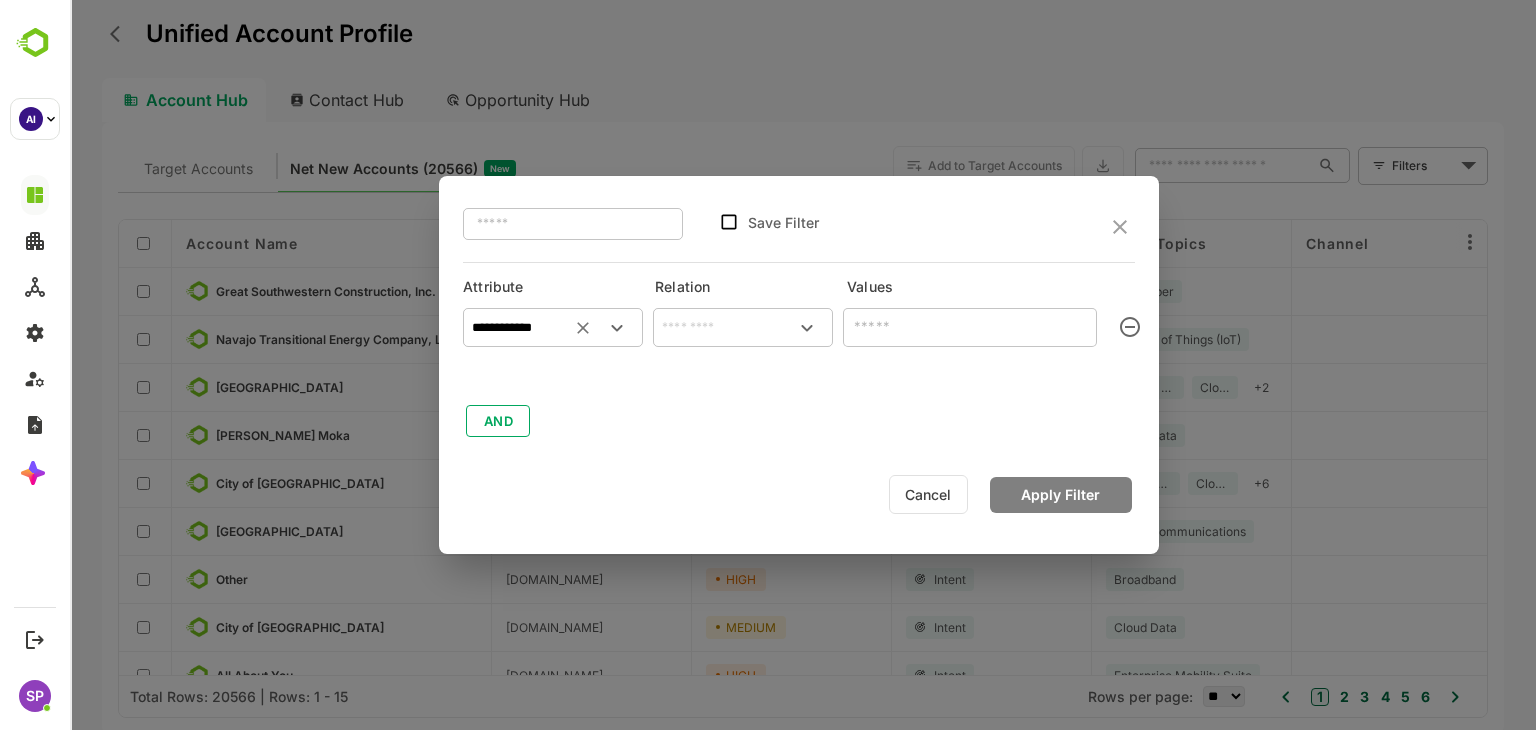 click at bounding box center [743, 328] 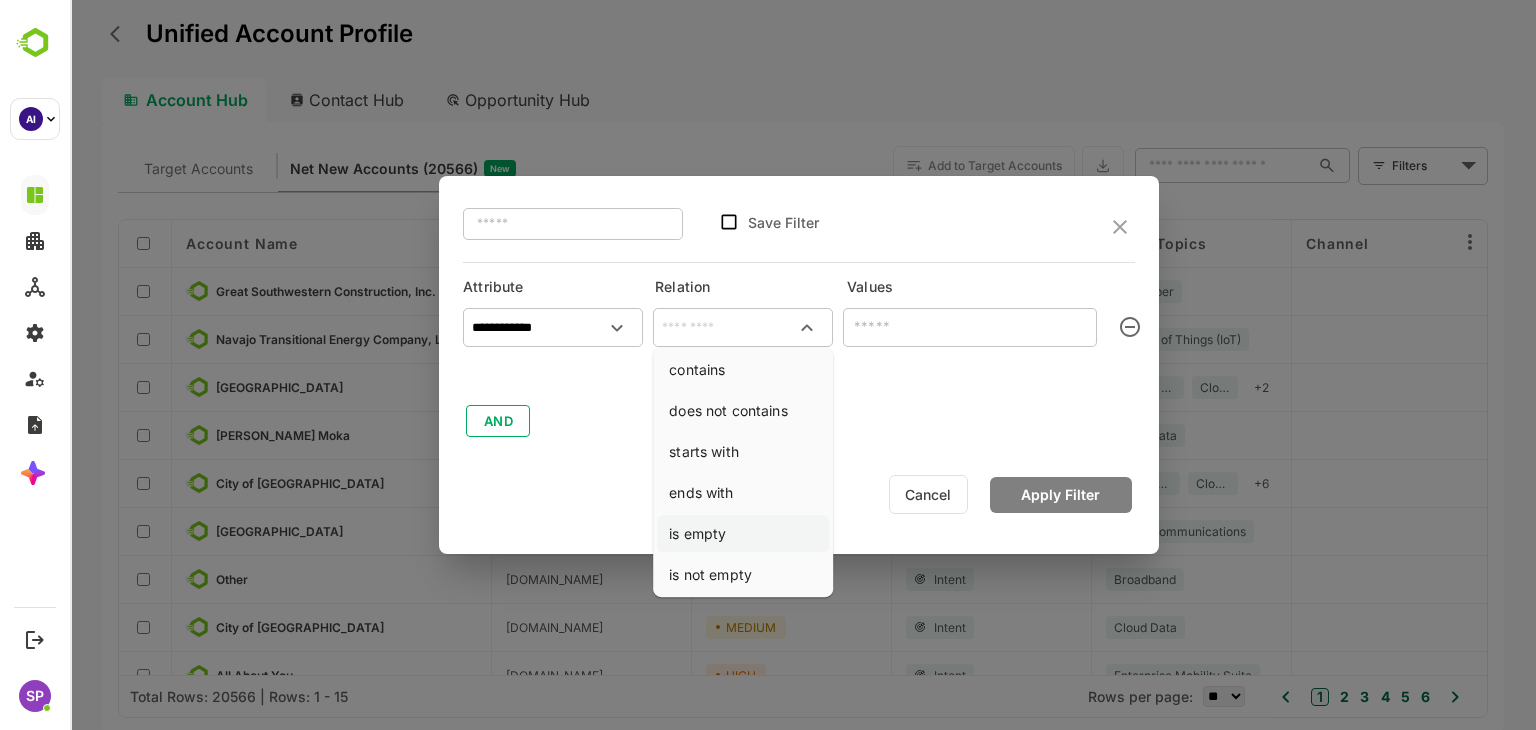 click on "is empty" at bounding box center (743, 533) 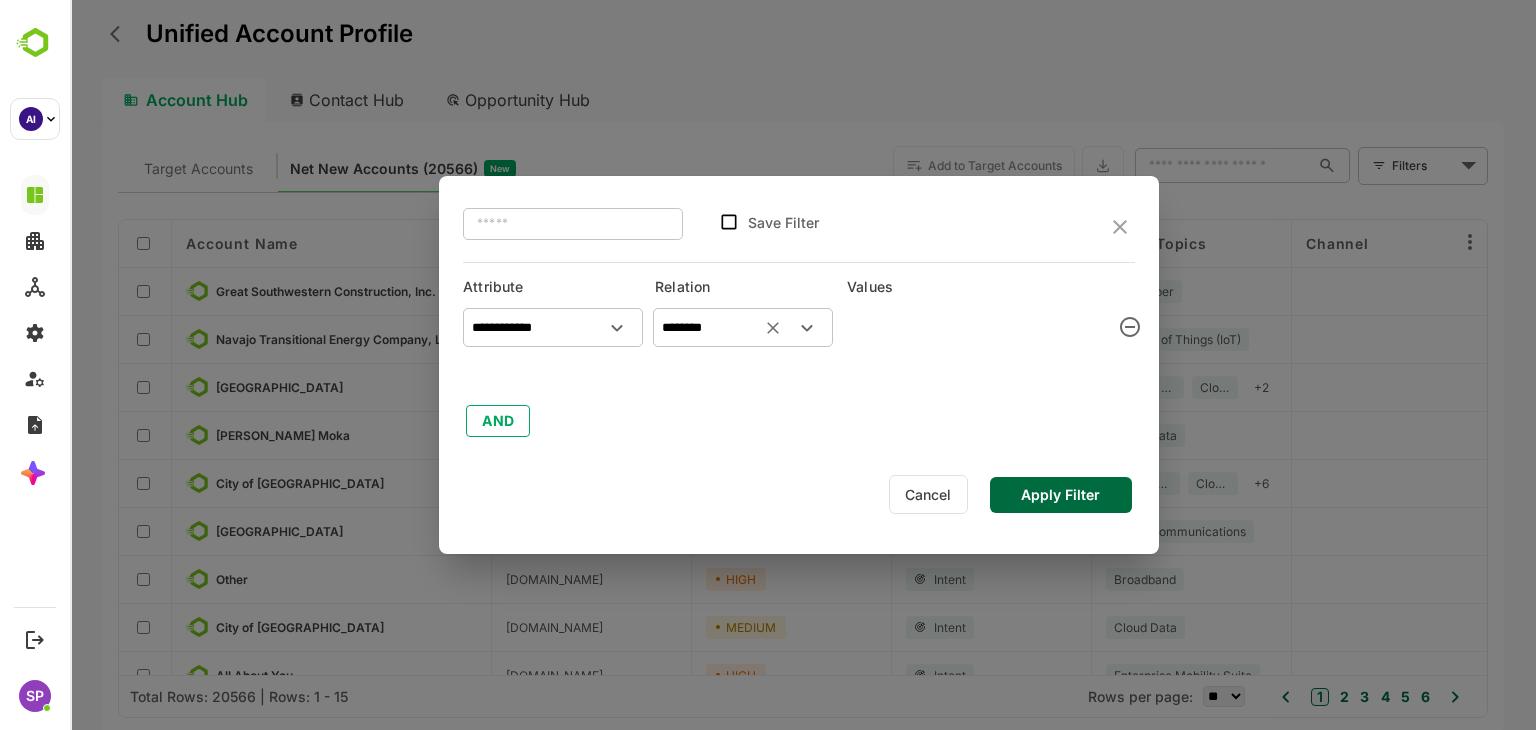 type on "********" 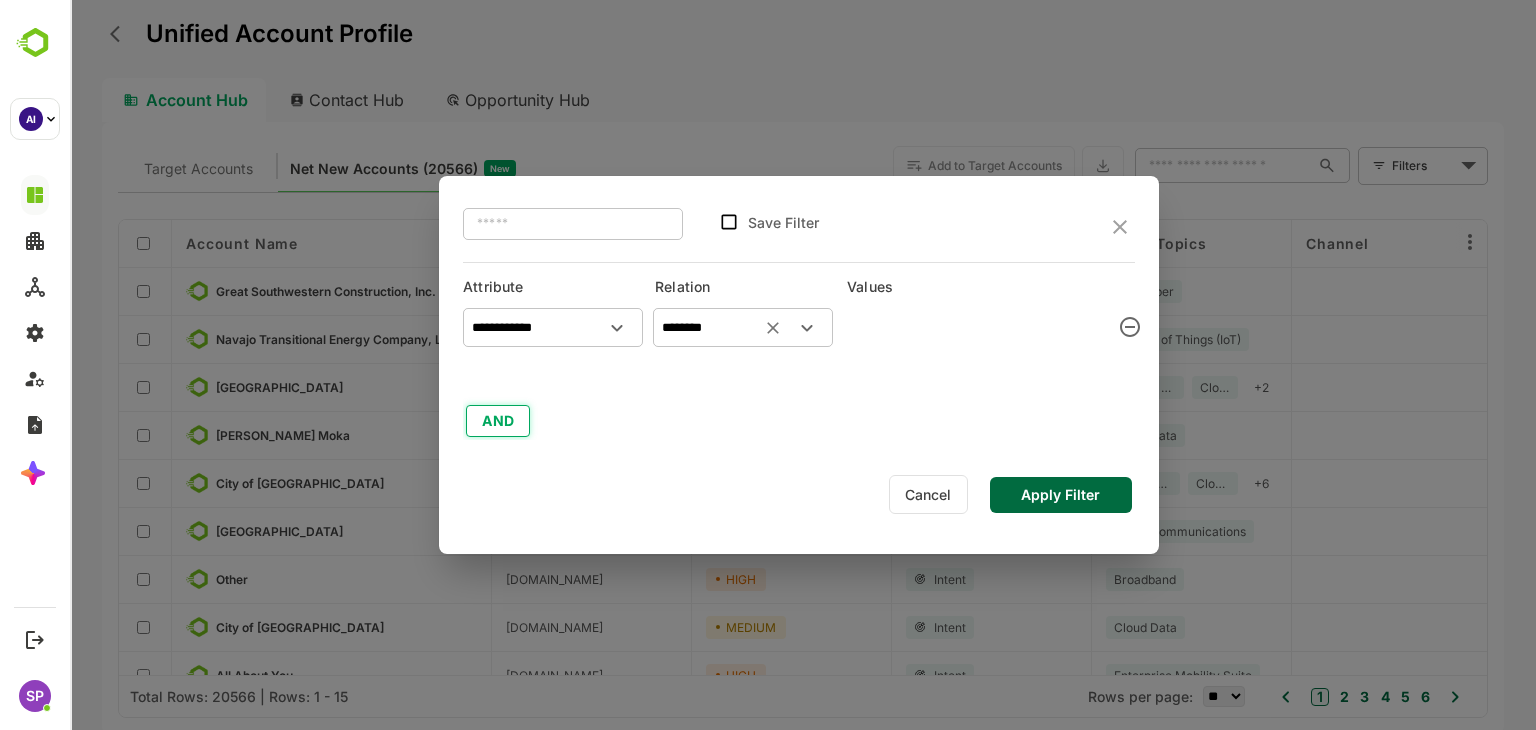 click on "AND" at bounding box center [498, 421] 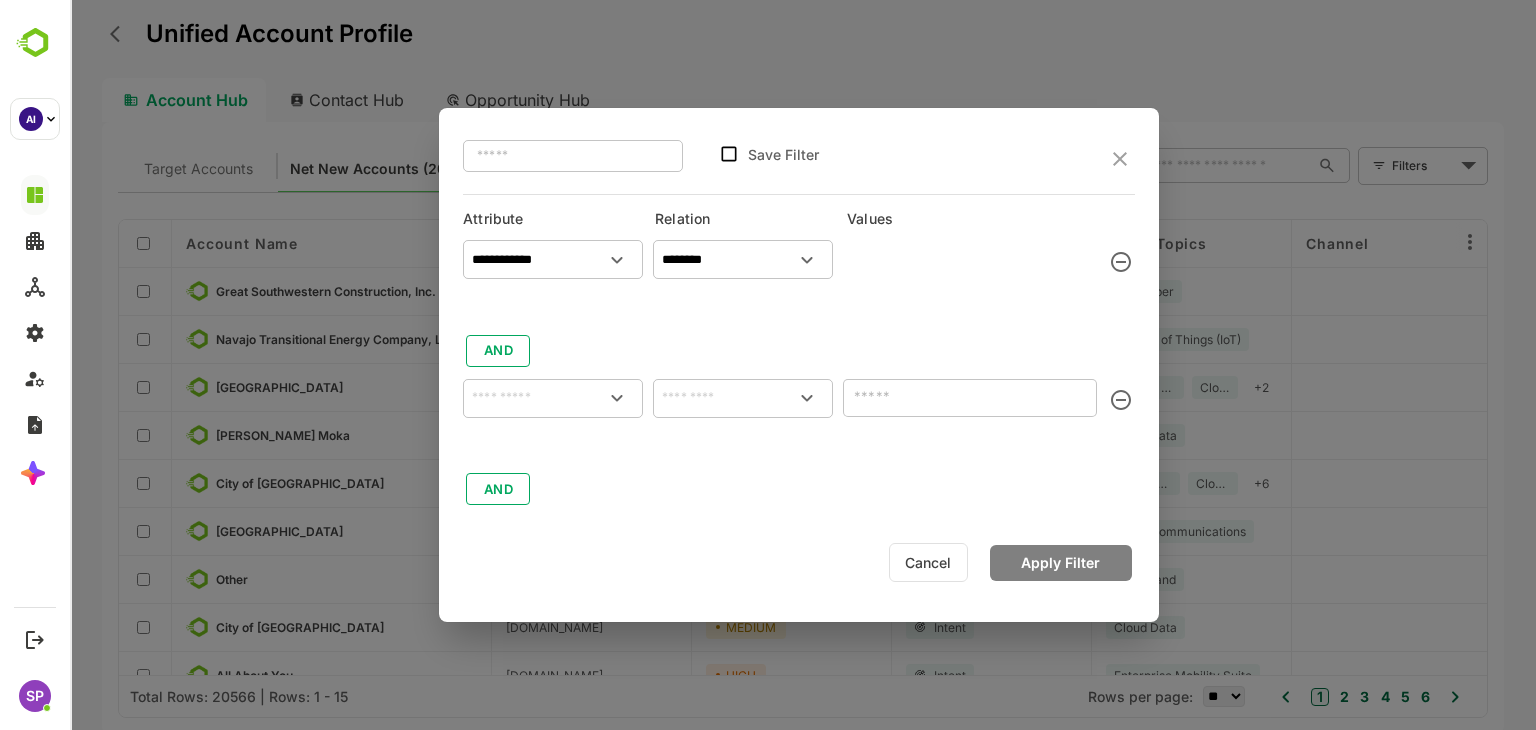 click on "Cancel" at bounding box center (928, 562) 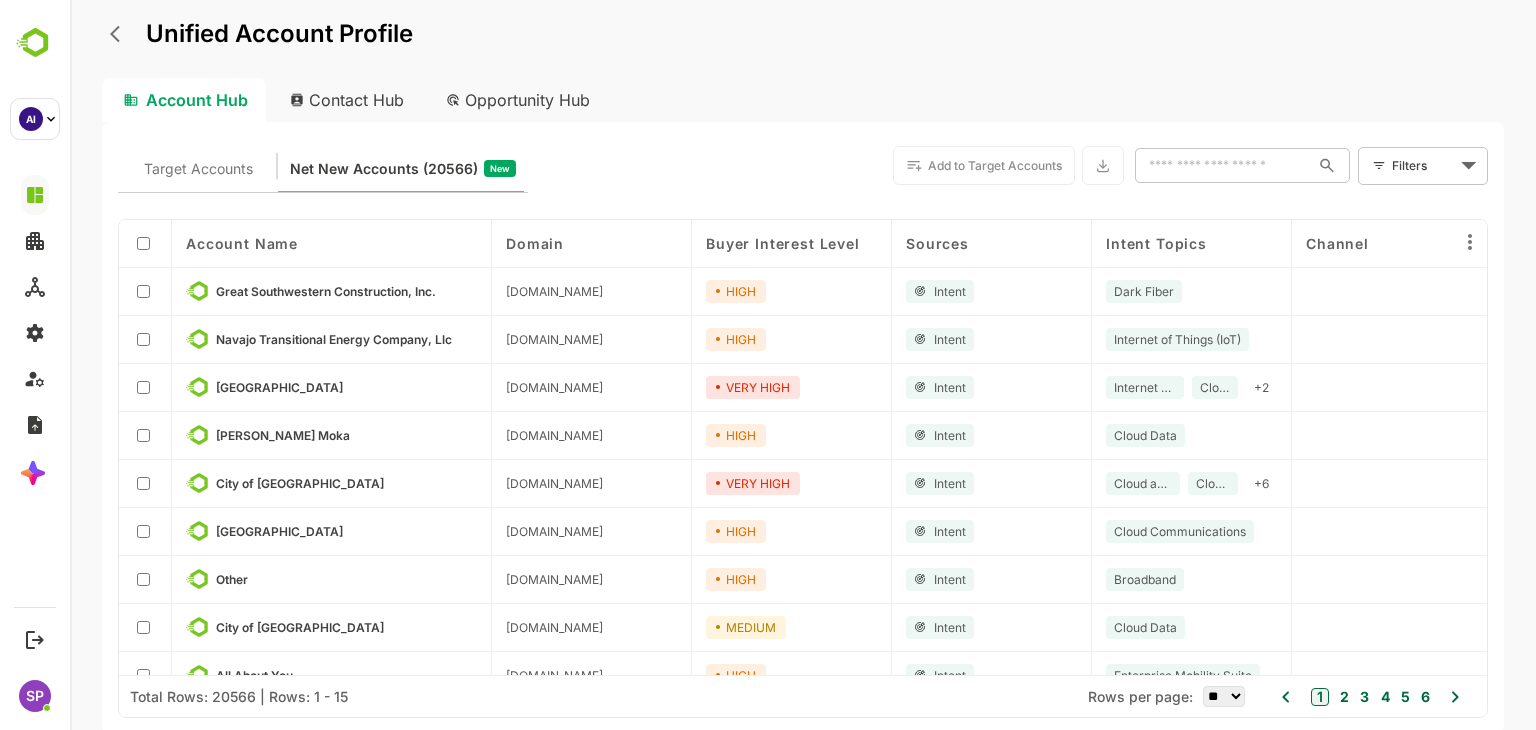 click on "Unified Account Profile Account Hub Contact Hub Opportunity Hub Target Accounts Net New Accounts ( 20566 ) New Add to Target Accounts ​ Filters ​ Account Name Domain Buyer Interest Level Sources Intent Topics Channel Last Event Date Last Visit Date Surging Country Visit Countries Last Intent Date Recent Activities Web Pages Visited Great Southwestern Construction, Inc. [DOMAIN_NAME] HIGH Intent Dark Fiber [DATE] [DATE] Navajo Transitional Energy Company, Llc [DOMAIN_NAME] HIGH Intent Internet of Things (IoT) [DATE] [DATE] [GEOGRAPHIC_DATA] 36 [DOMAIN_NAME] VERY HIGH Intent Internet of Things (IoT) Cloud Data + 2 [DATE] [DATE] [PERSON_NAME] Moka [DOMAIN_NAME] HIGH Intent Cloud Data [DATE] [DATE] City of [GEOGRAPHIC_DATA][DOMAIN_NAME] VERY HIGH Intent Cloud as a Service Cloud Data + 6 [DATE] [DATE] [GEOGRAPHIC_DATA] [DOMAIN_NAME] HIGH Intent Cloud Communications [DATE] [DATE] Other [DOMAIN_NAME] HIGH Intent Broadband" at bounding box center (803, 365) 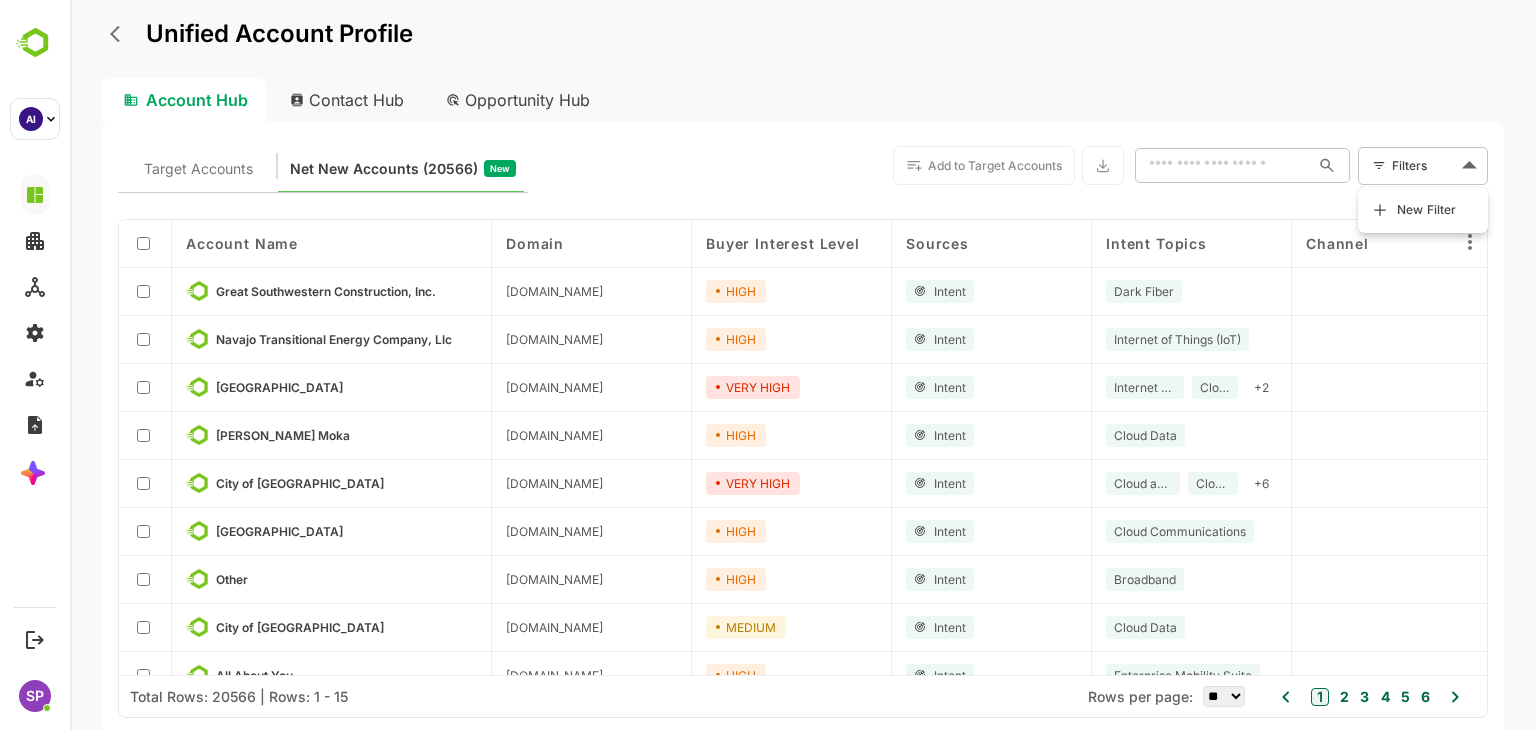 click on "New Filter" at bounding box center (1427, 210) 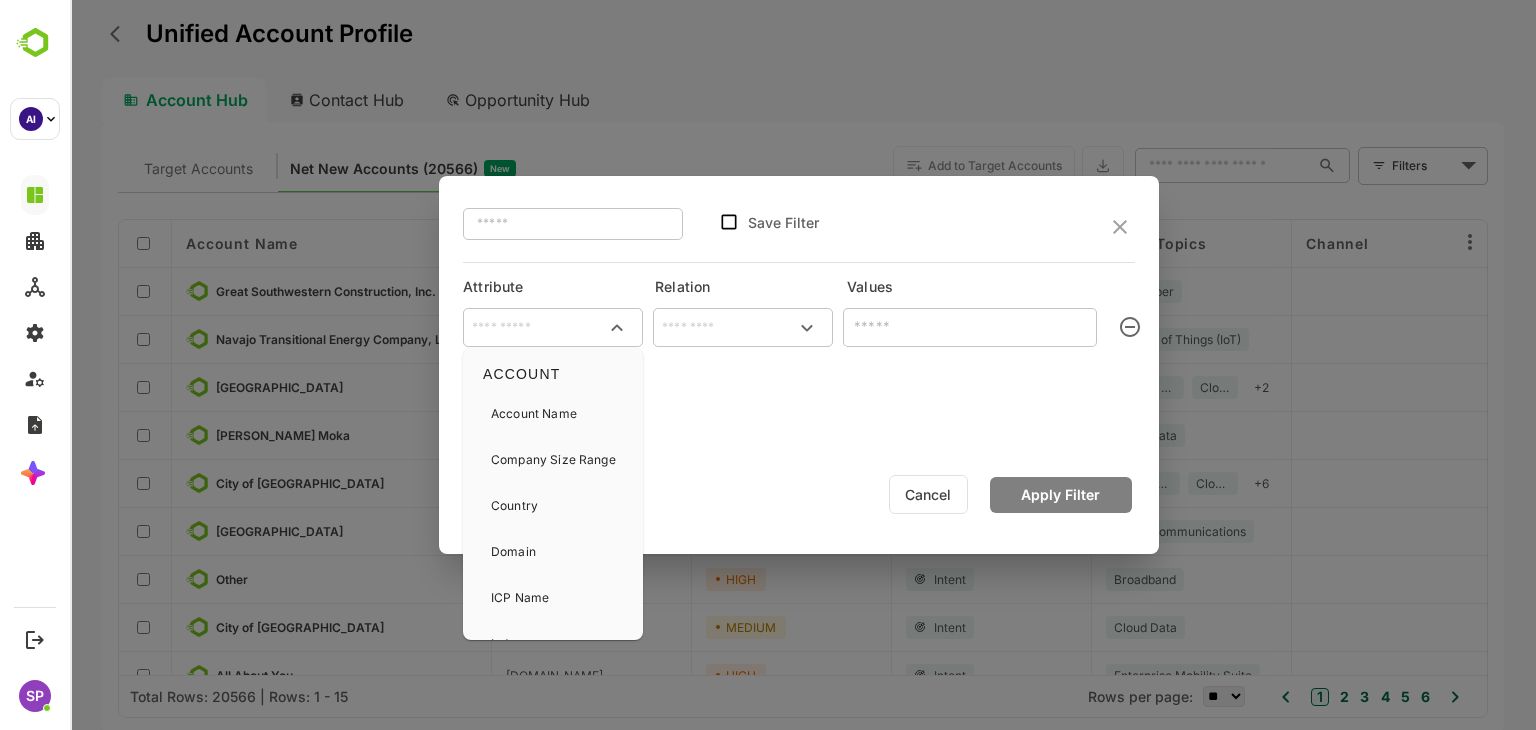 click at bounding box center [553, 328] 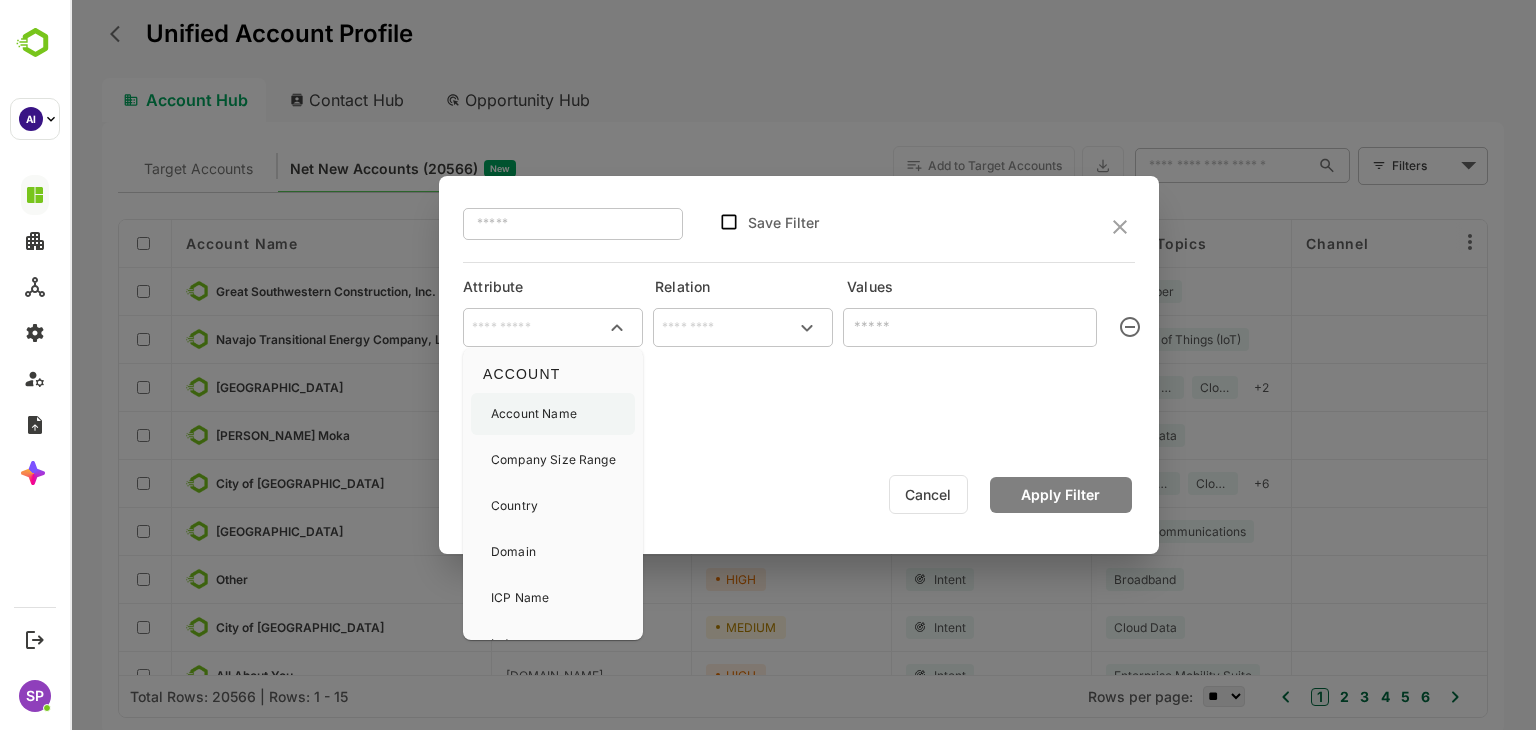 click on "Account Name" at bounding box center (534, 414) 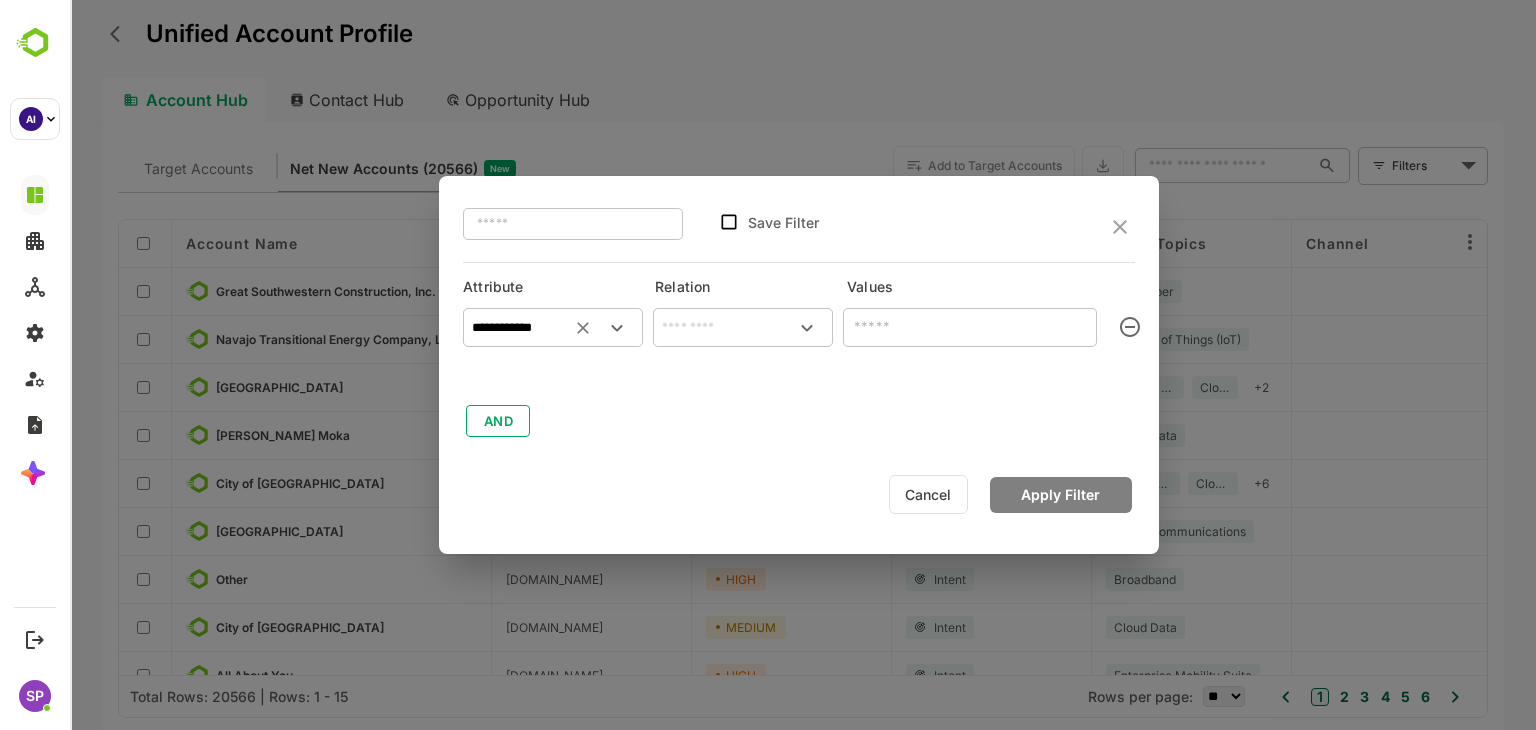 click at bounding box center [743, 328] 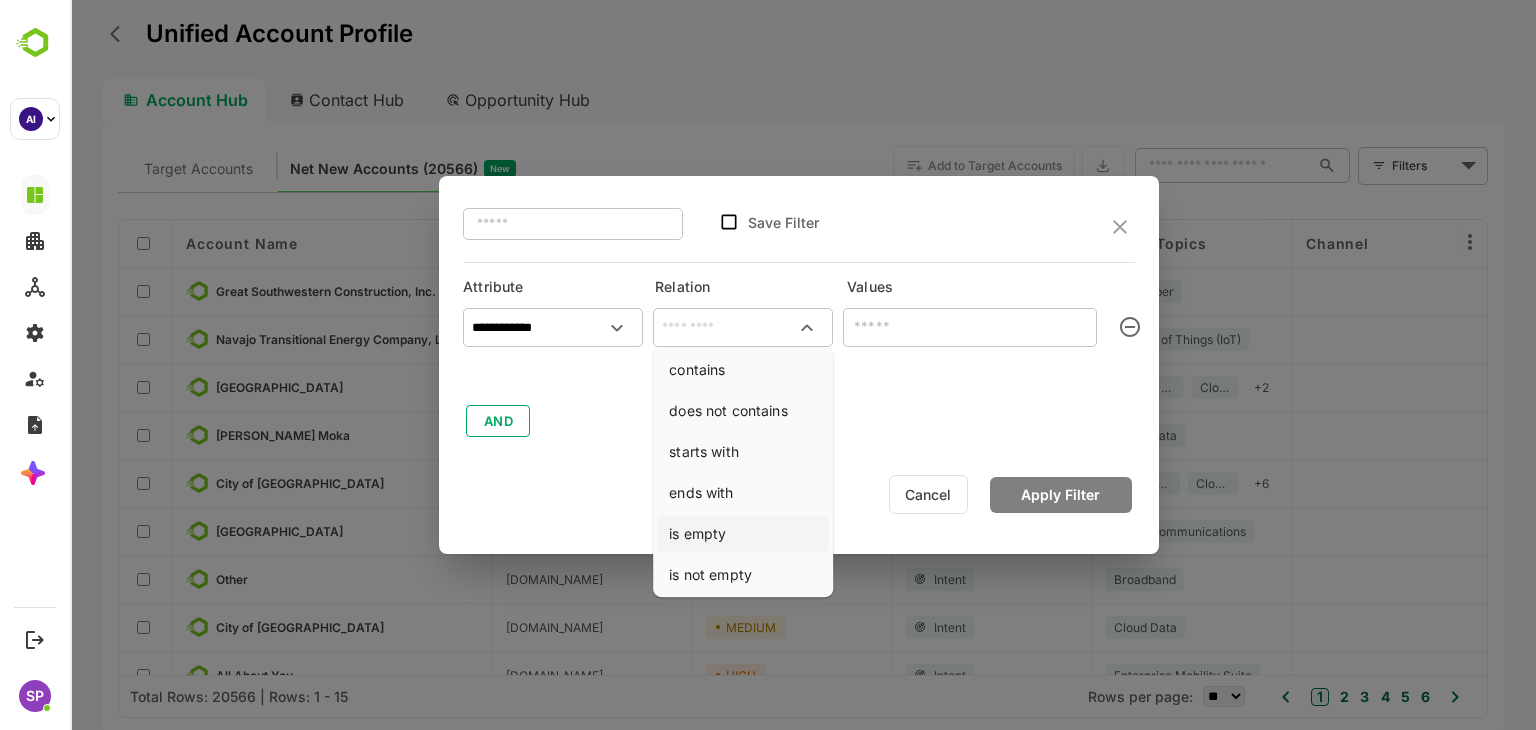 click on "is empty" at bounding box center [743, 533] 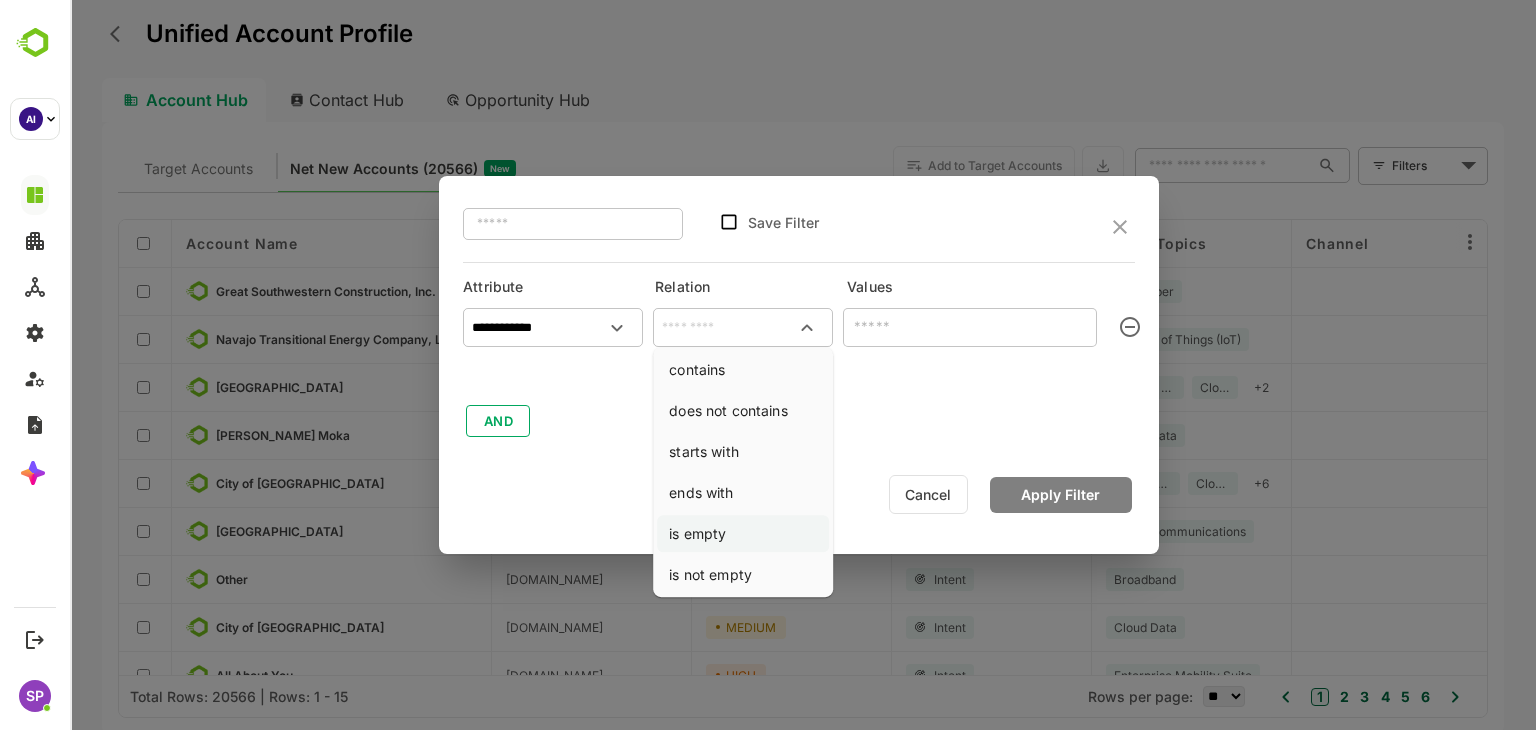 type on "********" 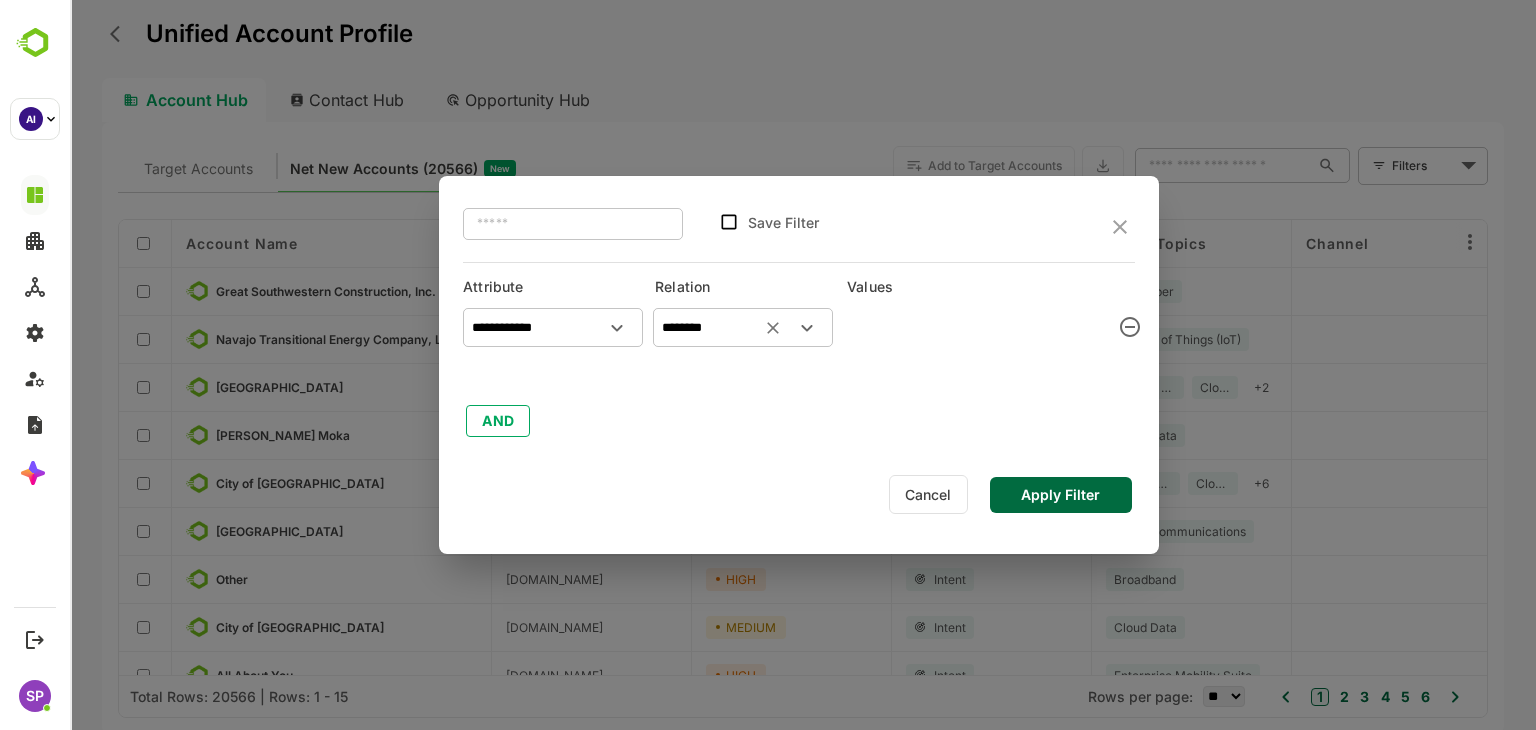 click on "Apply Filter" at bounding box center (1061, 495) 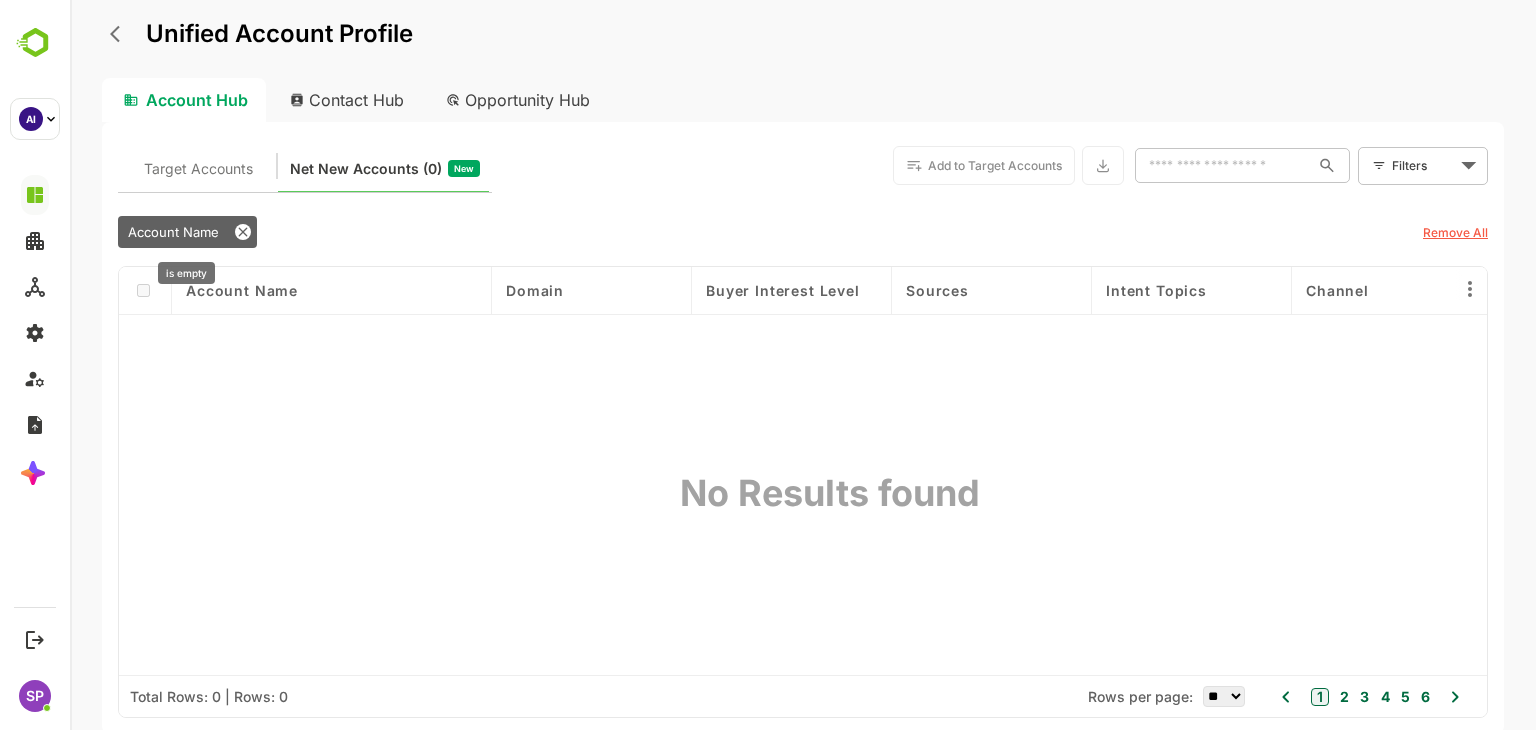 click on "Account Name" at bounding box center [173, 232] 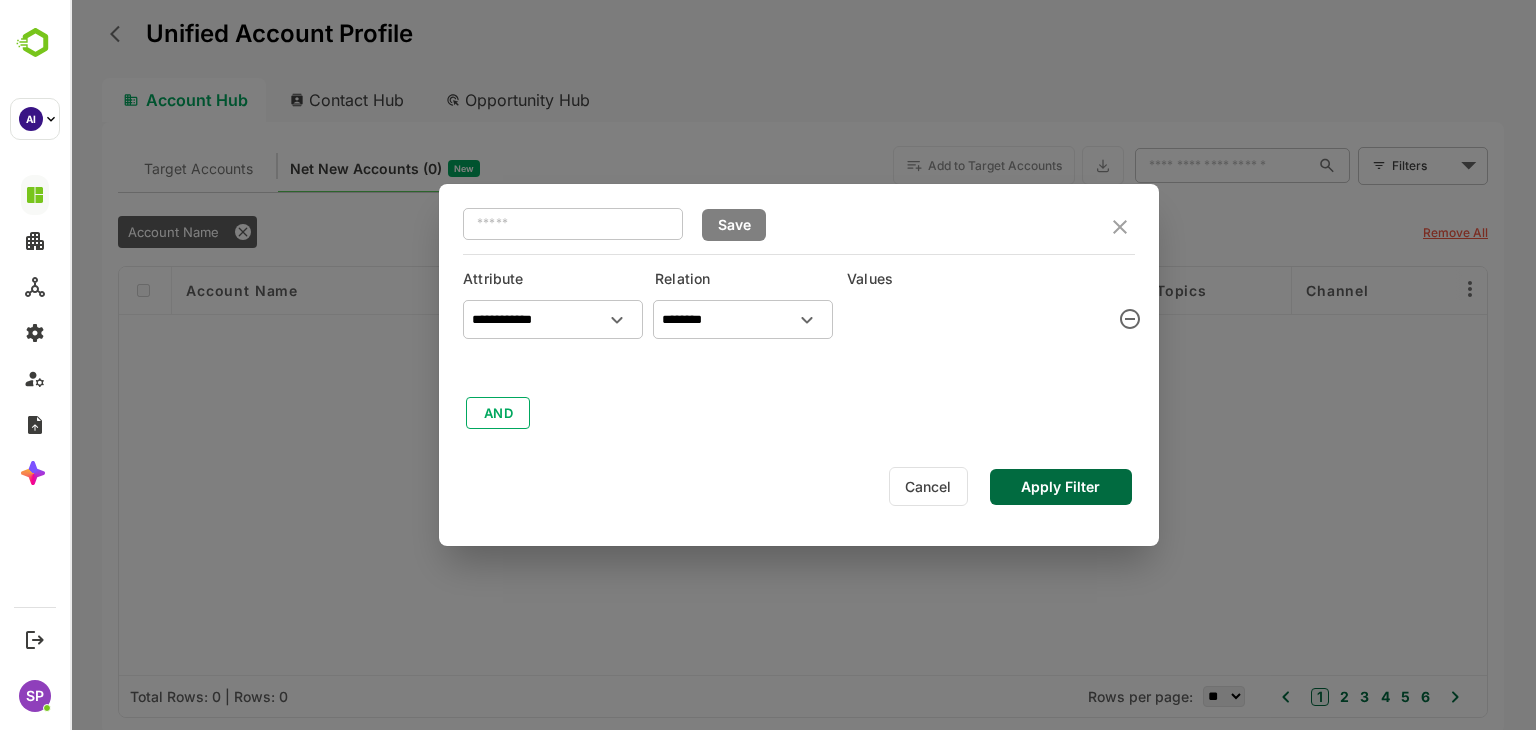 click on "**********" at bounding box center [799, 361] 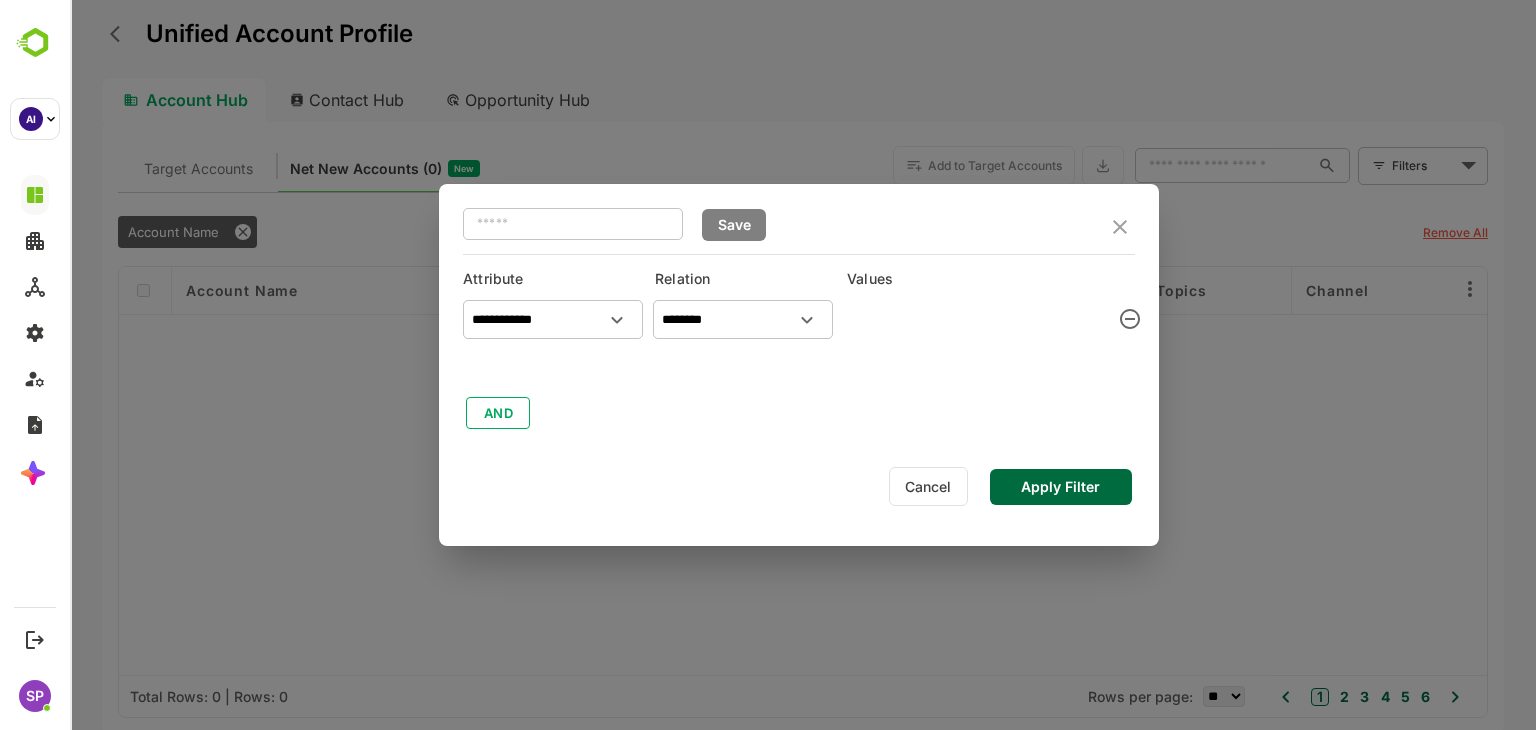 click on "**********" at bounding box center (799, 361) 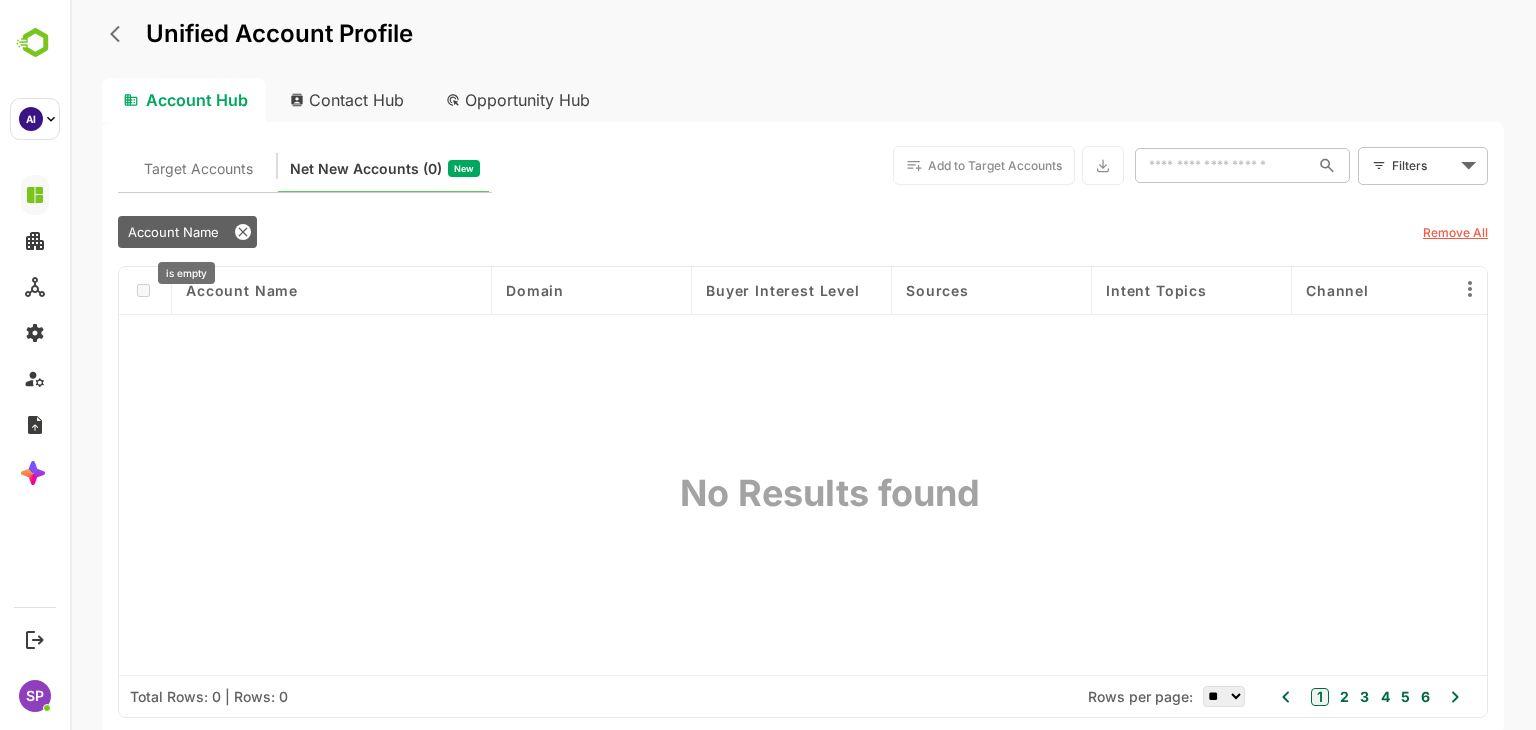 click on "Account Name" at bounding box center (173, 232) 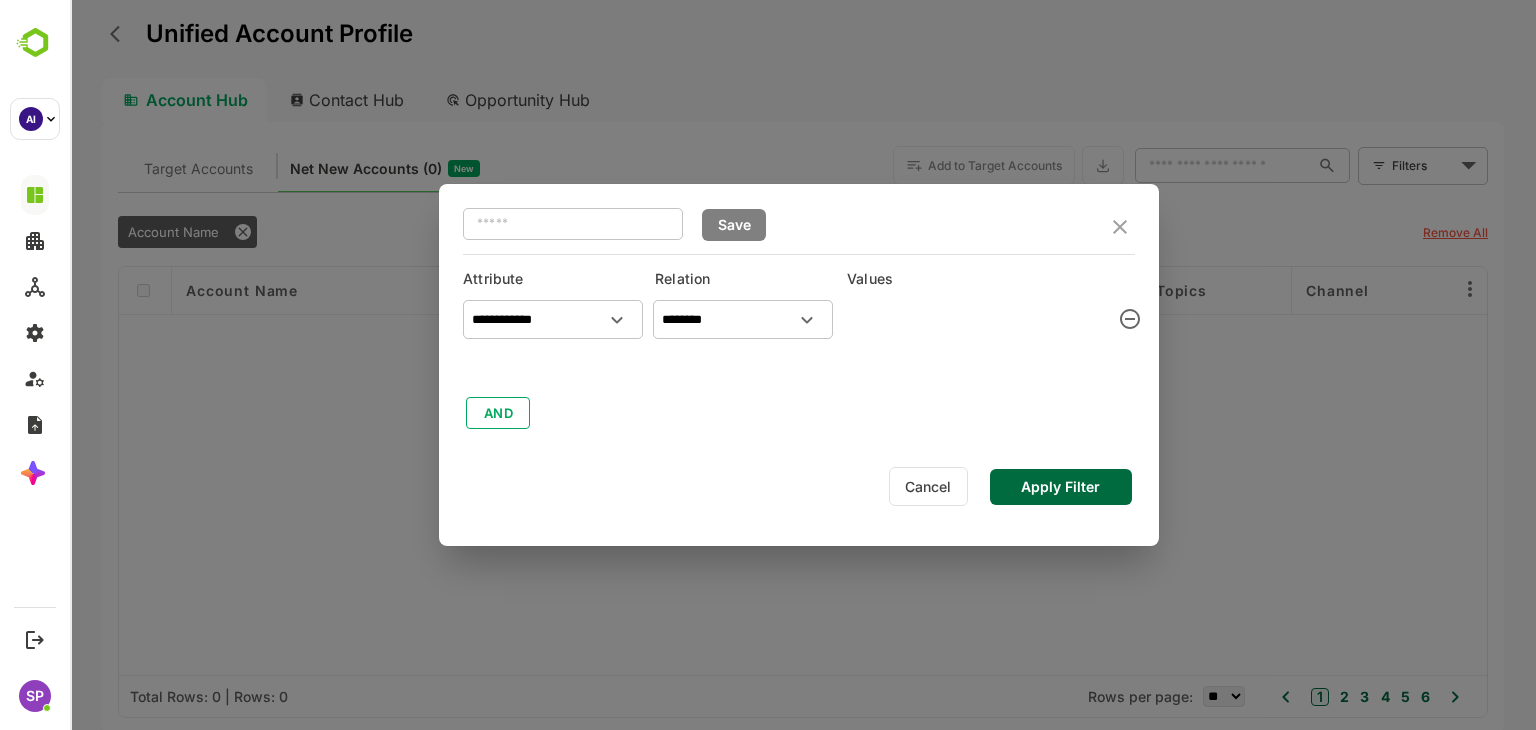 click on "Cancel" at bounding box center (928, 486) 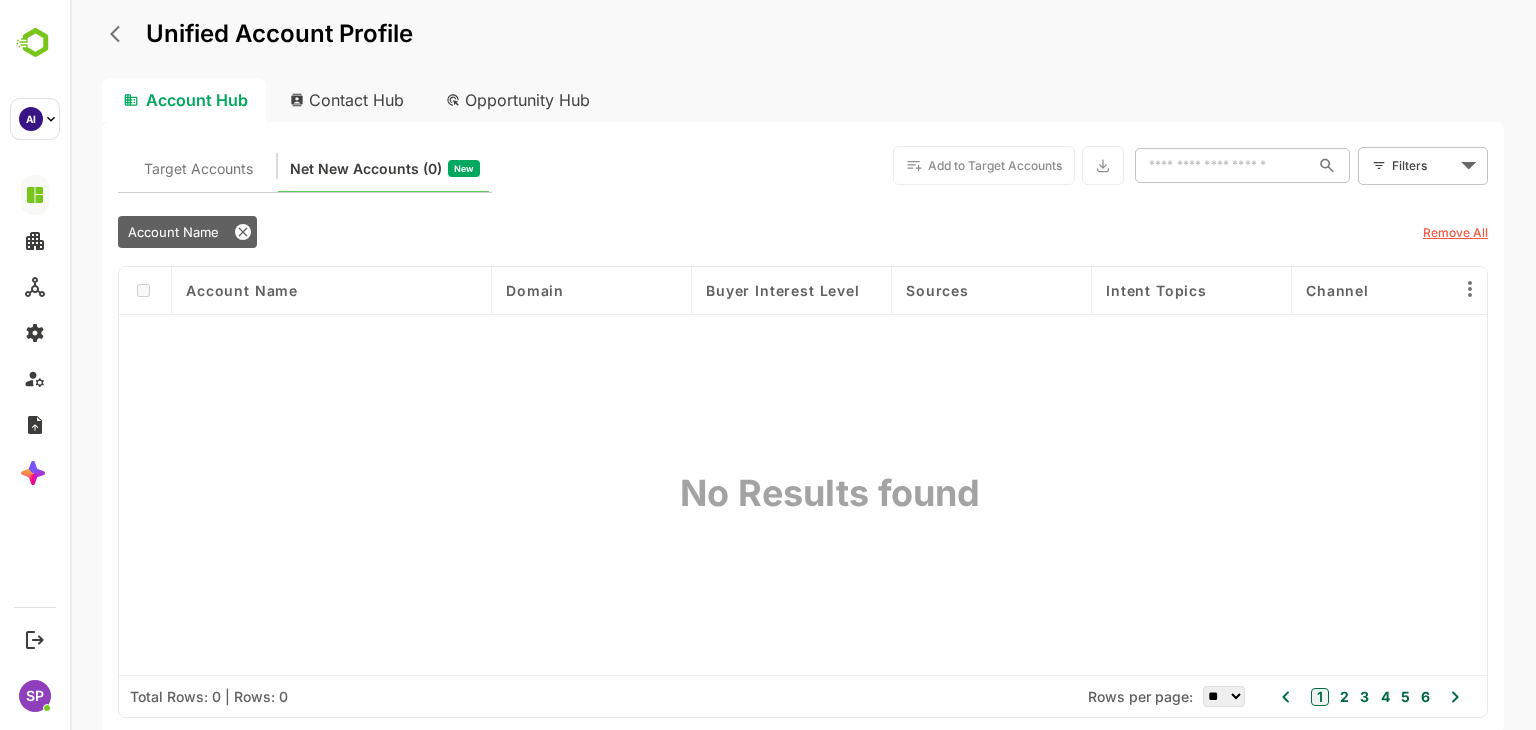 click 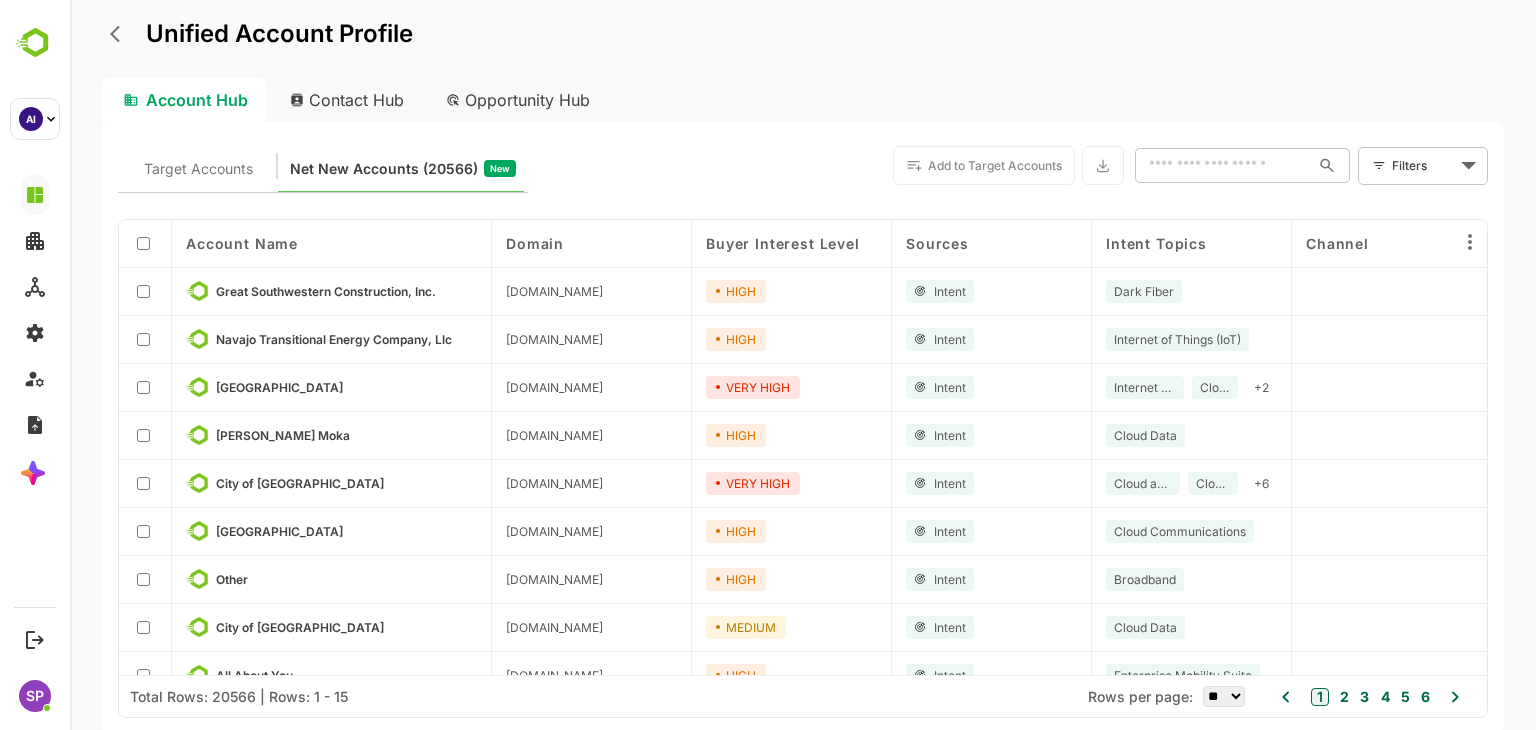 click on "Unified Account Profile Account Hub Contact Hub Opportunity Hub Target Accounts Net New Accounts ( 20566 ) New Add to Target Accounts ​ Filters ​ Account Name Domain Buyer Interest Level Sources Intent Topics Channel Last Event Date Last Visit Date Surging Country Visit Countries Last Intent Date Recent Activities Web Pages Visited Great Southwestern Construction, Inc. [DOMAIN_NAME] HIGH Intent Dark Fiber [DATE] [DATE] Navajo Transitional Energy Company, Llc [DOMAIN_NAME] HIGH Intent Internet of Things (IoT) [DATE] [DATE] [GEOGRAPHIC_DATA] 36 [DOMAIN_NAME] VERY HIGH Intent Internet of Things (IoT) Cloud Data + 2 [DATE] [DATE] [PERSON_NAME] Moka [DOMAIN_NAME] HIGH Intent Cloud Data [DATE] [DATE] City of [GEOGRAPHIC_DATA][DOMAIN_NAME] VERY HIGH Intent Cloud as a Service Cloud Data + 6 [DATE] [DATE] [GEOGRAPHIC_DATA] [DOMAIN_NAME] HIGH Intent Cloud Communications [DATE] [DATE] Other [DOMAIN_NAME] HIGH Intent Broadband" at bounding box center [803, 365] 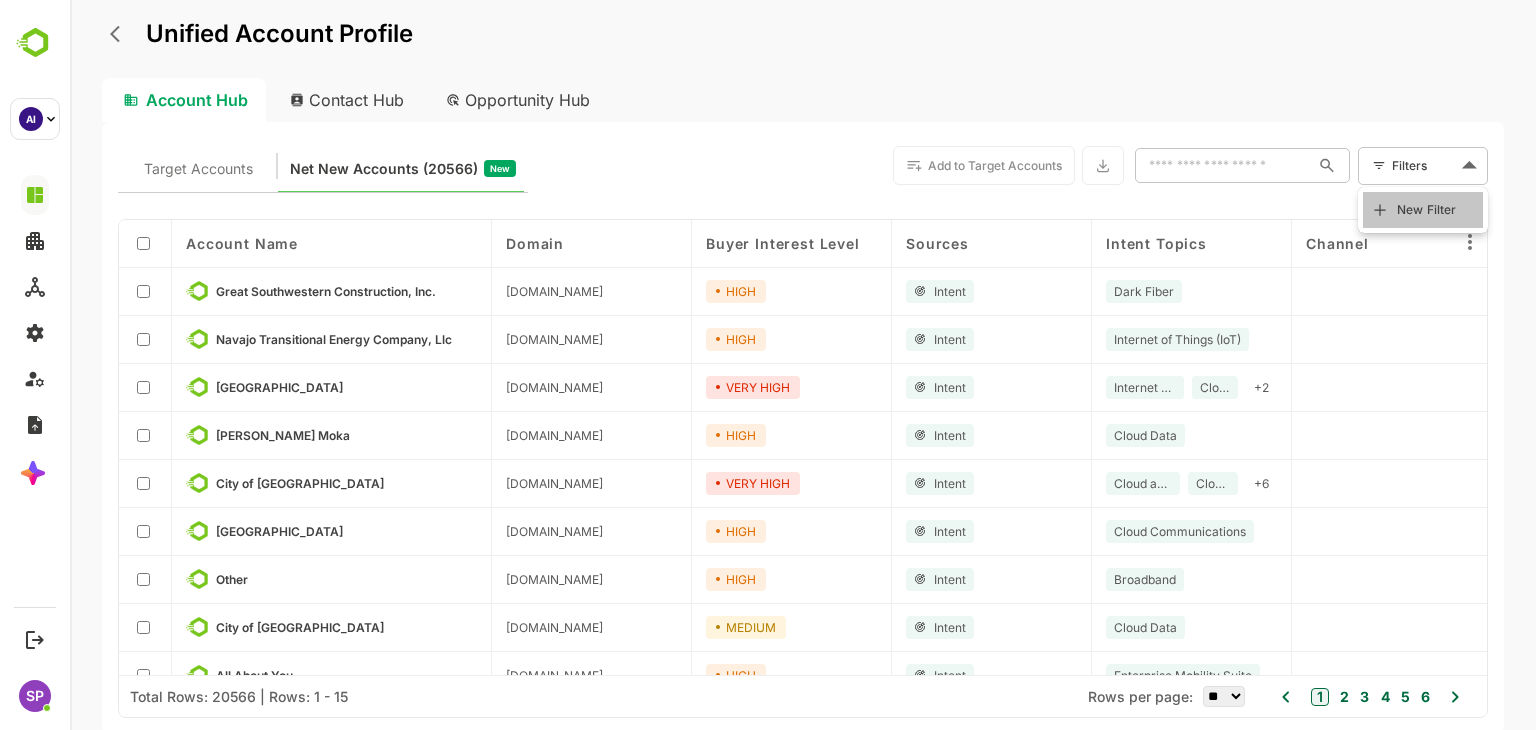 click on "New Filter" at bounding box center [1427, 210] 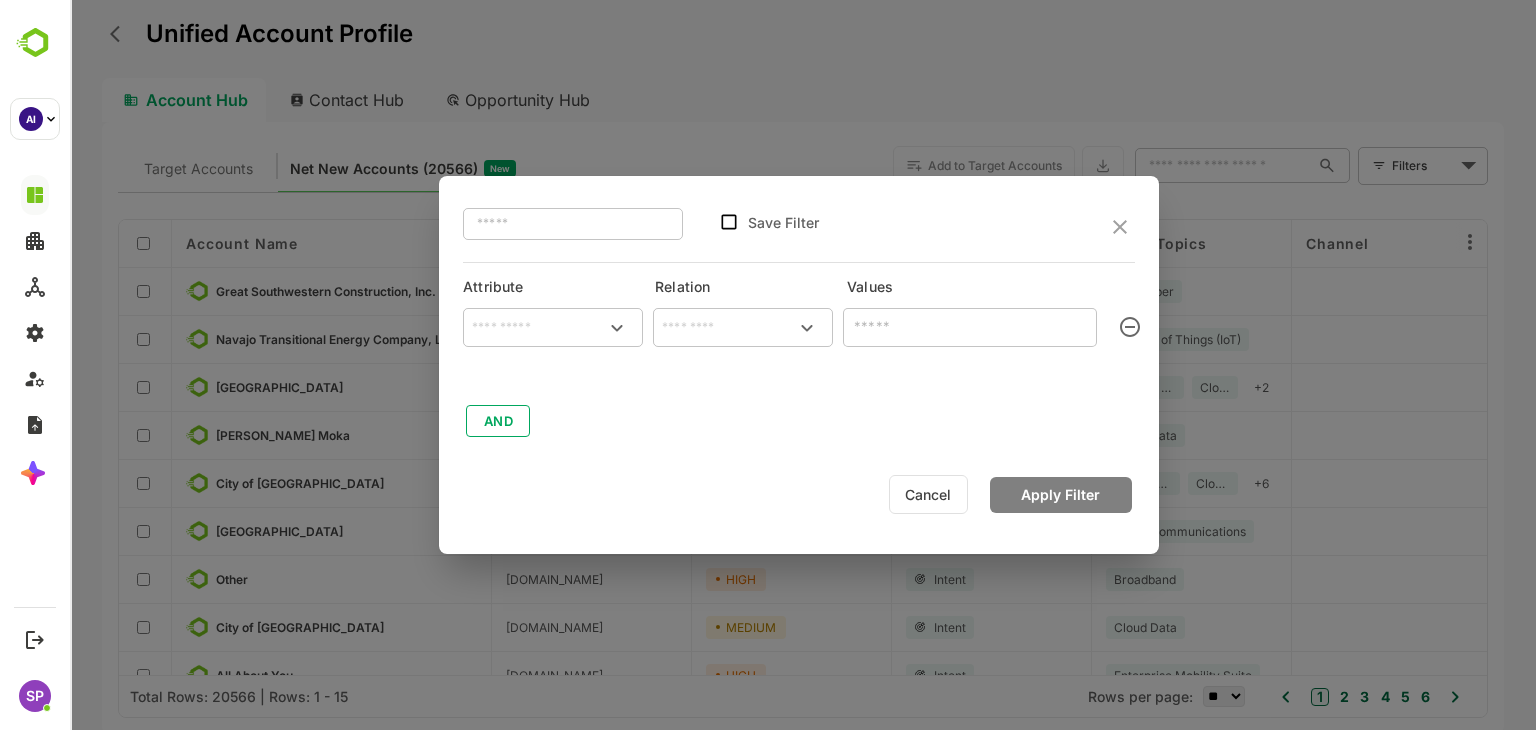 click at bounding box center (553, 328) 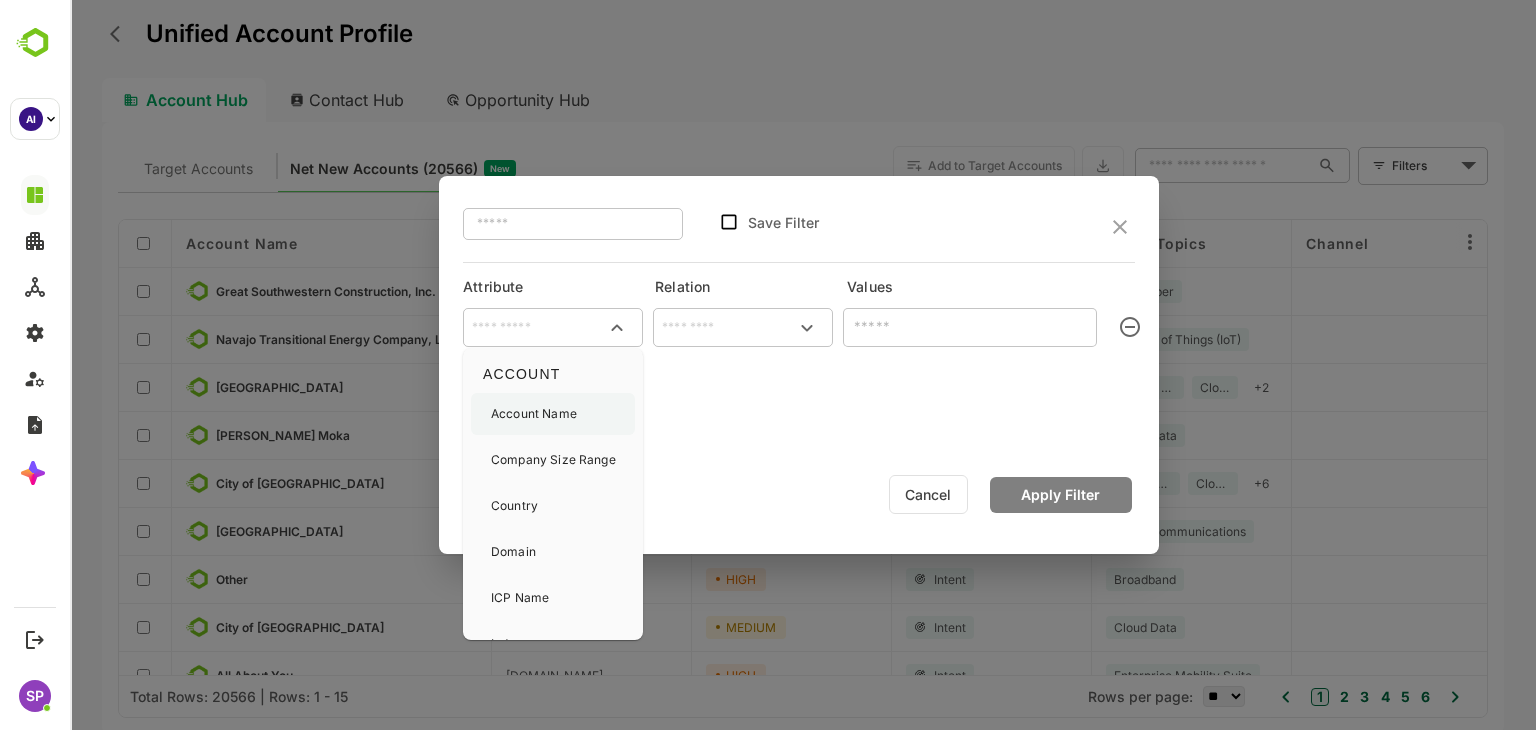 click on "Account Name" at bounding box center [534, 414] 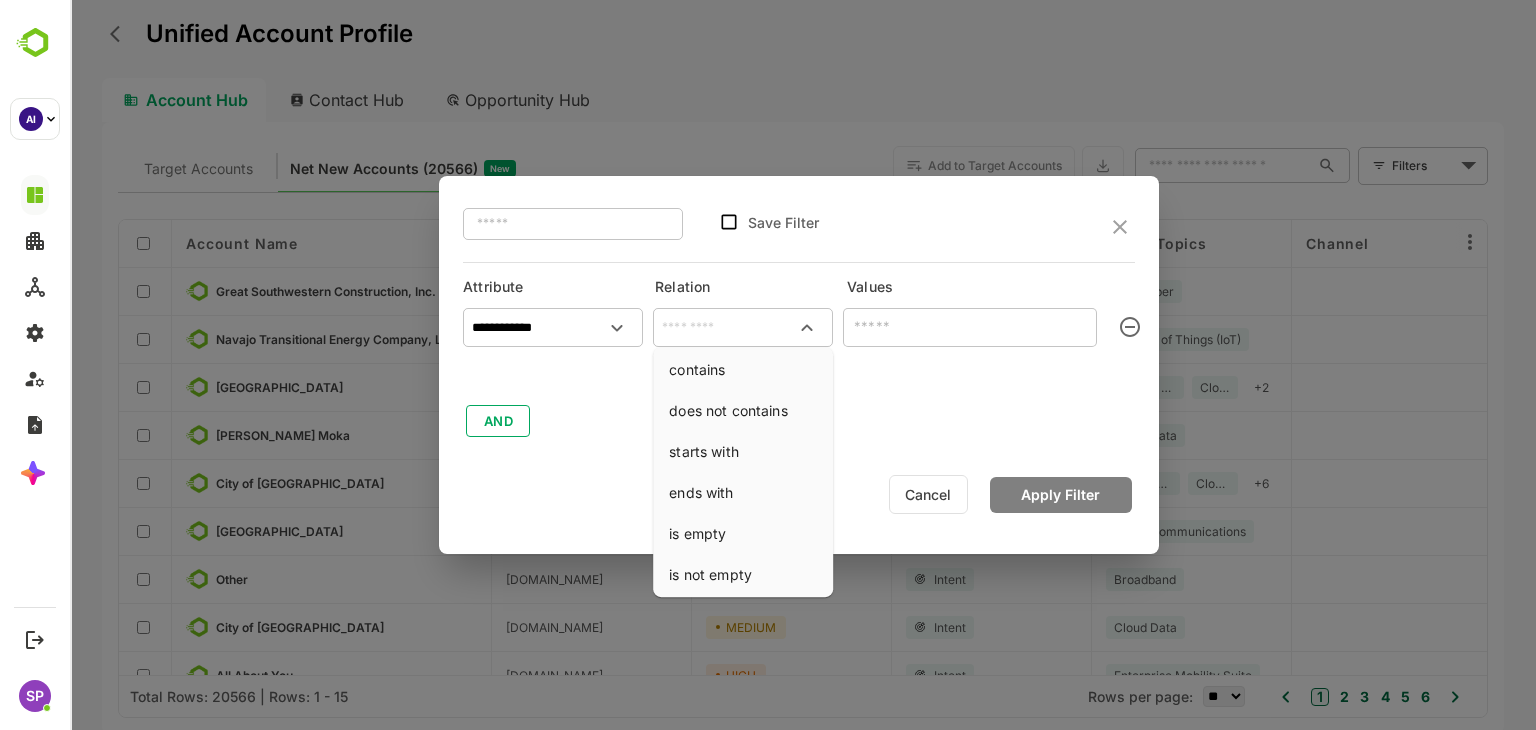 click at bounding box center (743, 328) 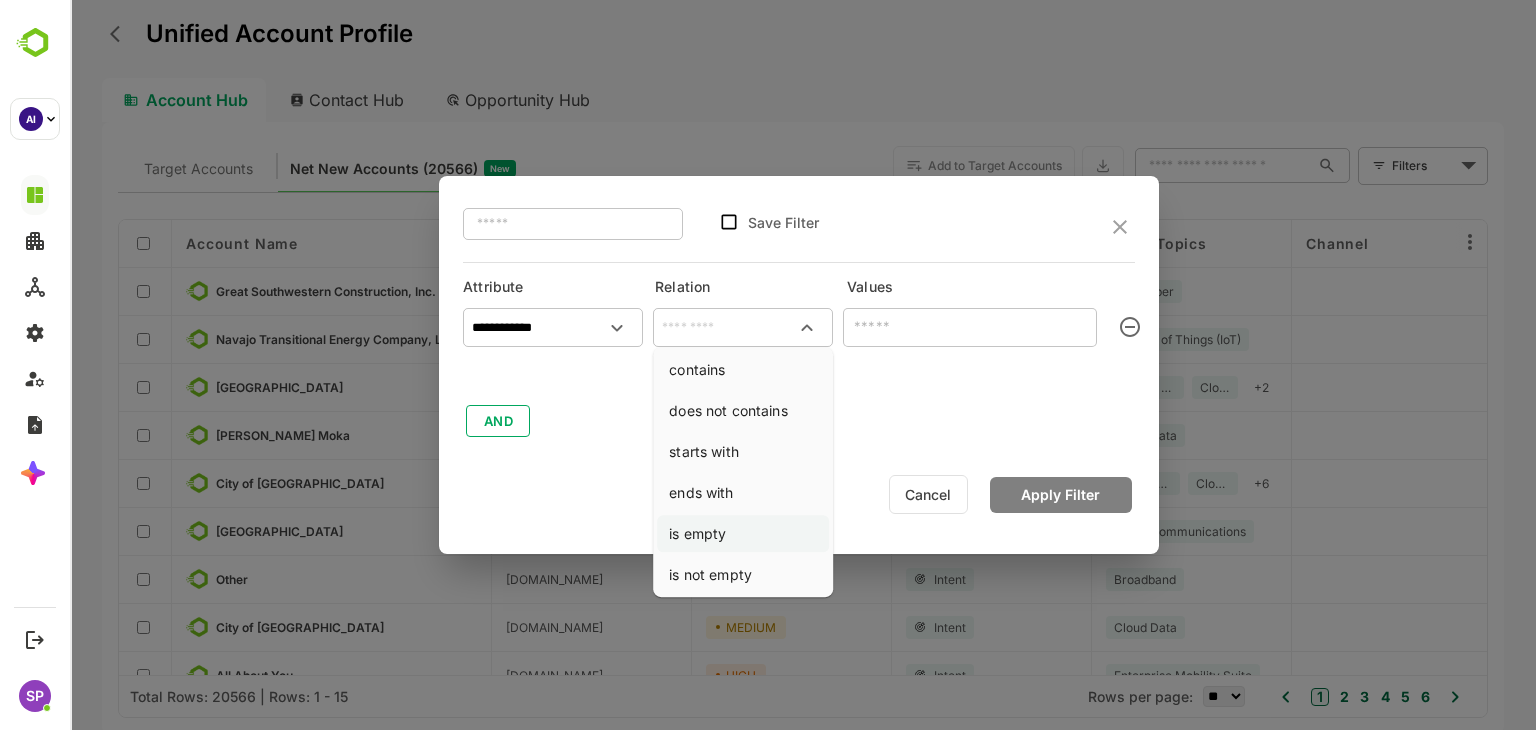 click on "is empty" at bounding box center [743, 533] 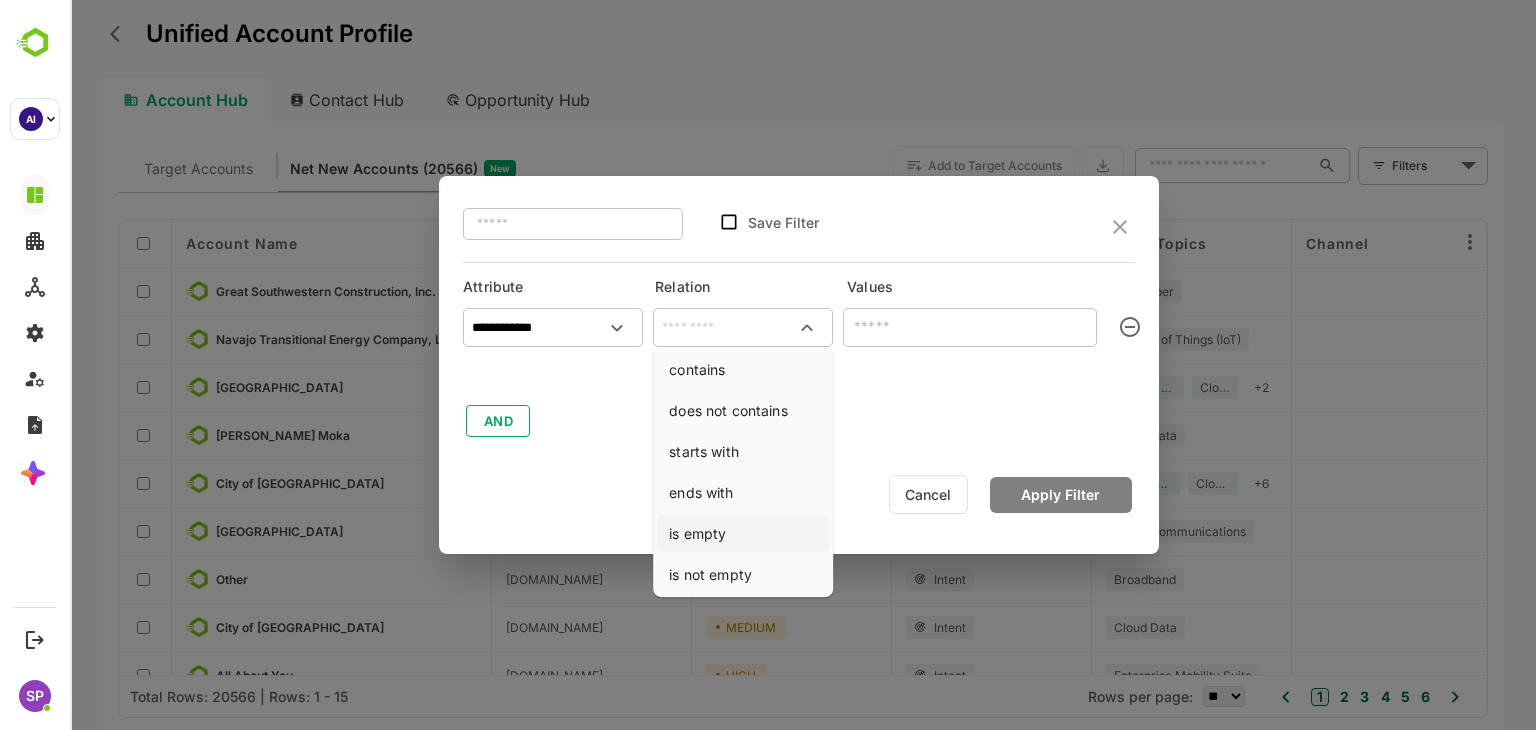 type on "********" 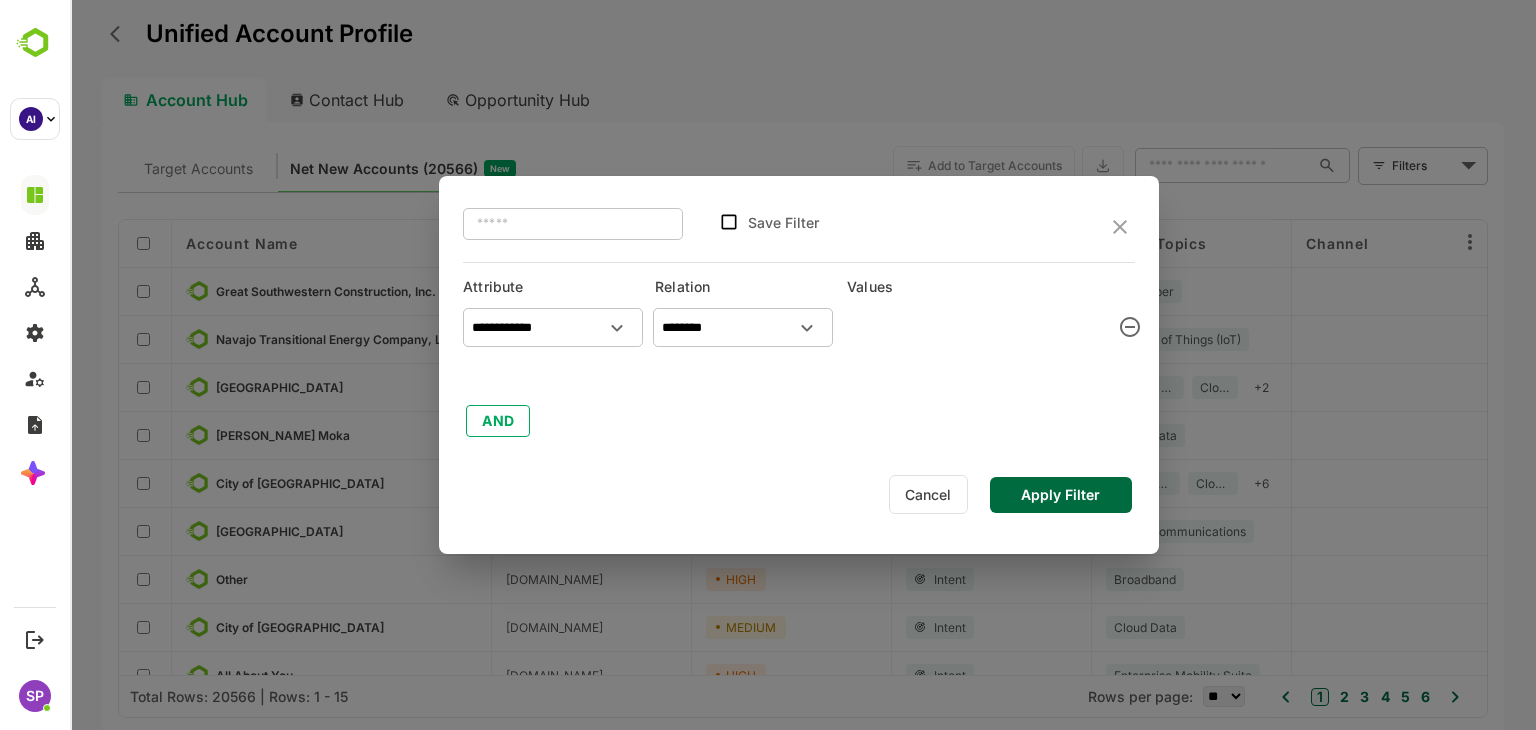 click on "Apply Filter" at bounding box center (1061, 495) 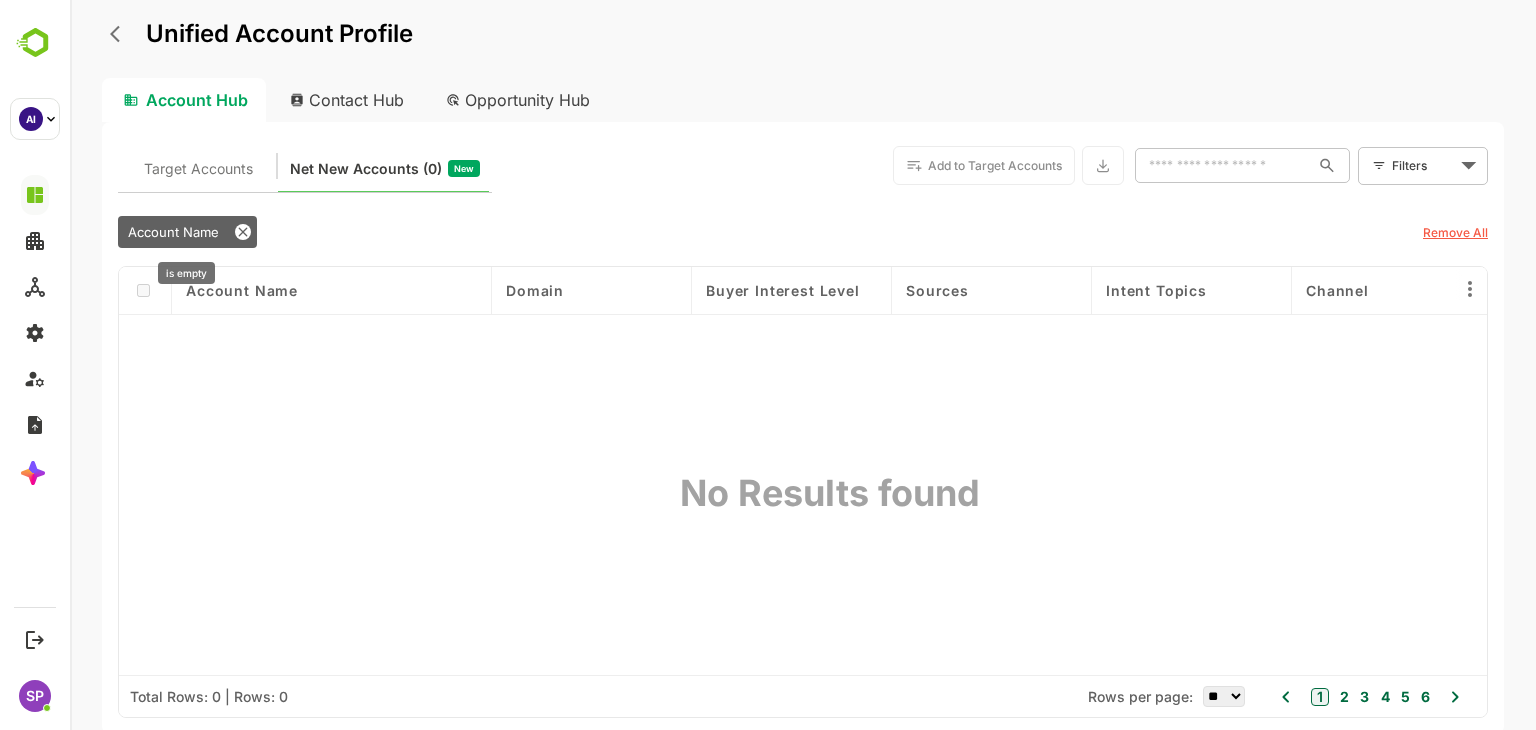 click on "Account Name" at bounding box center [173, 232] 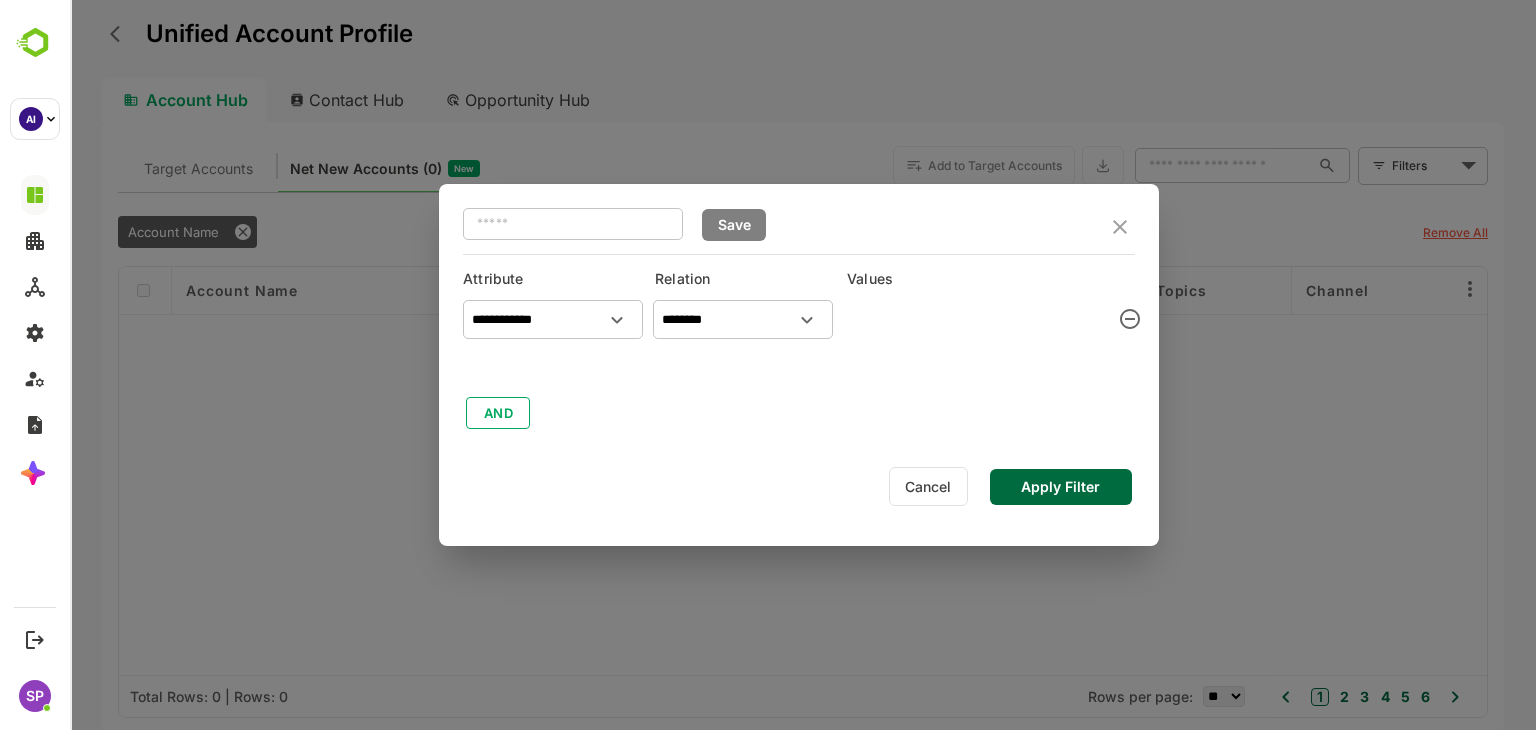 click on "**********" at bounding box center (799, 361) 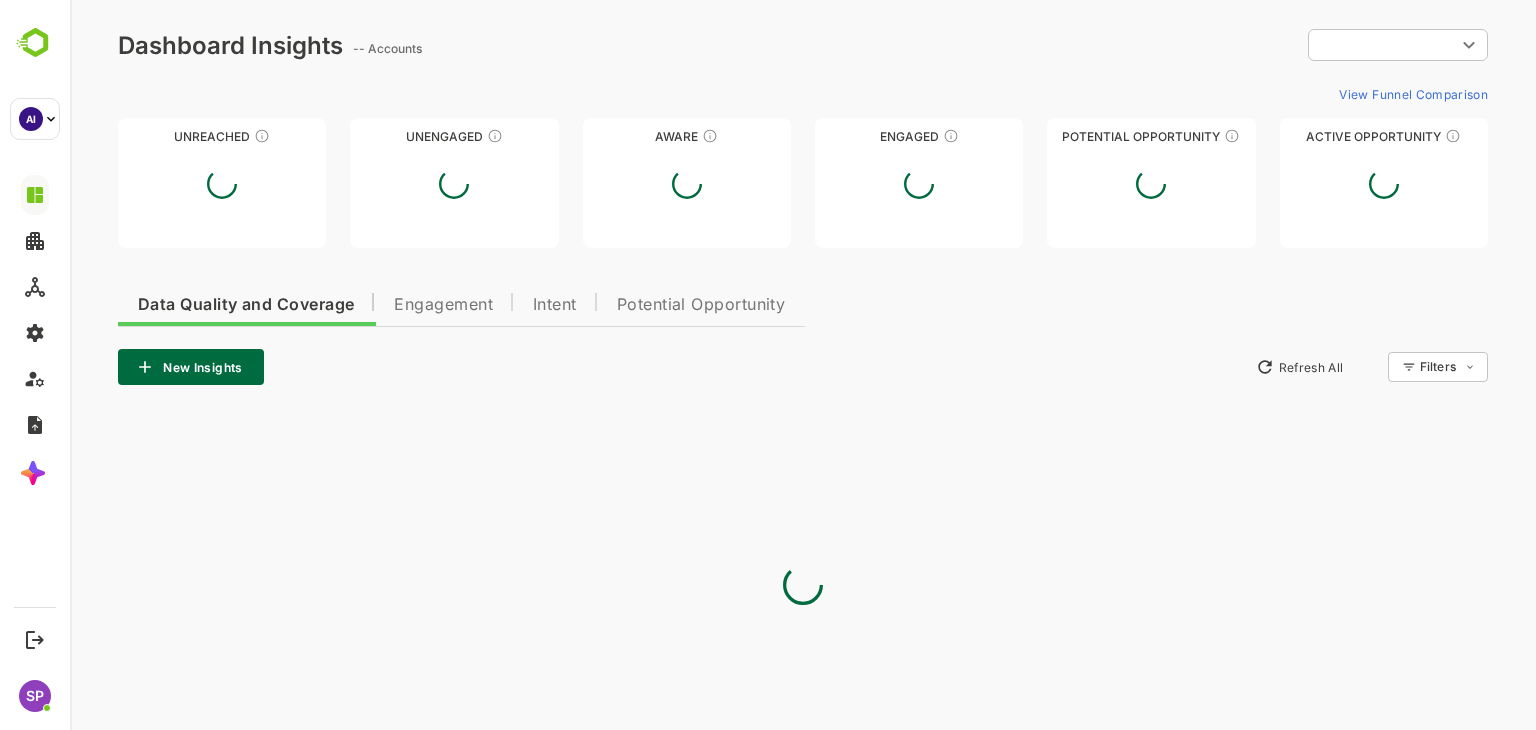 scroll, scrollTop: 0, scrollLeft: 0, axis: both 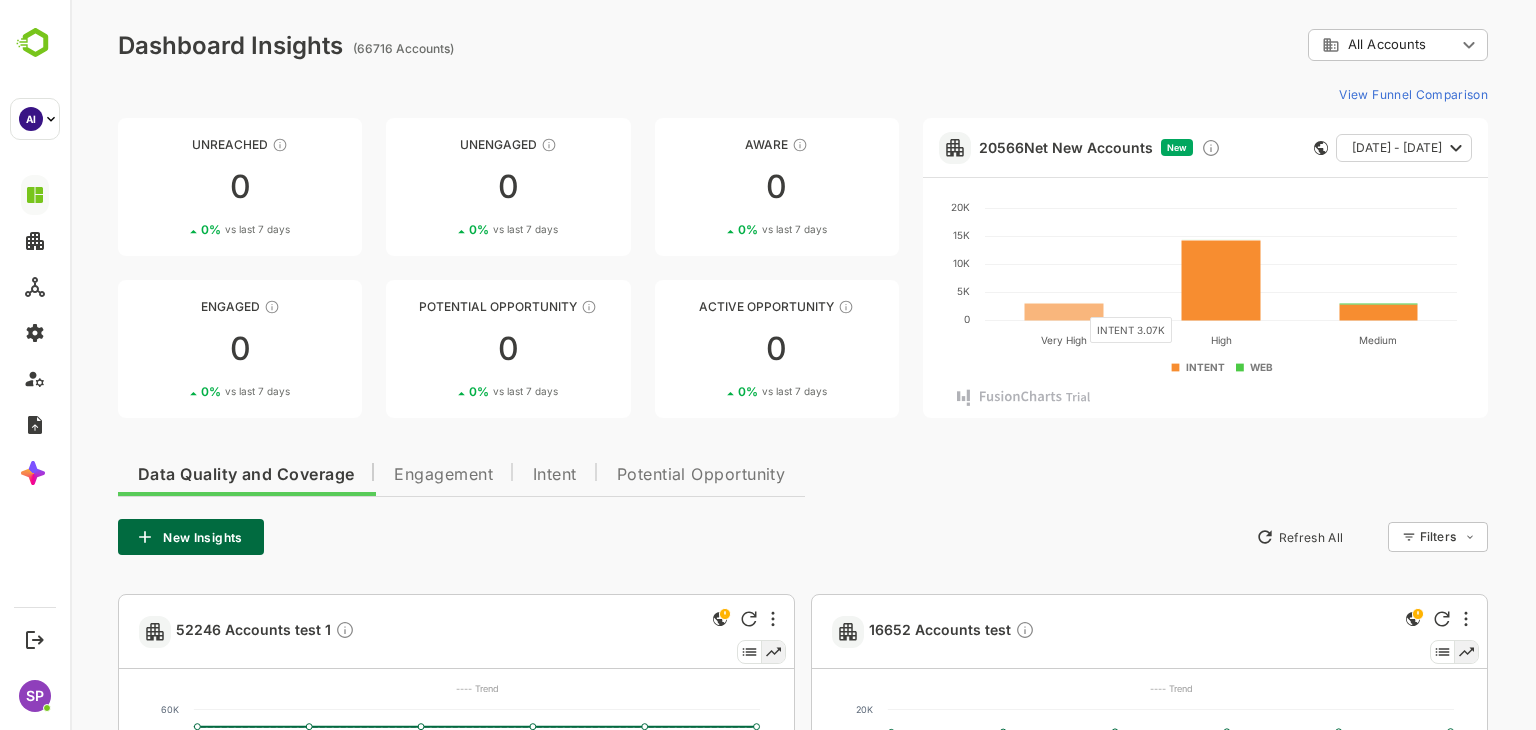 click 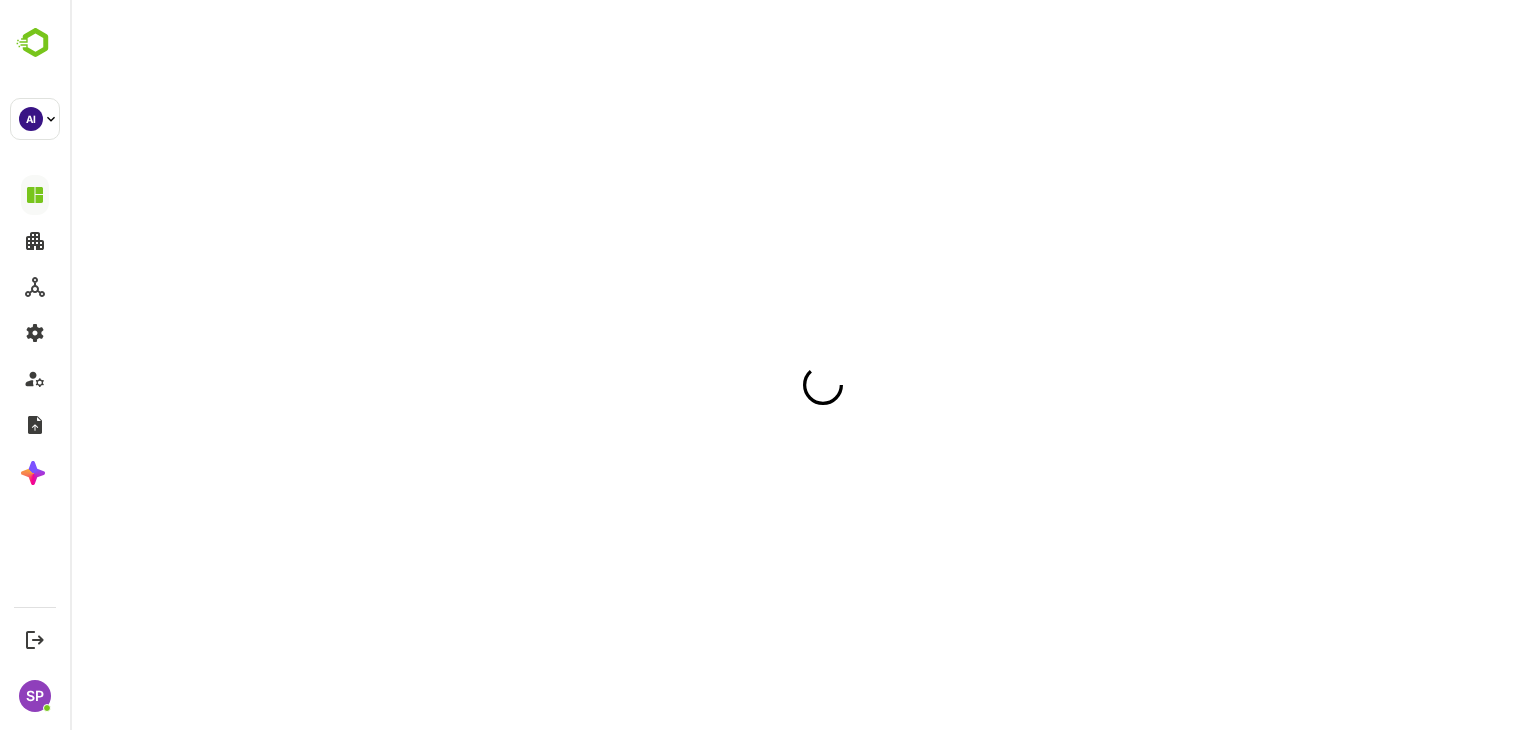 scroll, scrollTop: 0, scrollLeft: 0, axis: both 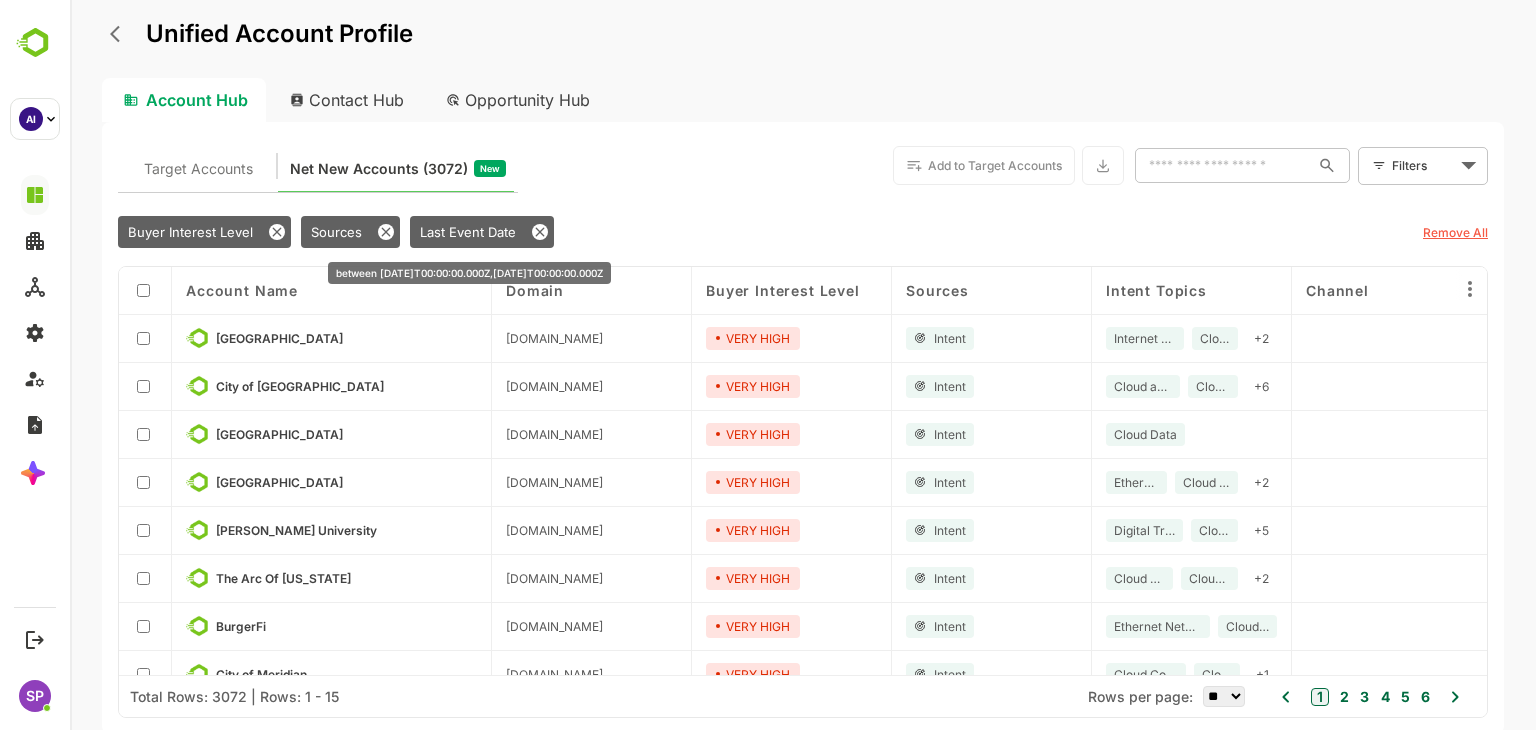 click on "Last Event Date" at bounding box center (468, 232) 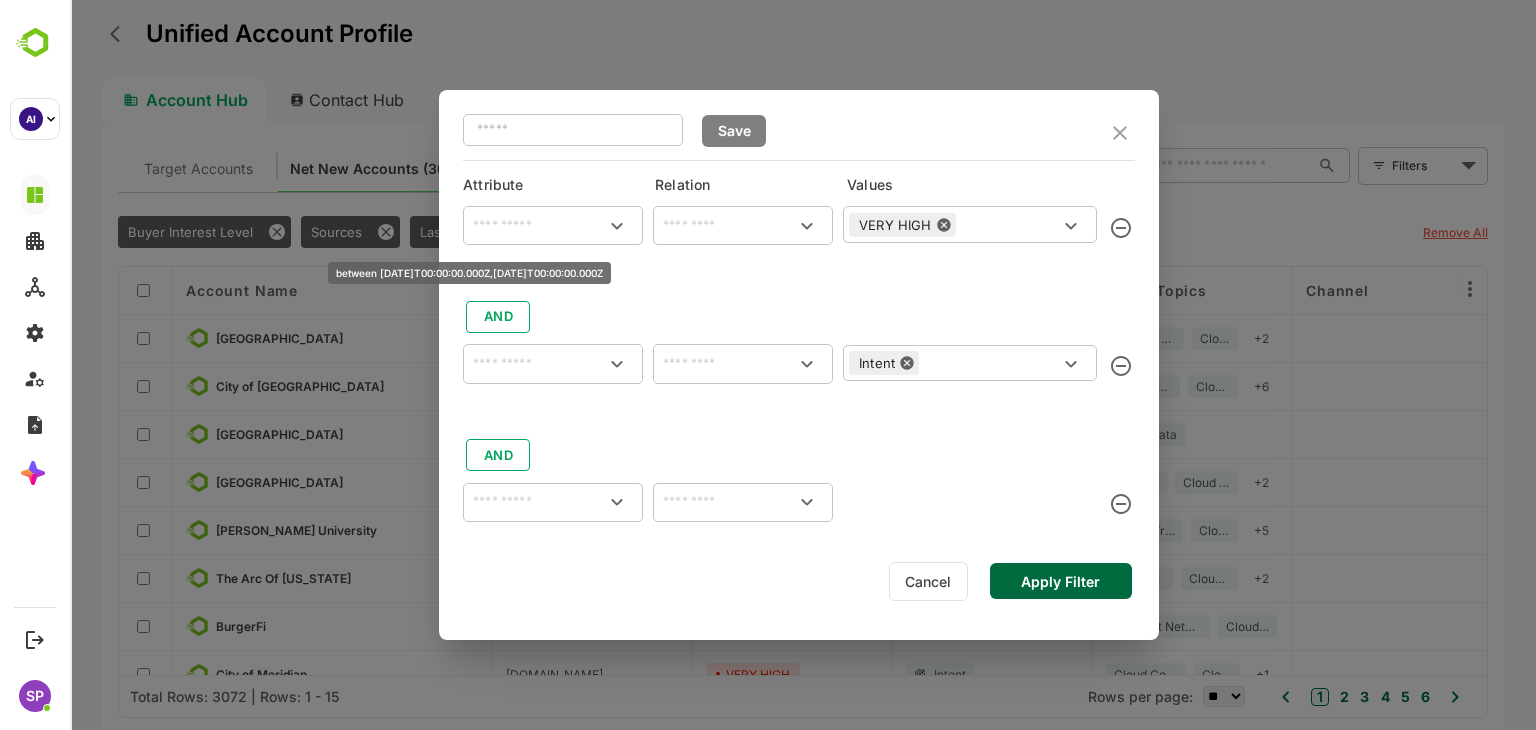 type on "**********" 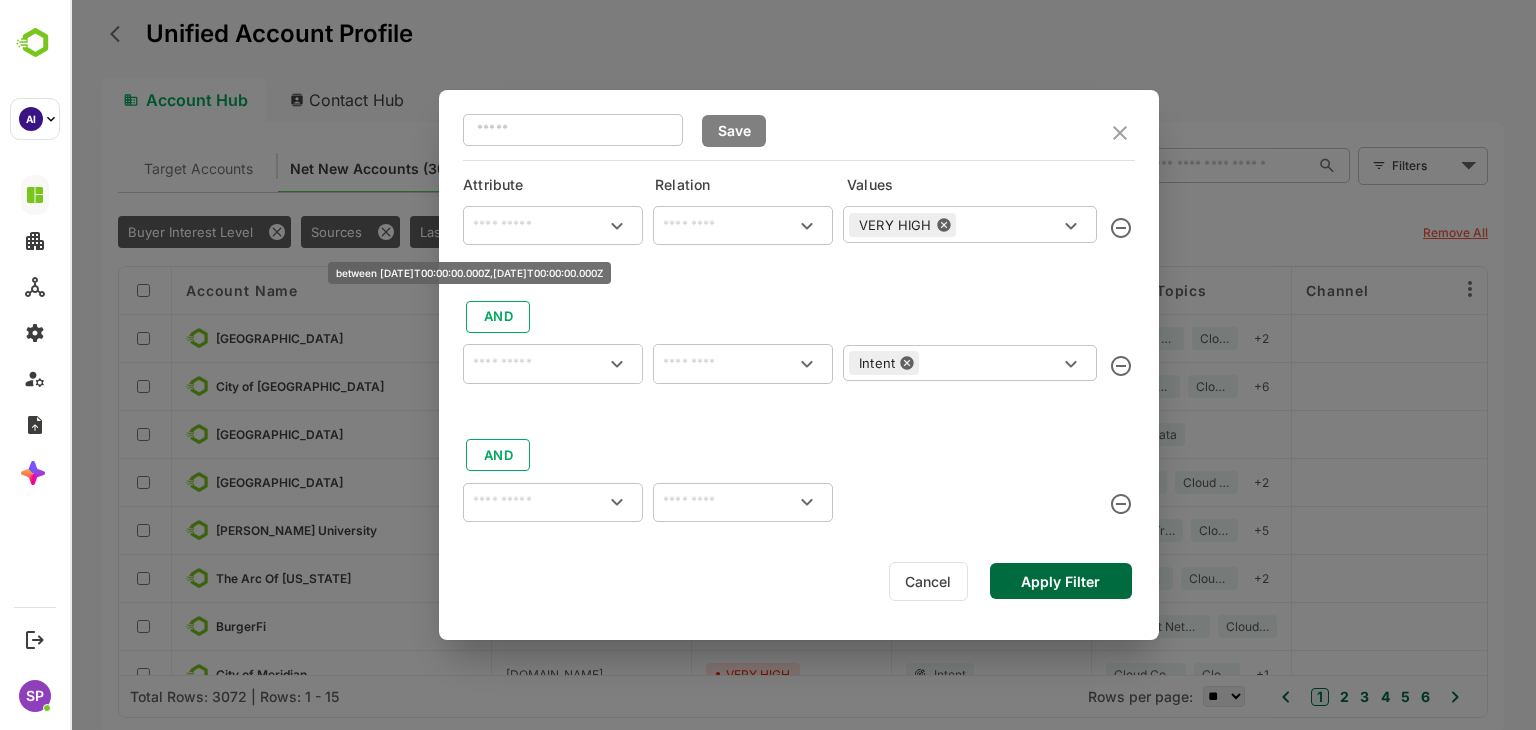 type on "********" 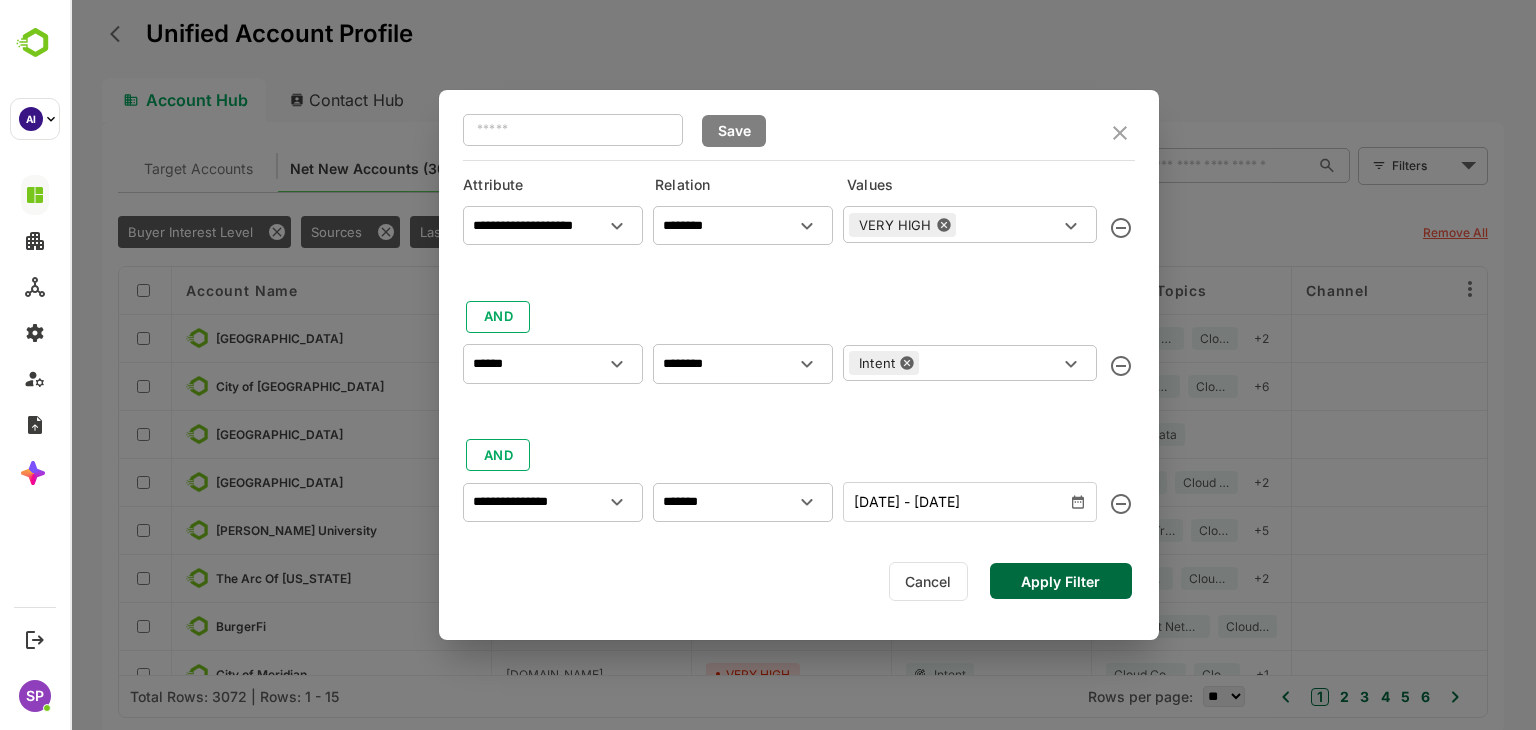 click on "Apply Filter" at bounding box center [1061, 581] 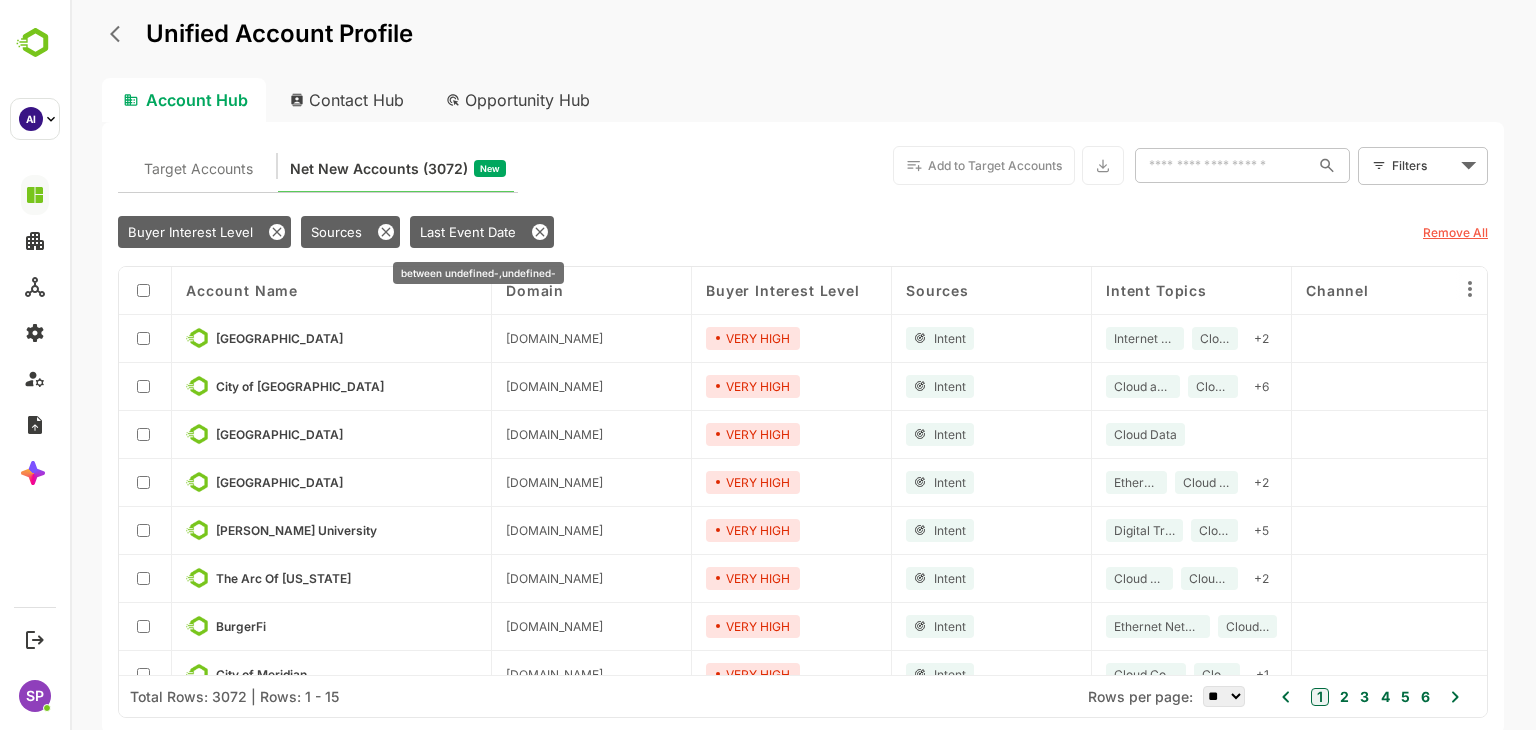 click on "Last Event Date" at bounding box center (468, 232) 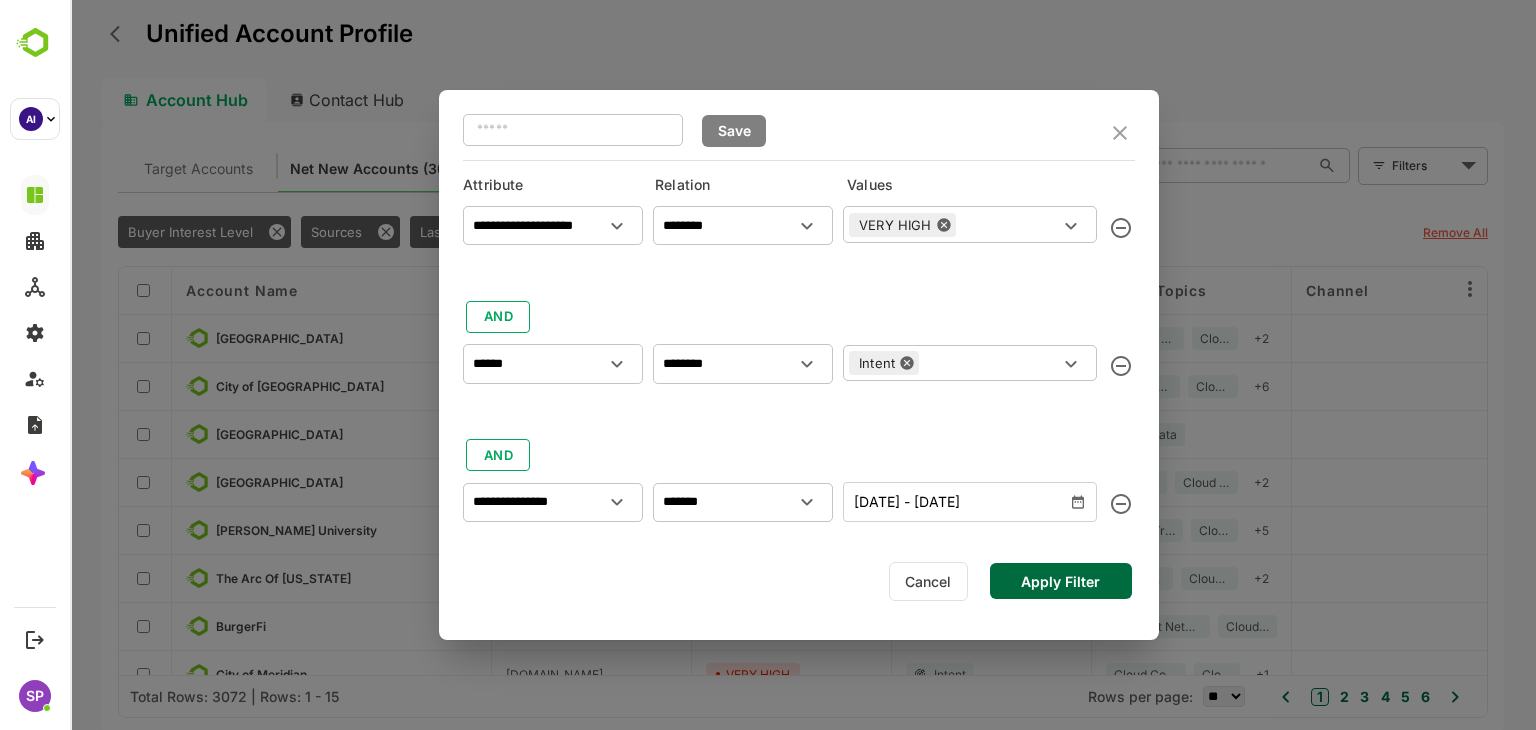 scroll, scrollTop: 86, scrollLeft: 0, axis: vertical 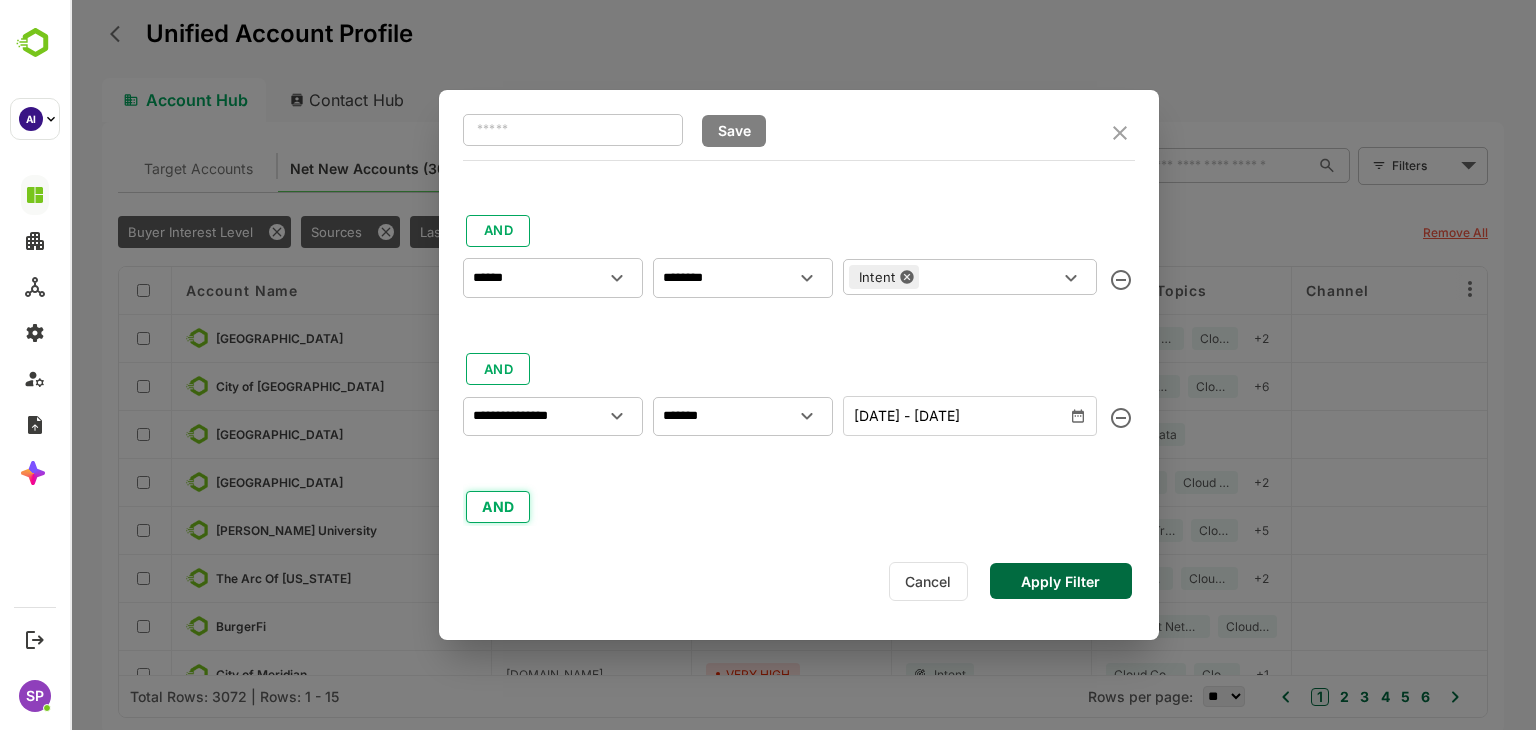 click on "AND" at bounding box center [498, 507] 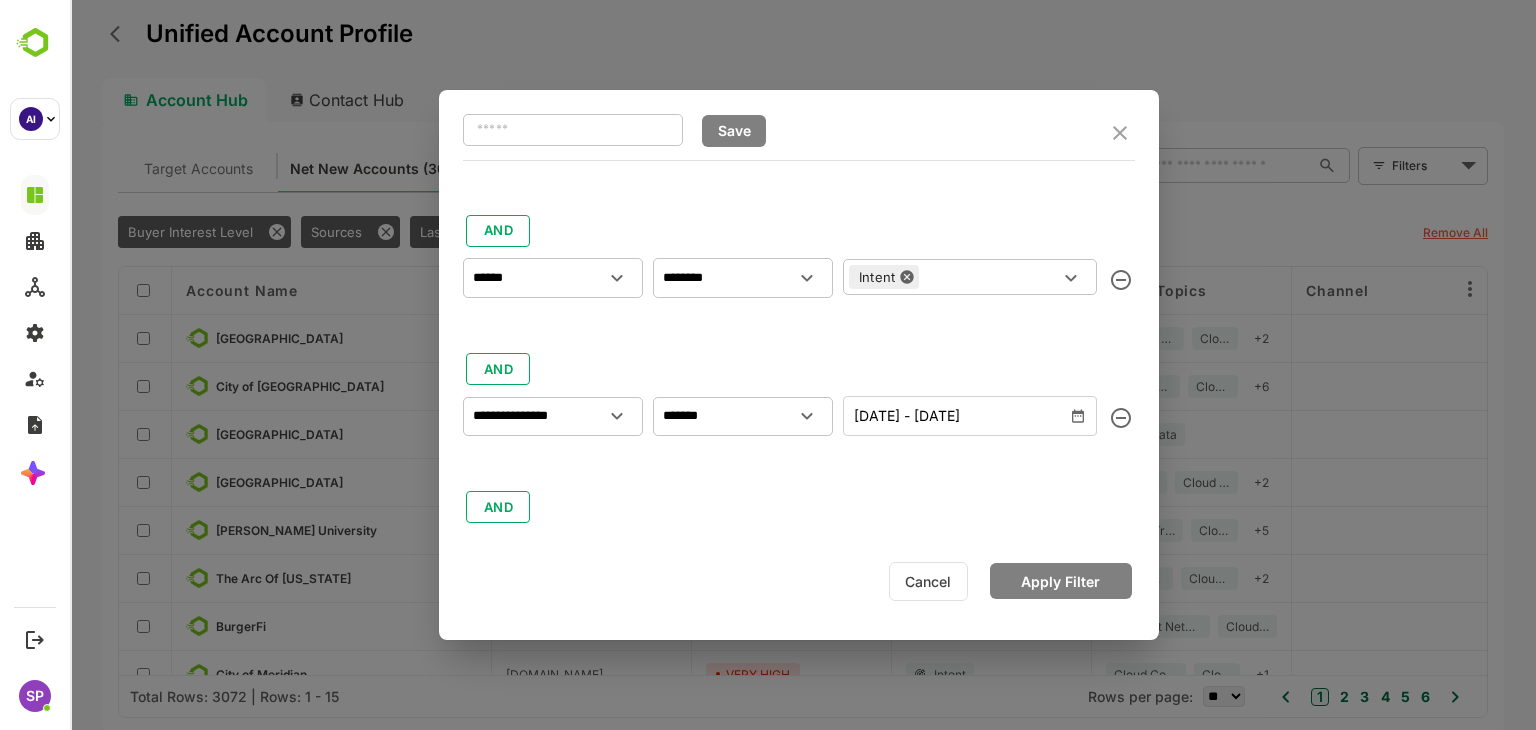 scroll, scrollTop: 224, scrollLeft: 0, axis: vertical 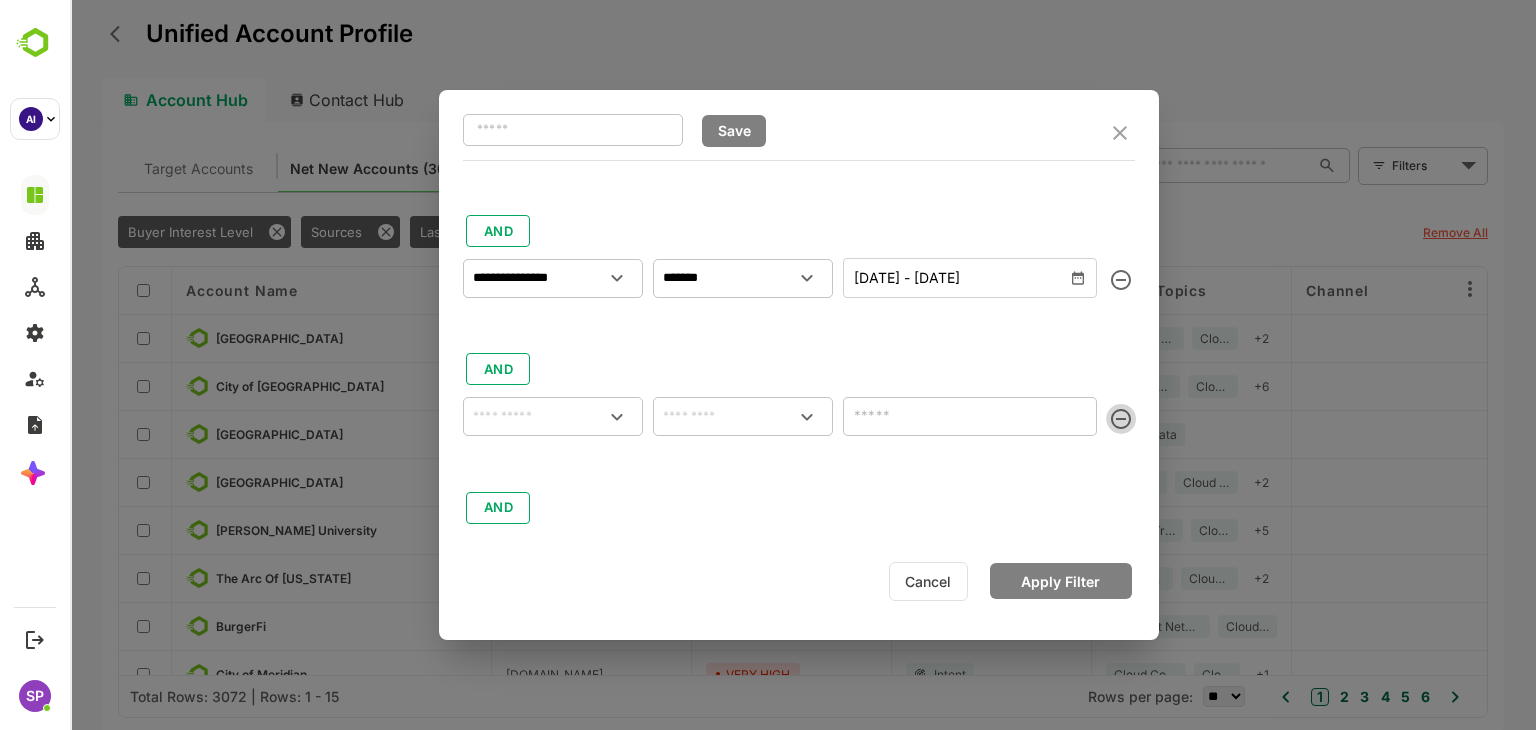 click 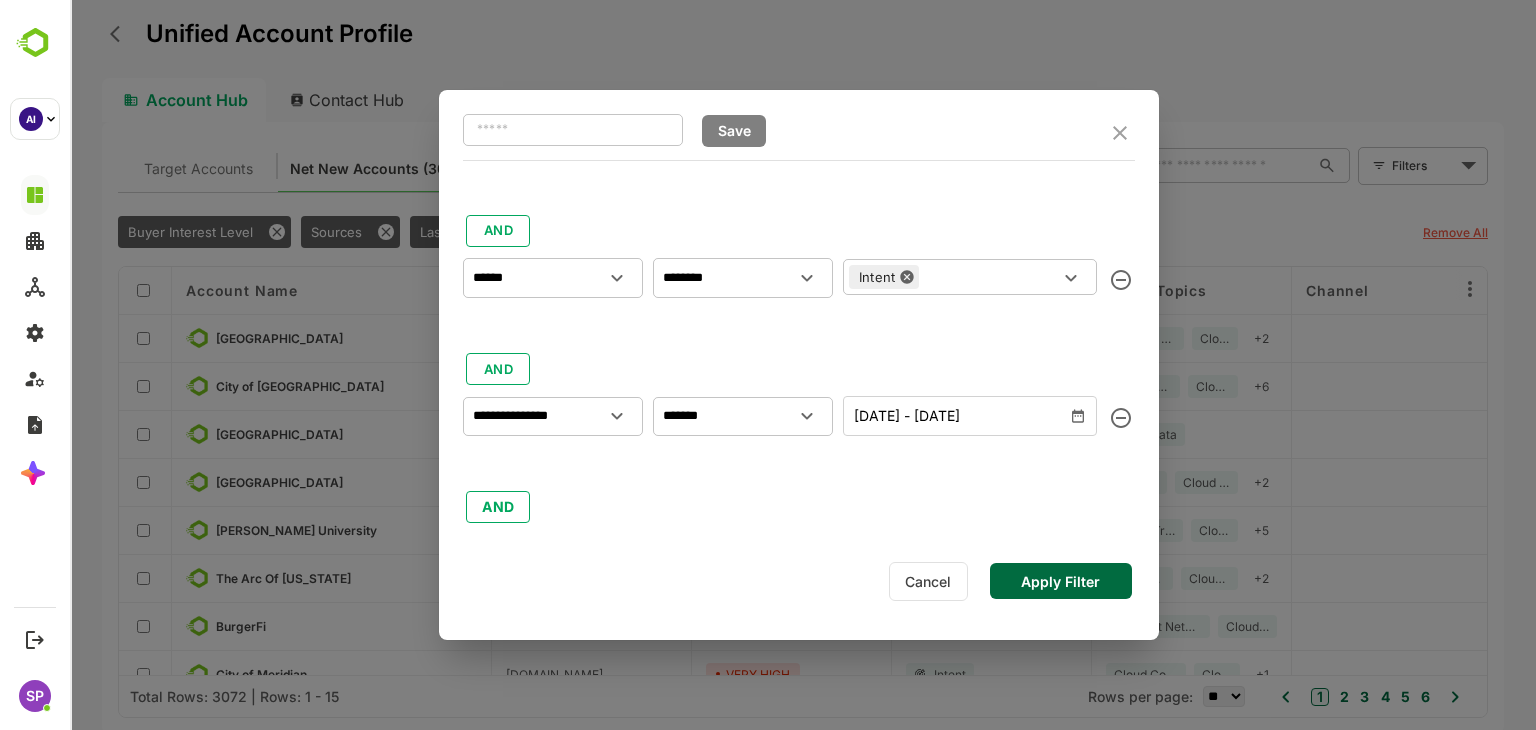 click on "Cancel" at bounding box center (928, 581) 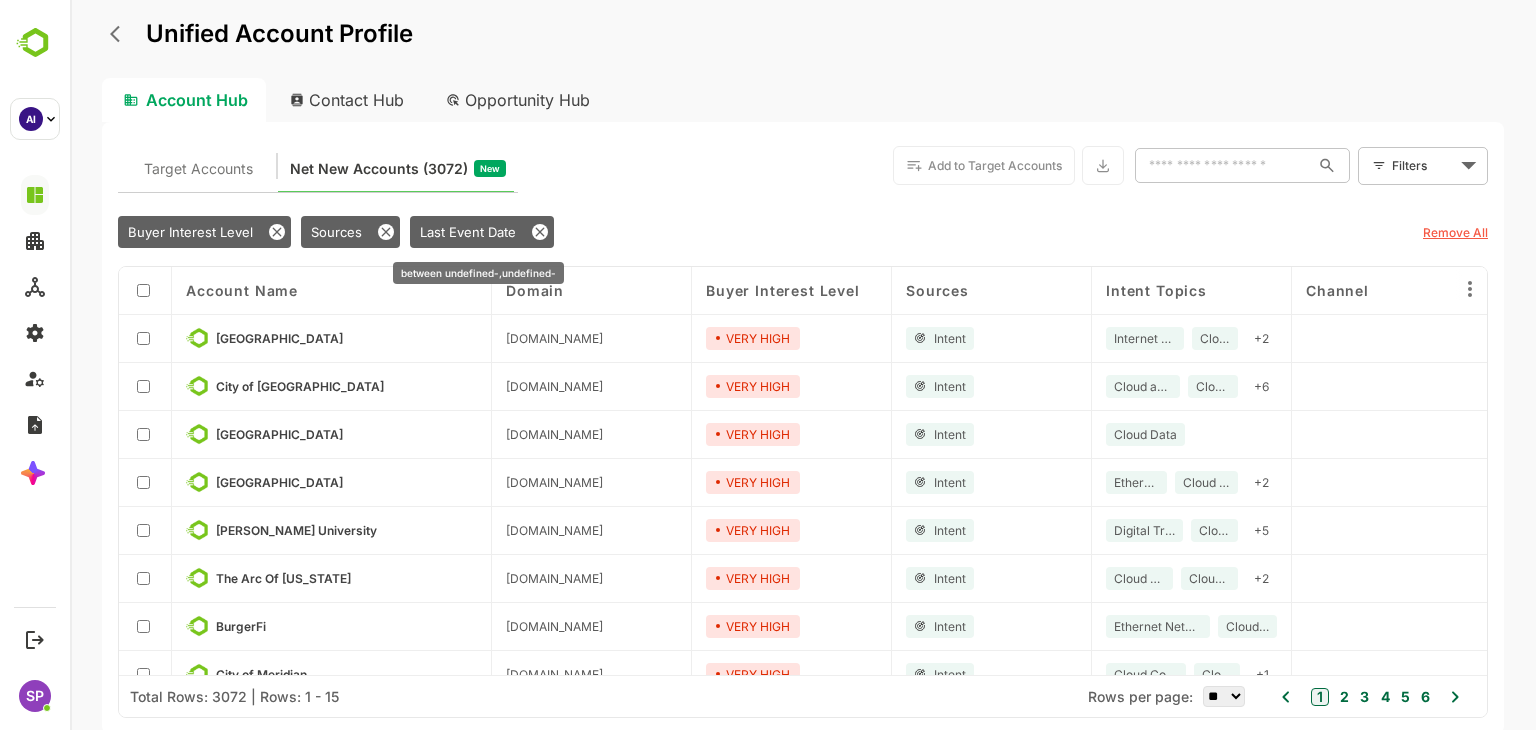 click on "Last Event Date" at bounding box center [468, 232] 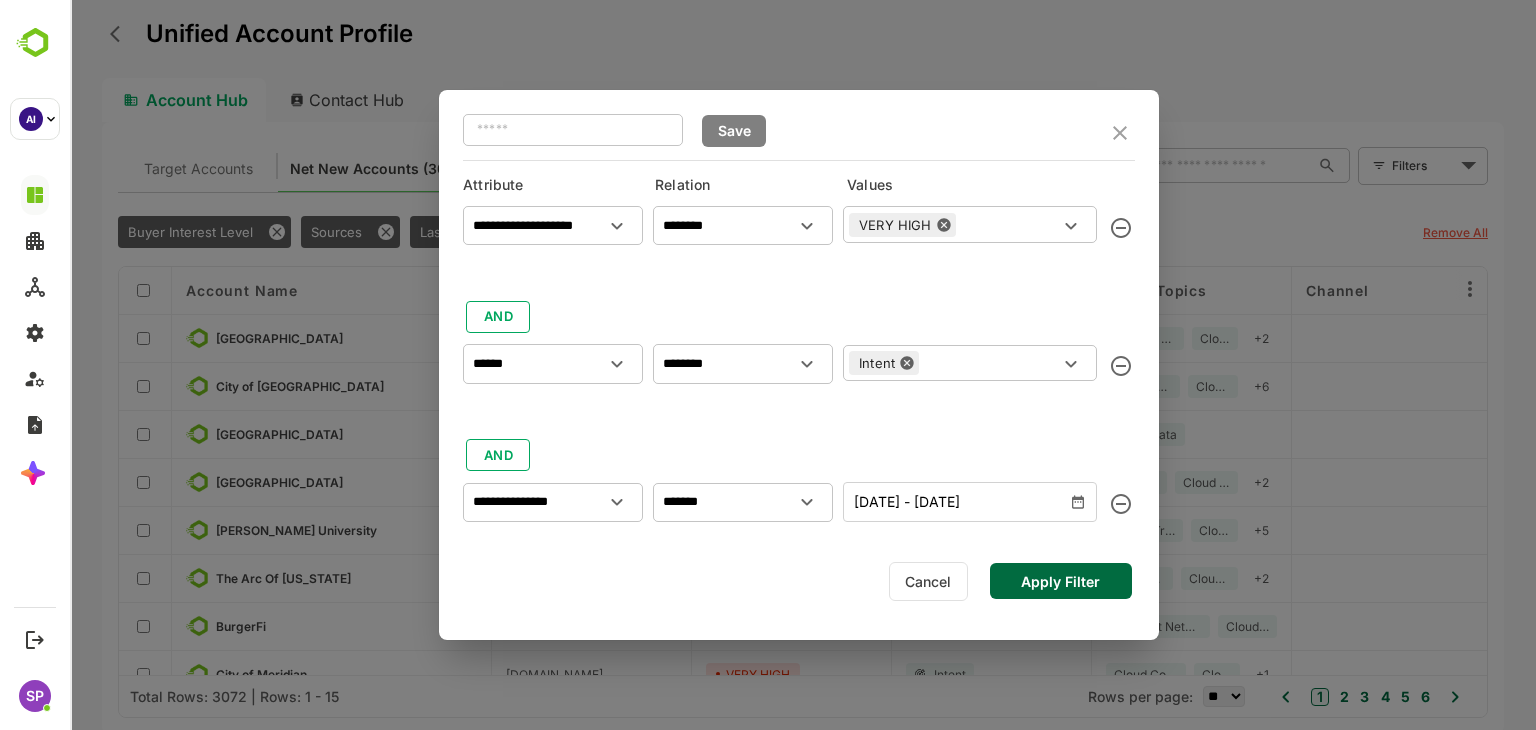 scroll, scrollTop: 86, scrollLeft: 0, axis: vertical 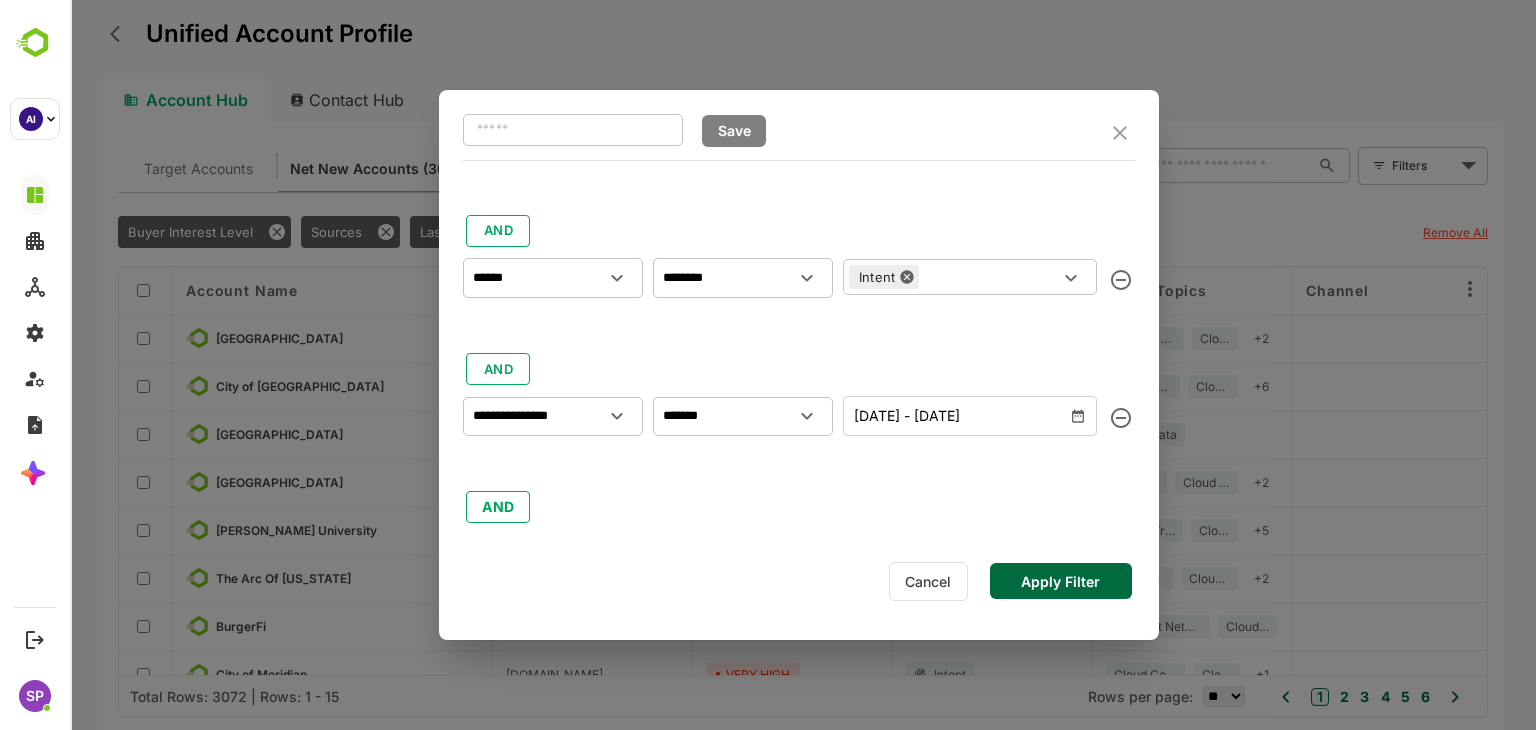 click on "Cancel" at bounding box center [928, 581] 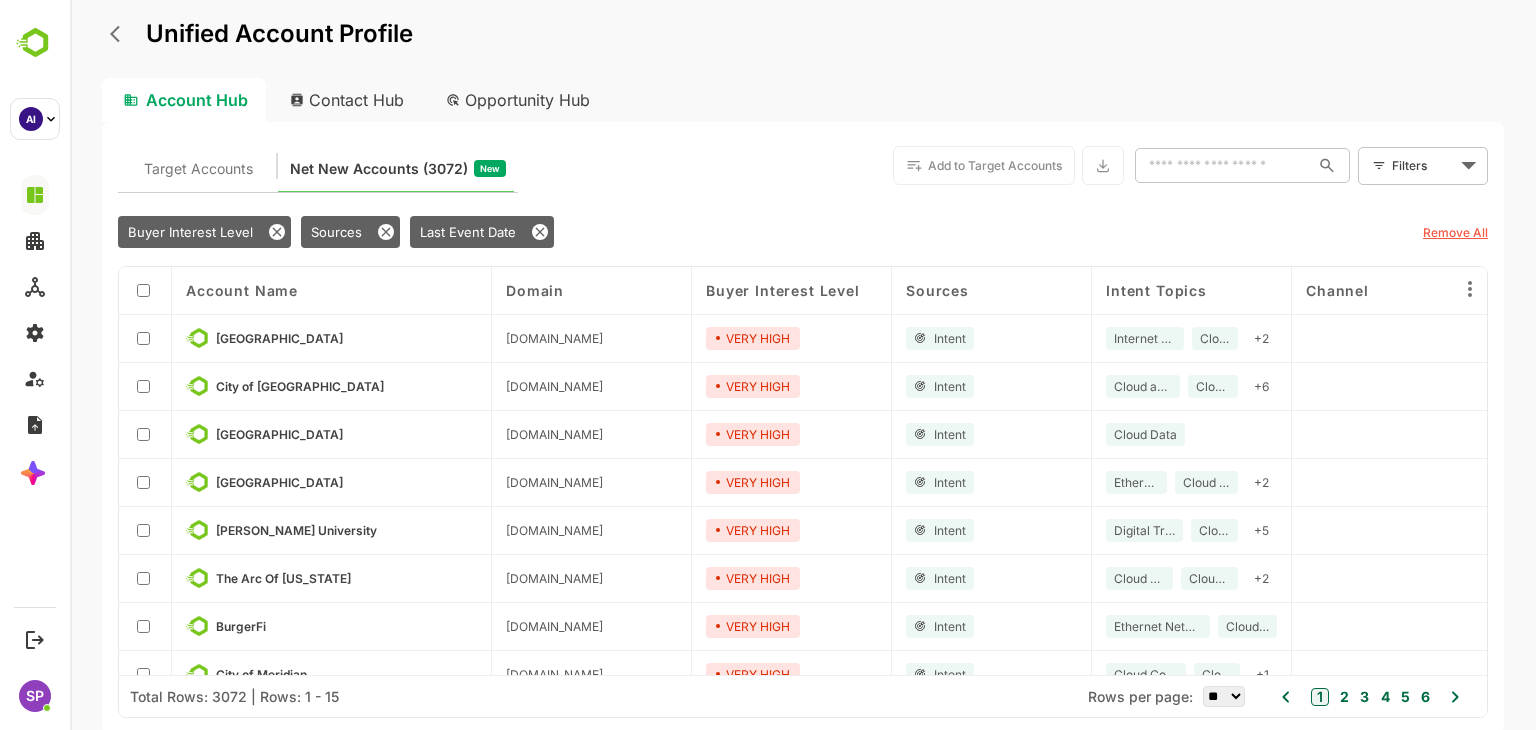 click on "Remove All" at bounding box center (1455, 232) 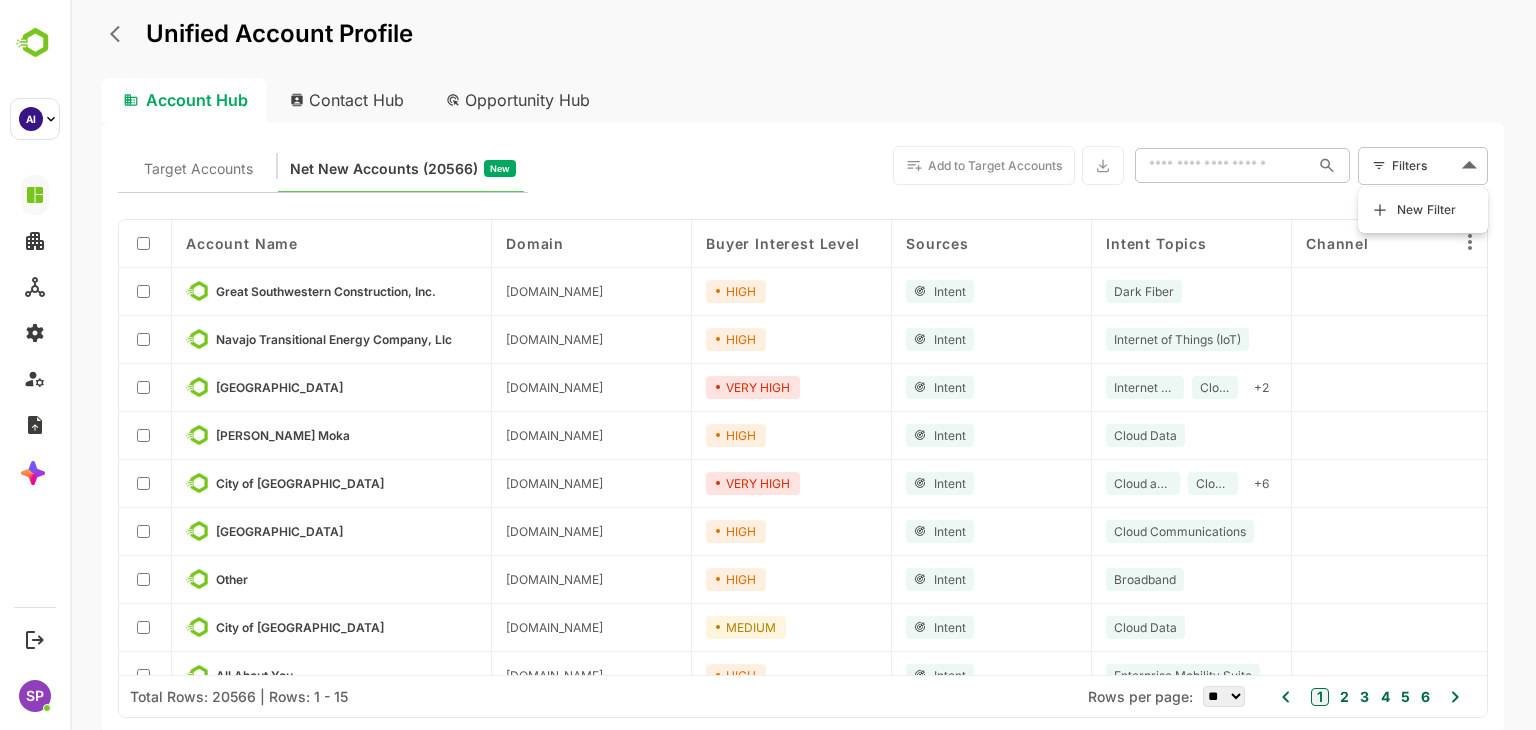 click on "Unified Account Profile Account Hub Contact Hub Opportunity Hub Target Accounts Net New Accounts ( 20566 ) New Add to Target Accounts ​ Filters ​ Account Name Domain Buyer Interest Level Sources Intent Topics Channel Last Event Date Last Visit Date Surging Country Visit Countries Last Intent Date Recent Activities Web Pages Visited Great Southwestern Construction, Inc. [DOMAIN_NAME] HIGH Intent Dark Fiber [DATE] [DATE] Navajo Transitional Energy Company, Llc [DOMAIN_NAME] HIGH Intent Internet of Things (IoT) [DATE] [DATE] [GEOGRAPHIC_DATA] 36 [DOMAIN_NAME] VERY HIGH Intent Internet of Things (IoT) Cloud Data + 2 [DATE] [DATE] [PERSON_NAME] Moka [DOMAIN_NAME] HIGH Intent Cloud Data [DATE] [DATE] City of [GEOGRAPHIC_DATA][DOMAIN_NAME] VERY HIGH Intent Cloud as a Service Cloud Data + 6 [DATE] [DATE] [GEOGRAPHIC_DATA] [DOMAIN_NAME] HIGH Intent Cloud Communications [DATE] [DATE] Other [DOMAIN_NAME] HIGH Intent Broadband" at bounding box center [803, 365] 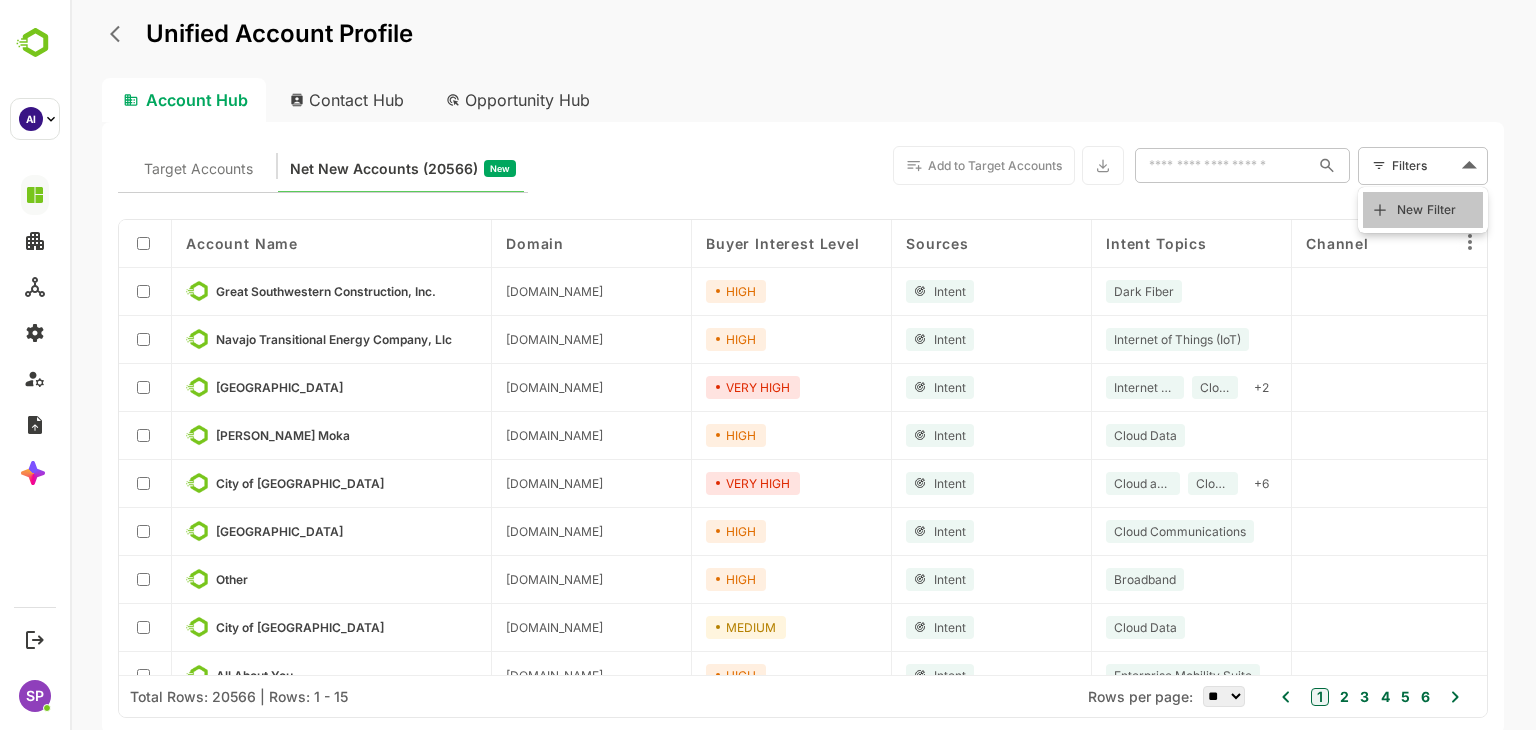 click on "New Filter" at bounding box center (1427, 210) 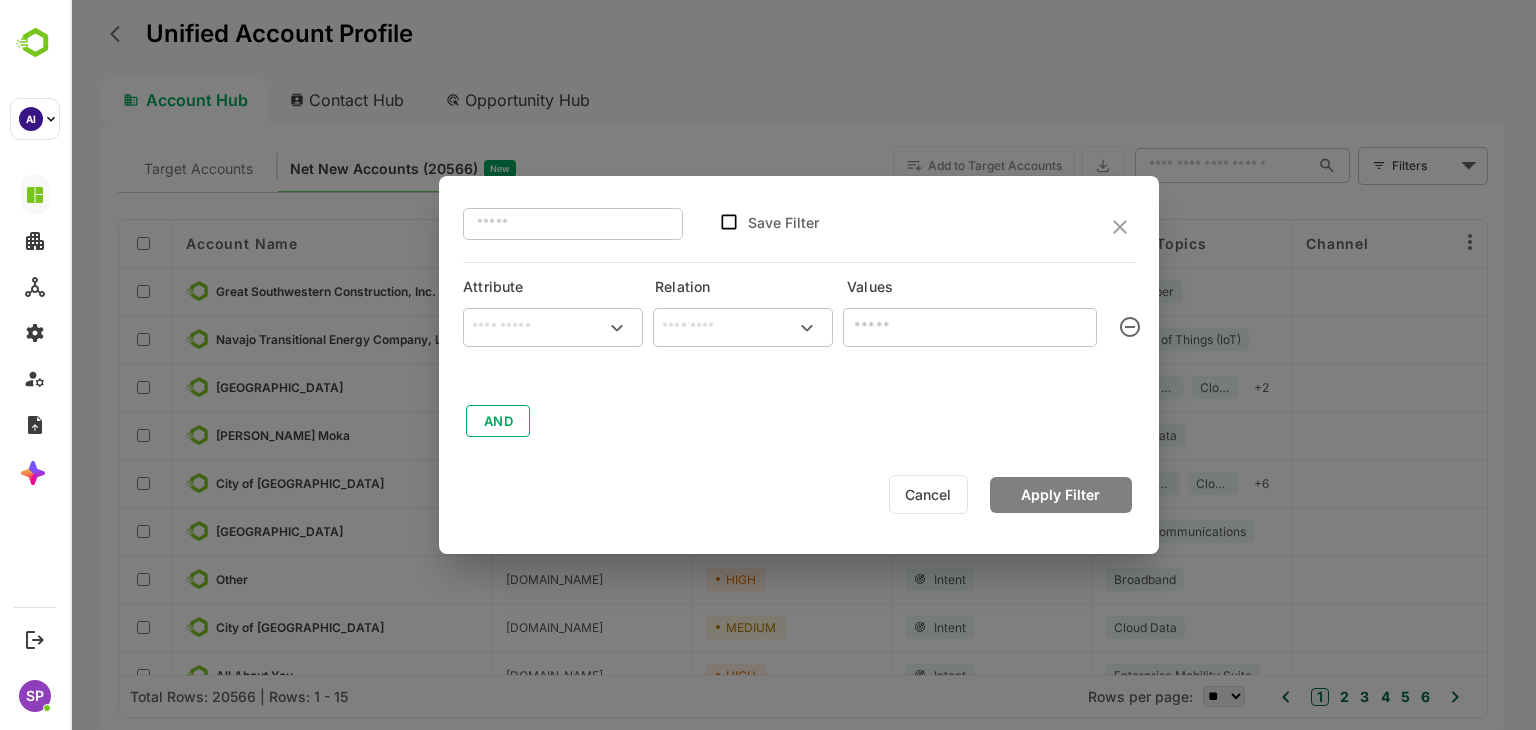 click at bounding box center [553, 328] 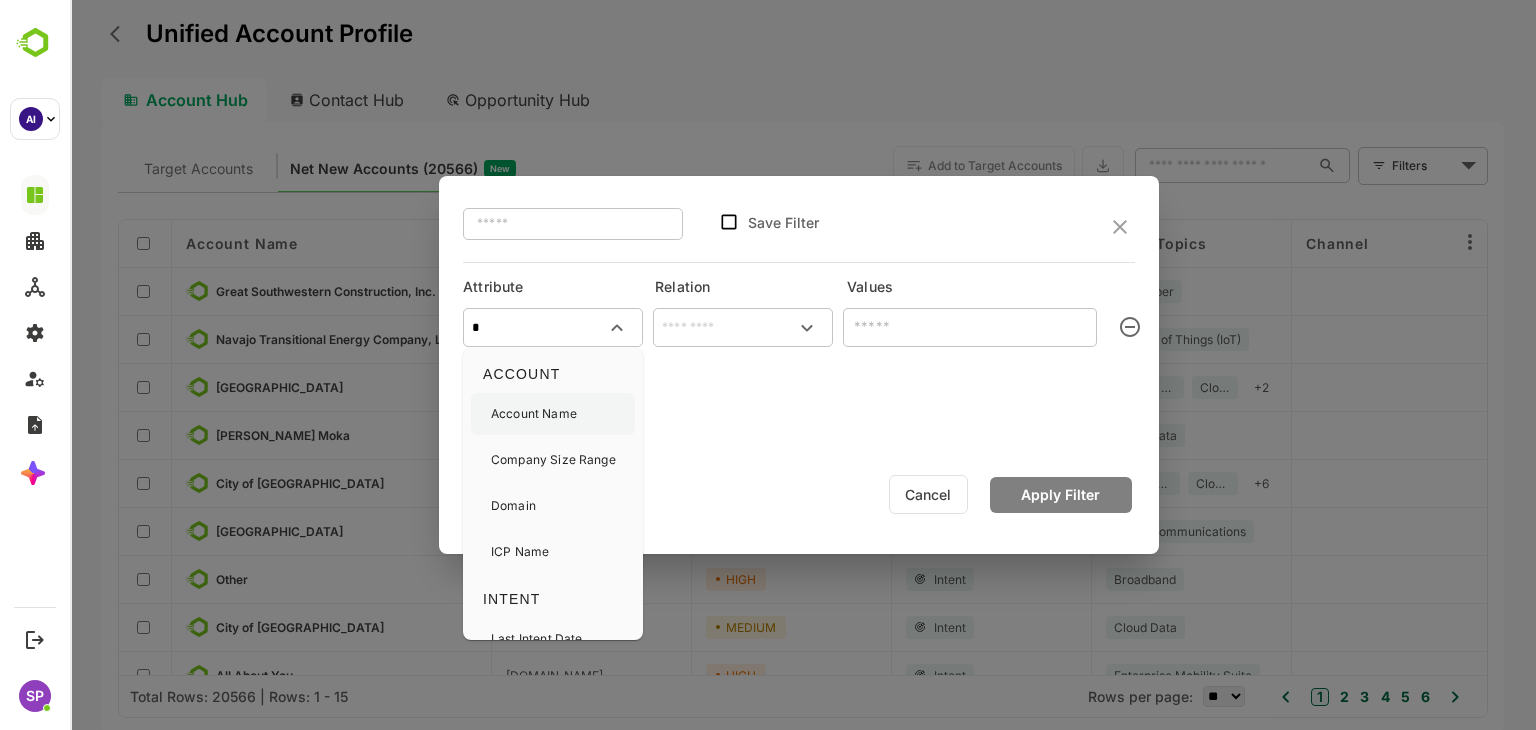 click on "Account Name" at bounding box center (534, 414) 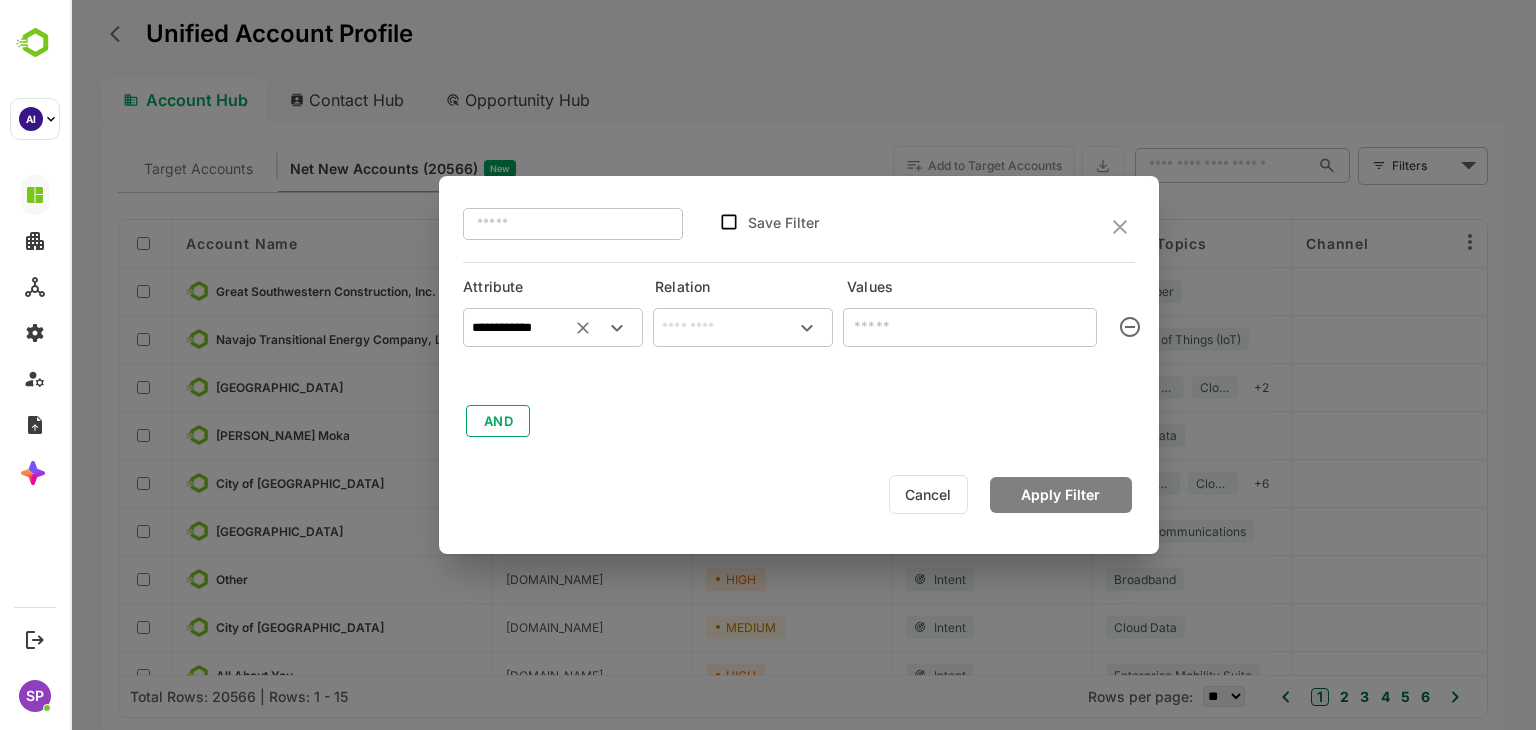 type on "**********" 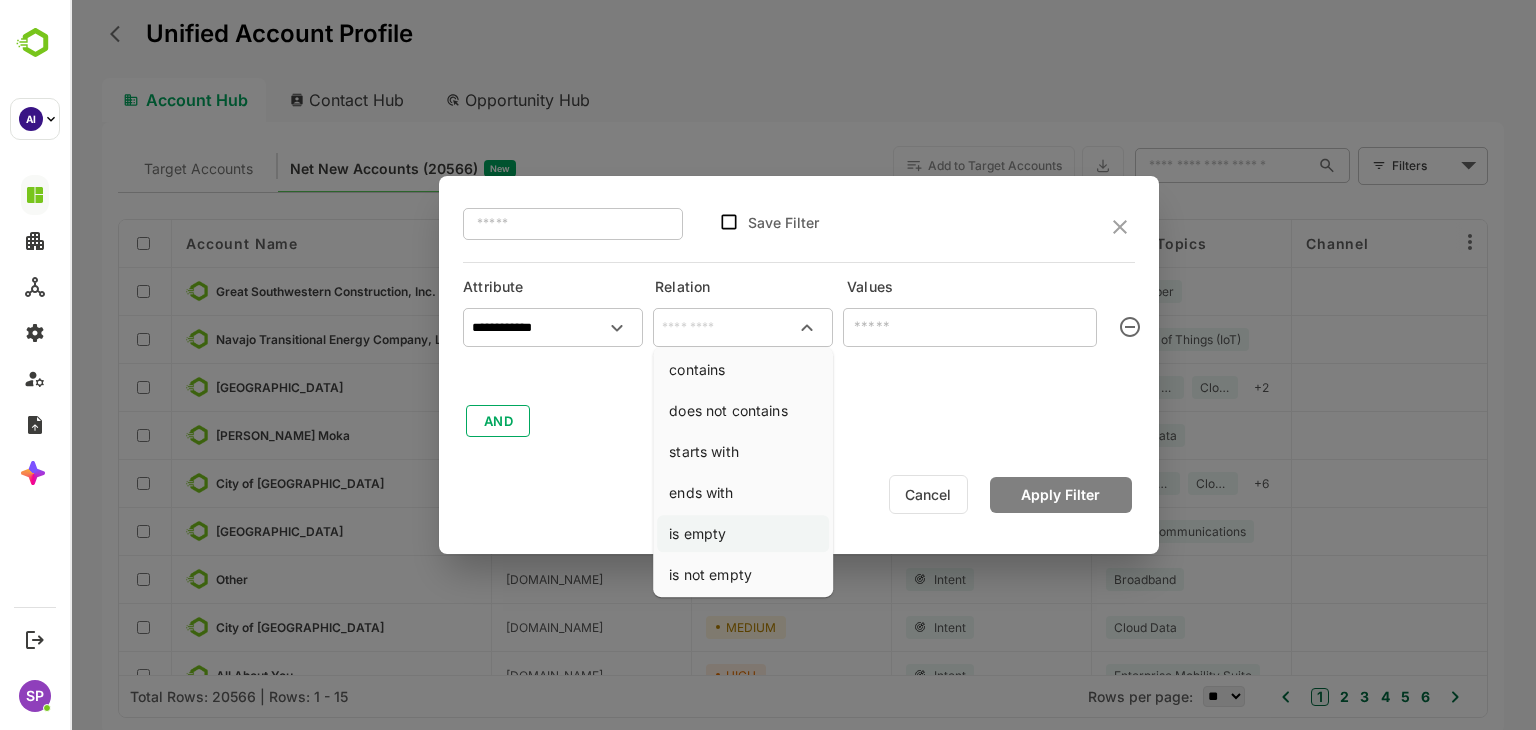 click on "is empty" at bounding box center (743, 533) 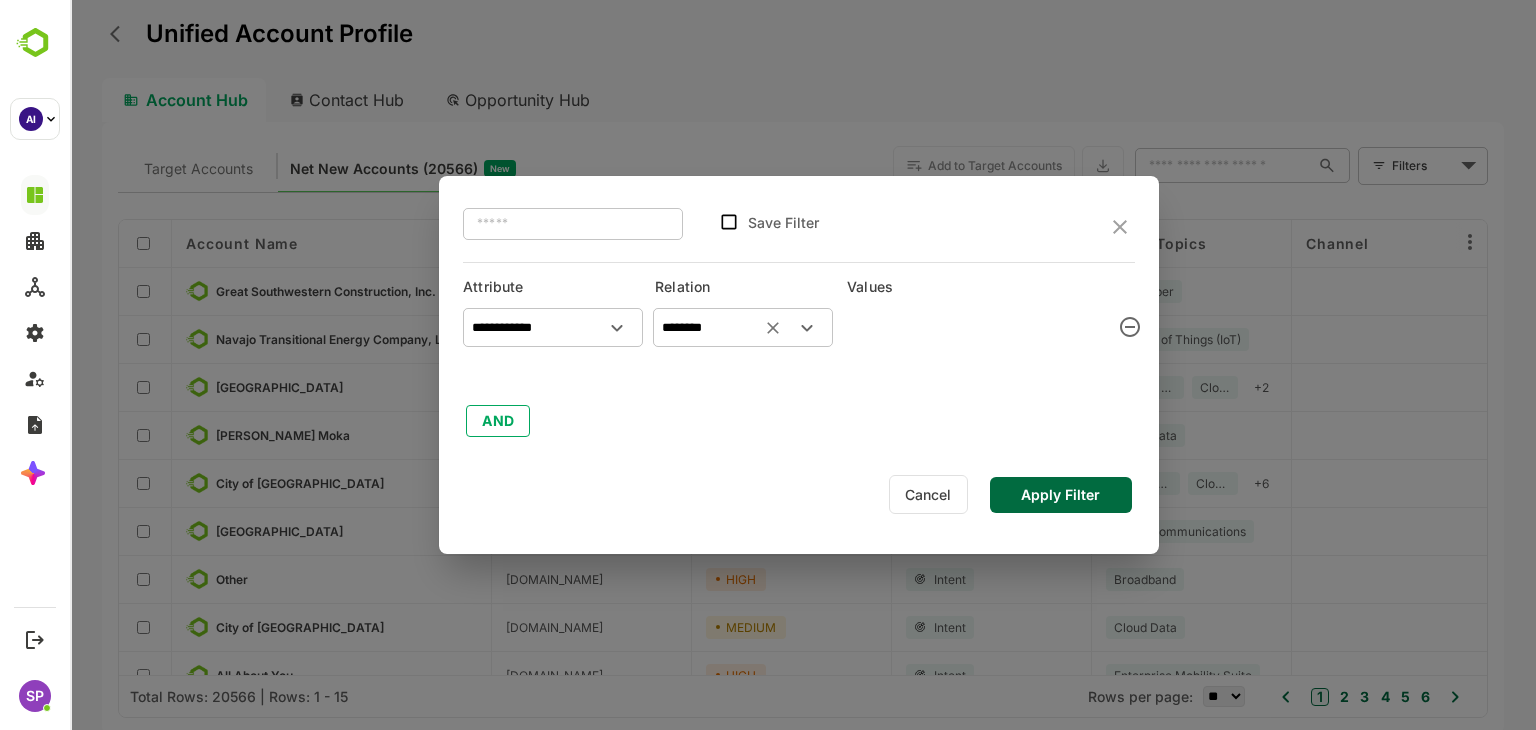 click on "Apply Filter" at bounding box center (1061, 495) 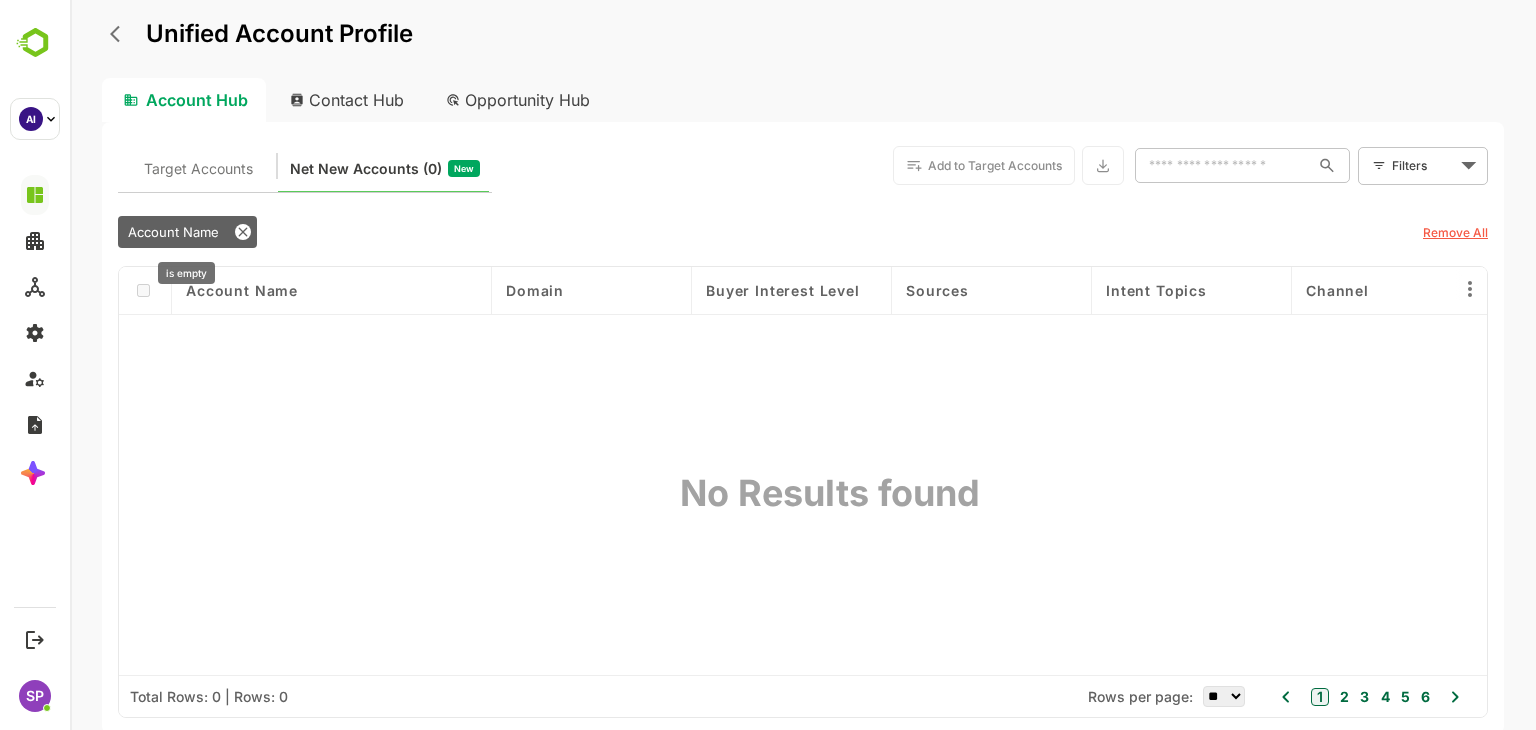 click on "Account Name" at bounding box center [173, 232] 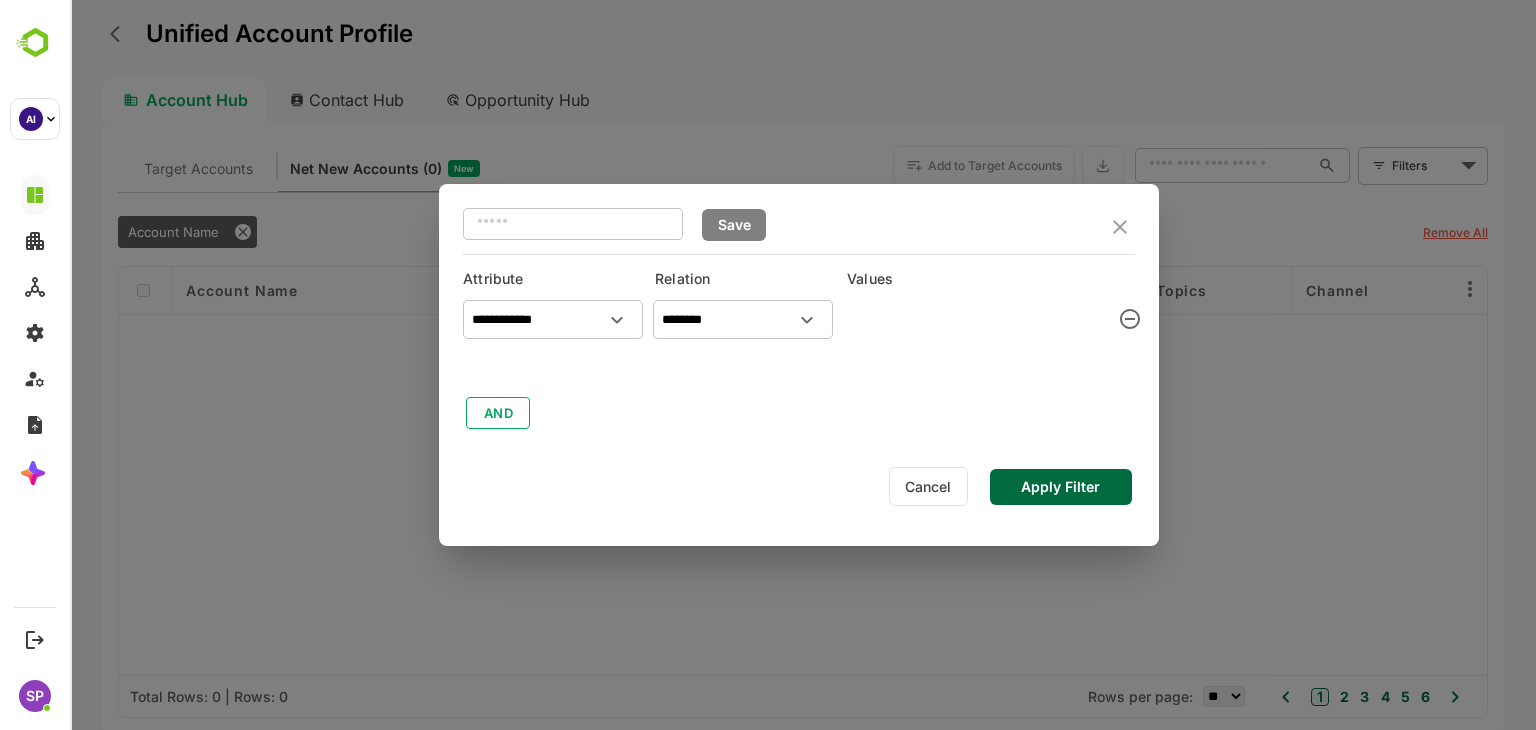 click on "**********" at bounding box center (799, 361) 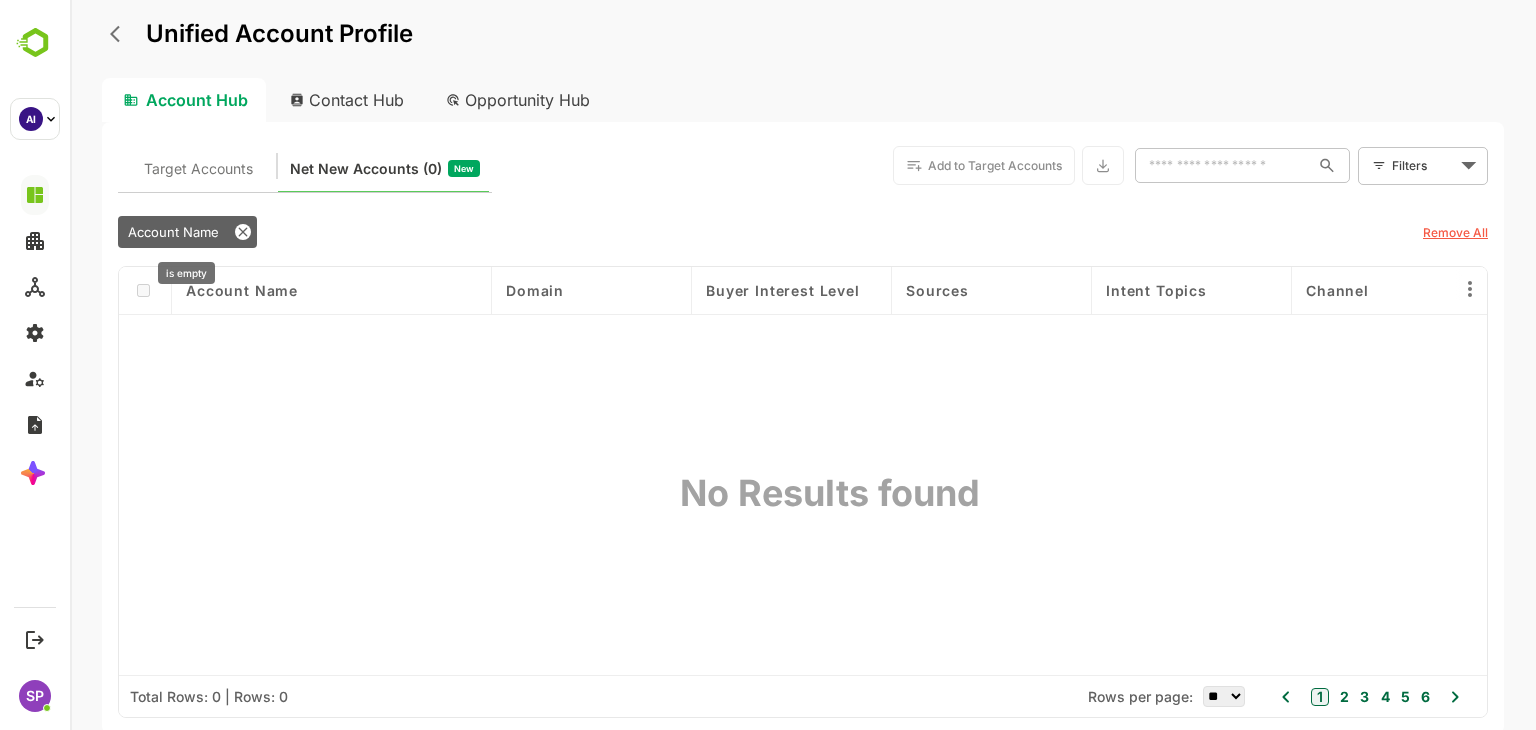 click on "Account Name" at bounding box center (187, 232) 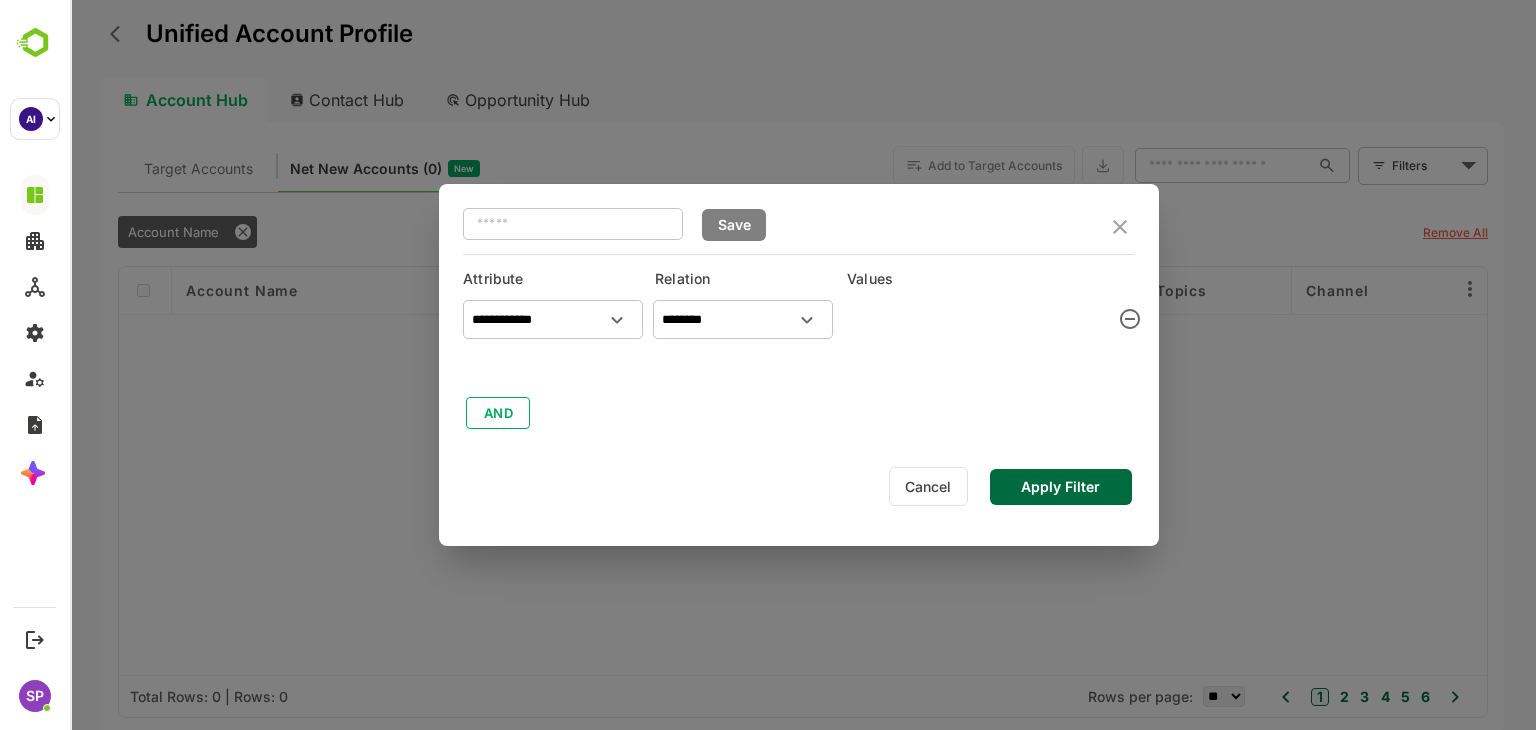 click at bounding box center (803, 365) 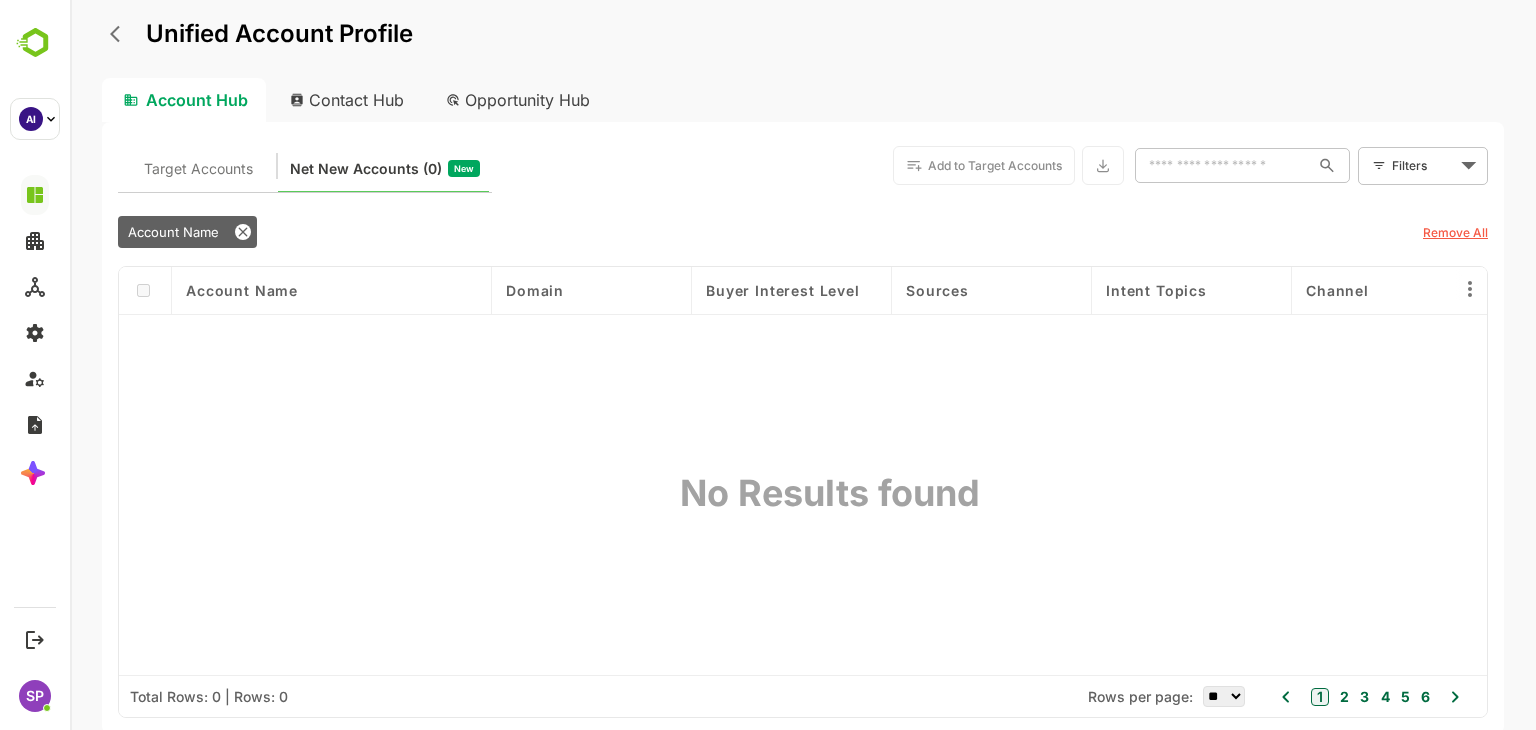click on "Target Accounts Net New Accounts ( 0 ) New Add to Target Accounts ​ Filters ​ Account Name Remove All Account Name Domain Buyer Interest Level Sources Intent Topics Channel Last Event Date Last Visit Date Surging Country Visit Countries Last Intent Date Recent Activities Web Pages Visited No Results found Total Rows:   0   | Rows: 0 Rows per page: ** ** ** *** *** **** 1 2 3 4 5 6" at bounding box center [803, 428] 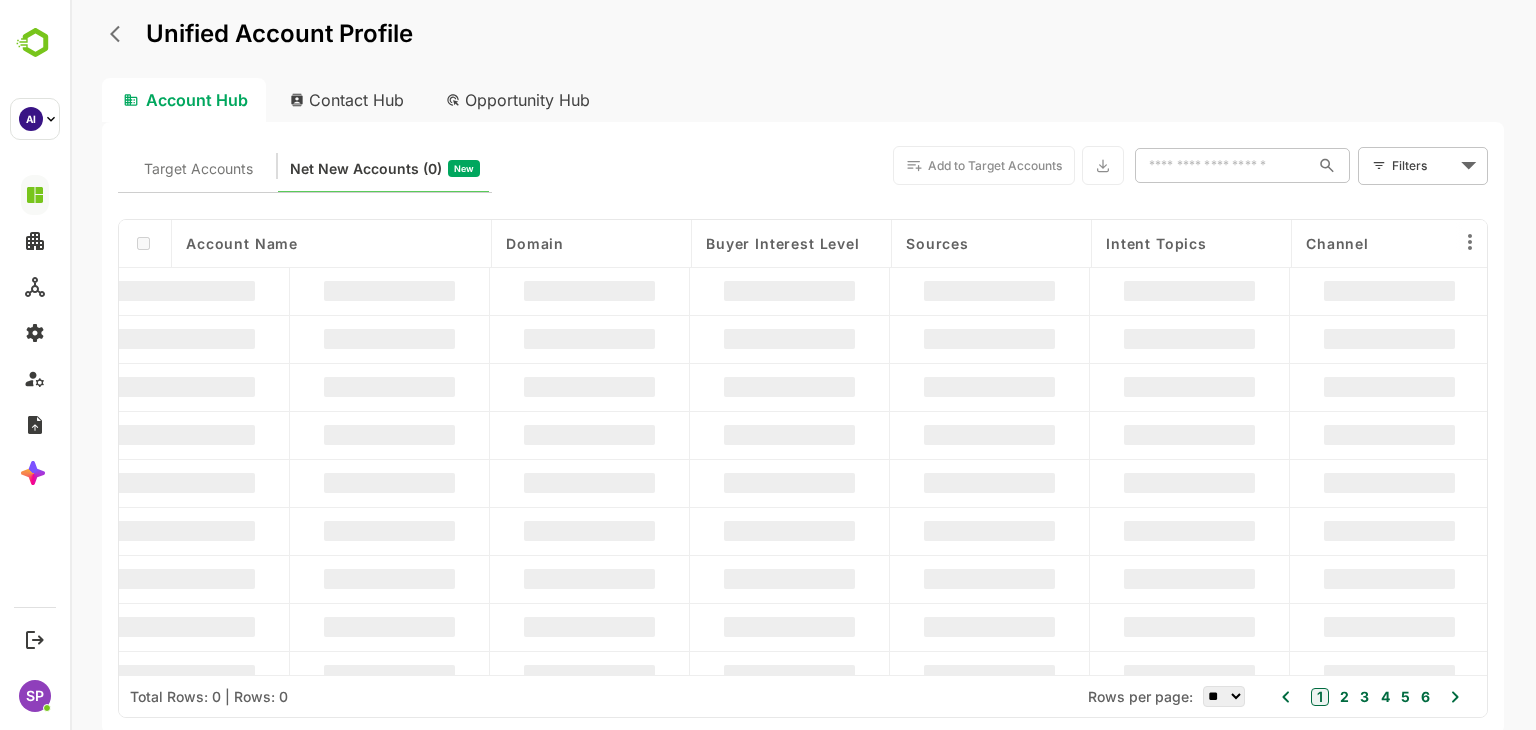 click 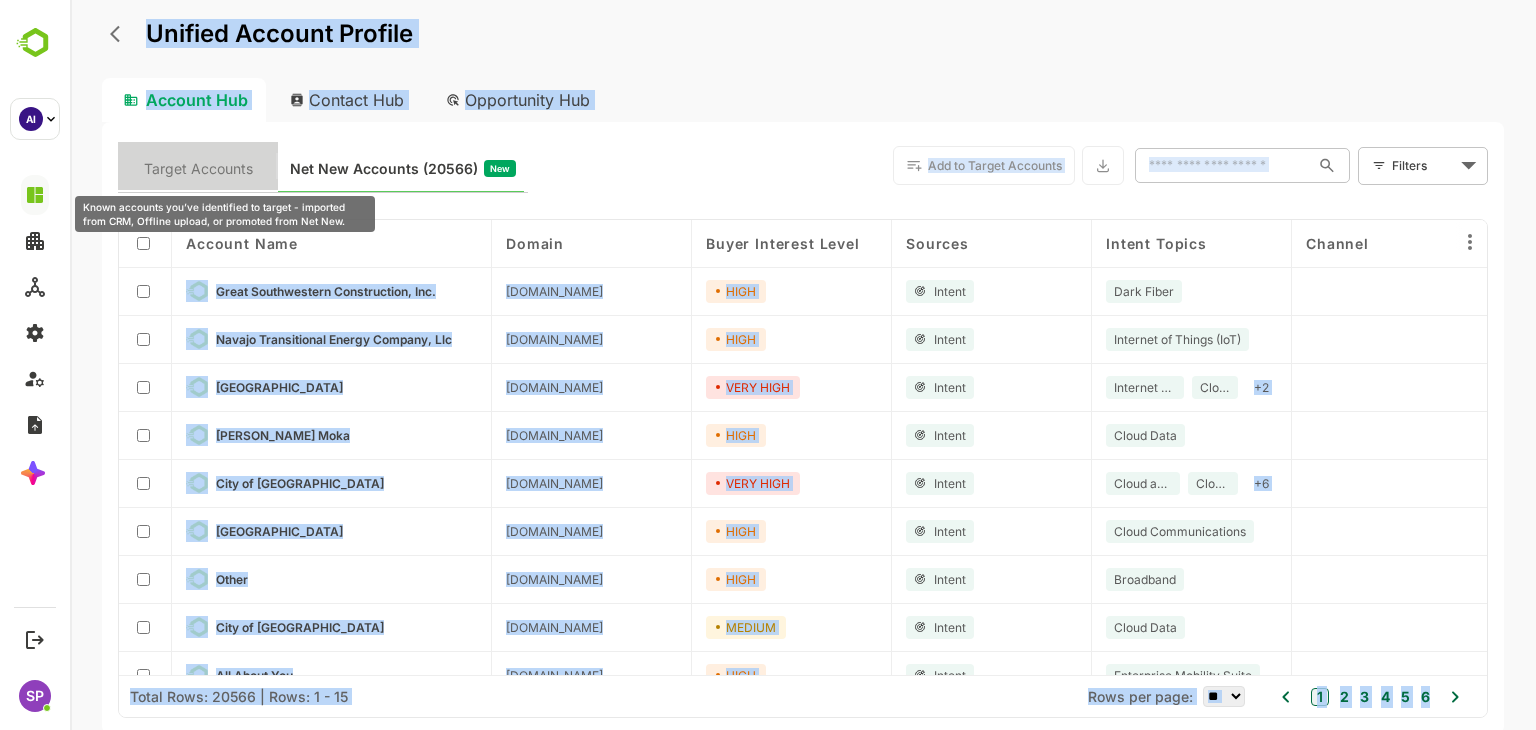 click on "Target Accounts" at bounding box center (198, 169) 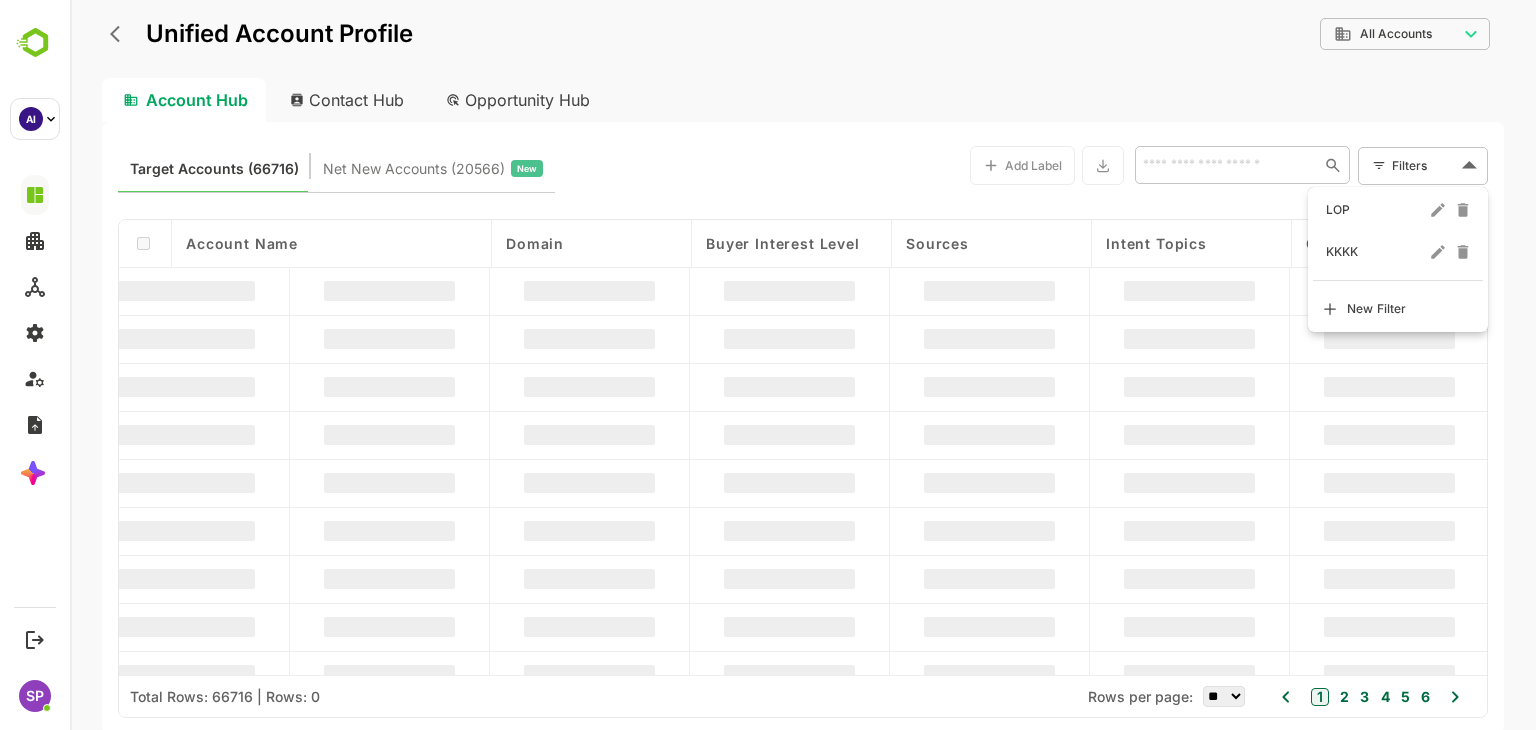 click on "**********" at bounding box center (803, 365) 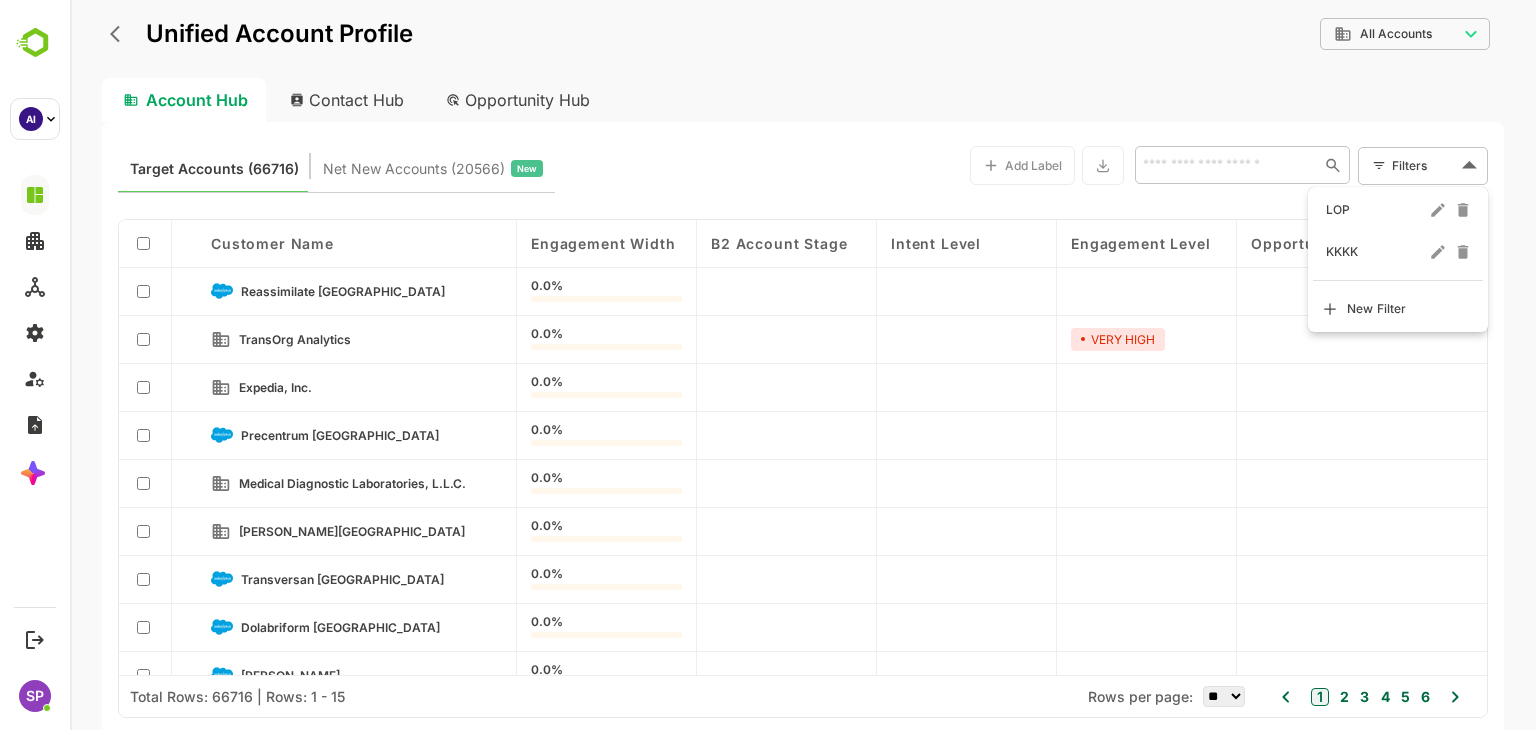 click on "New Filter" at bounding box center (1377, 309) 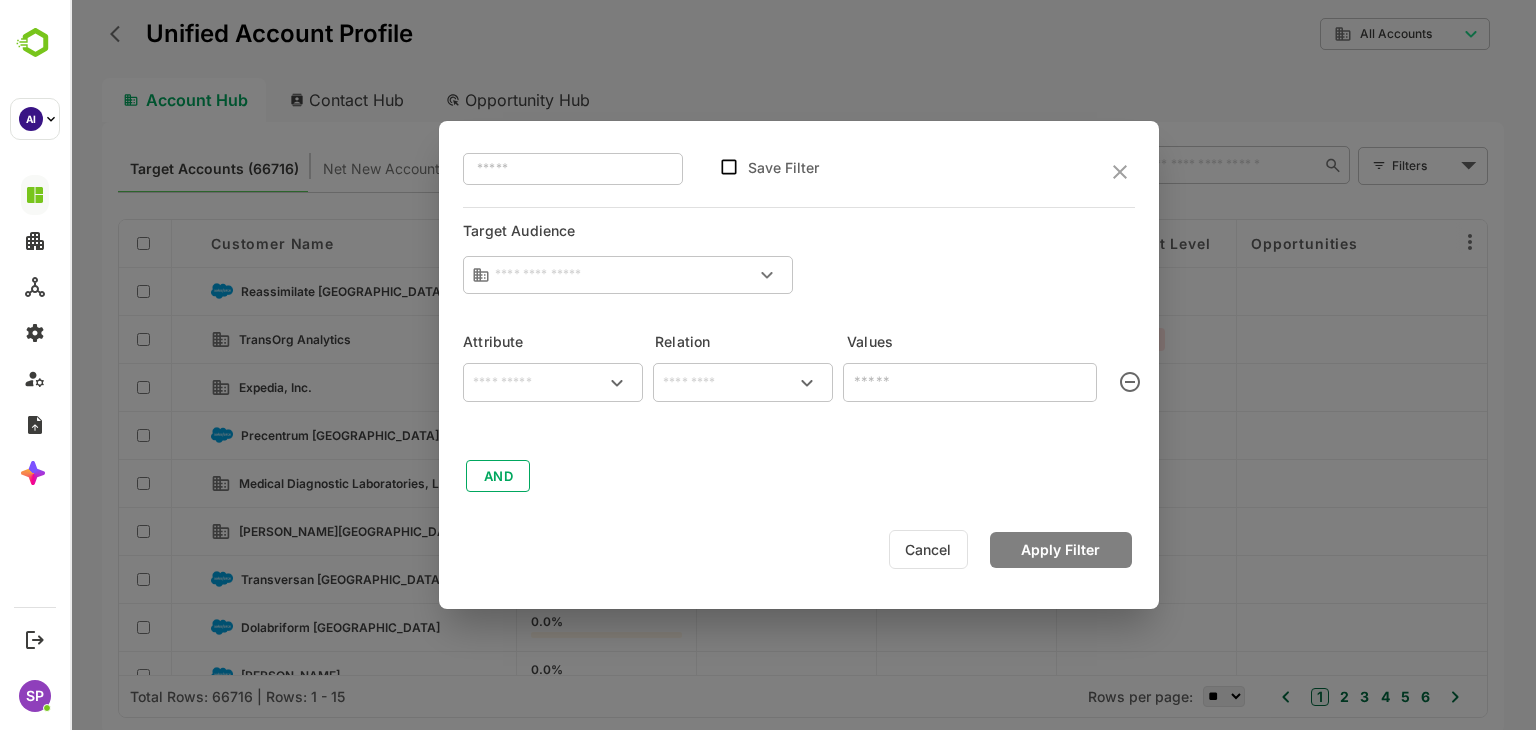 type on "**********" 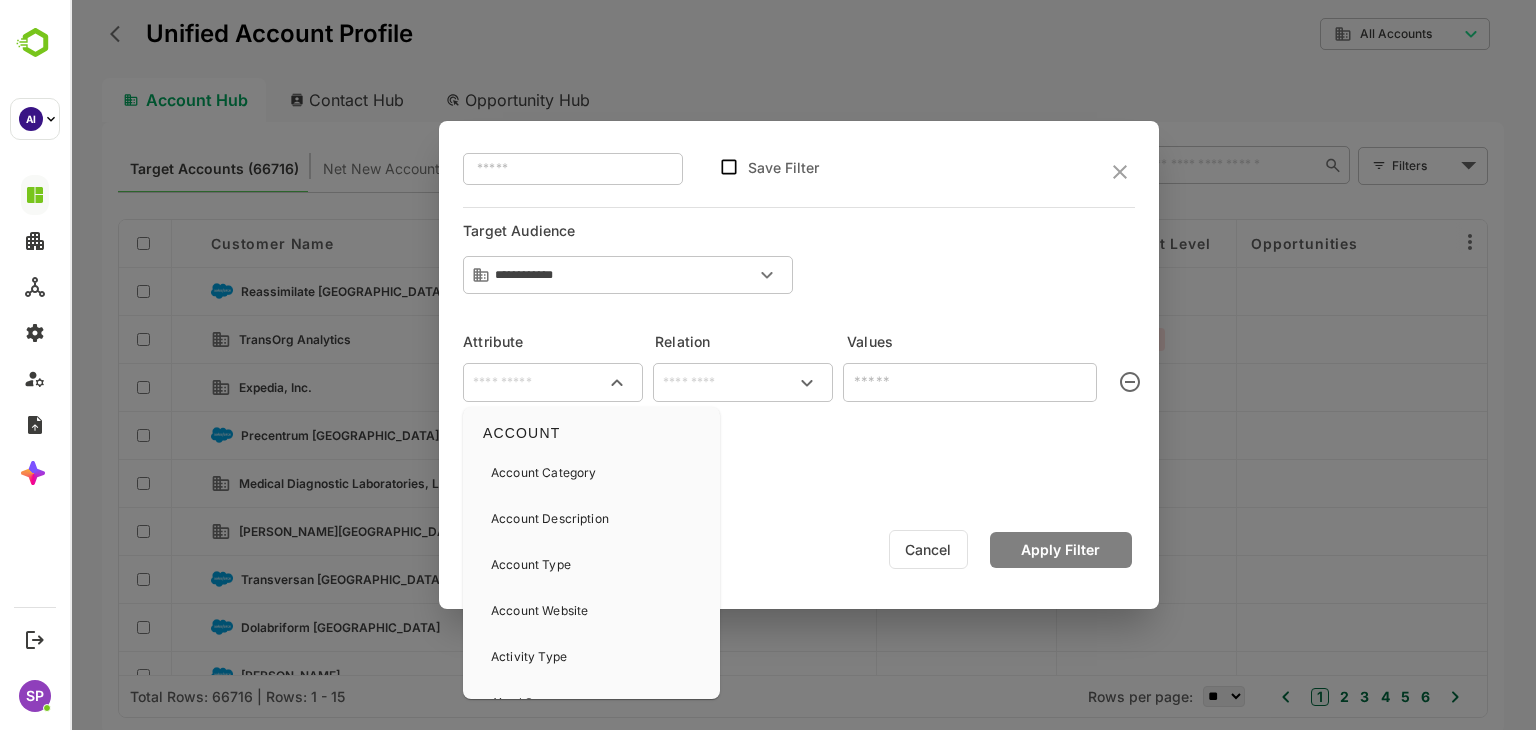 click at bounding box center (553, 383) 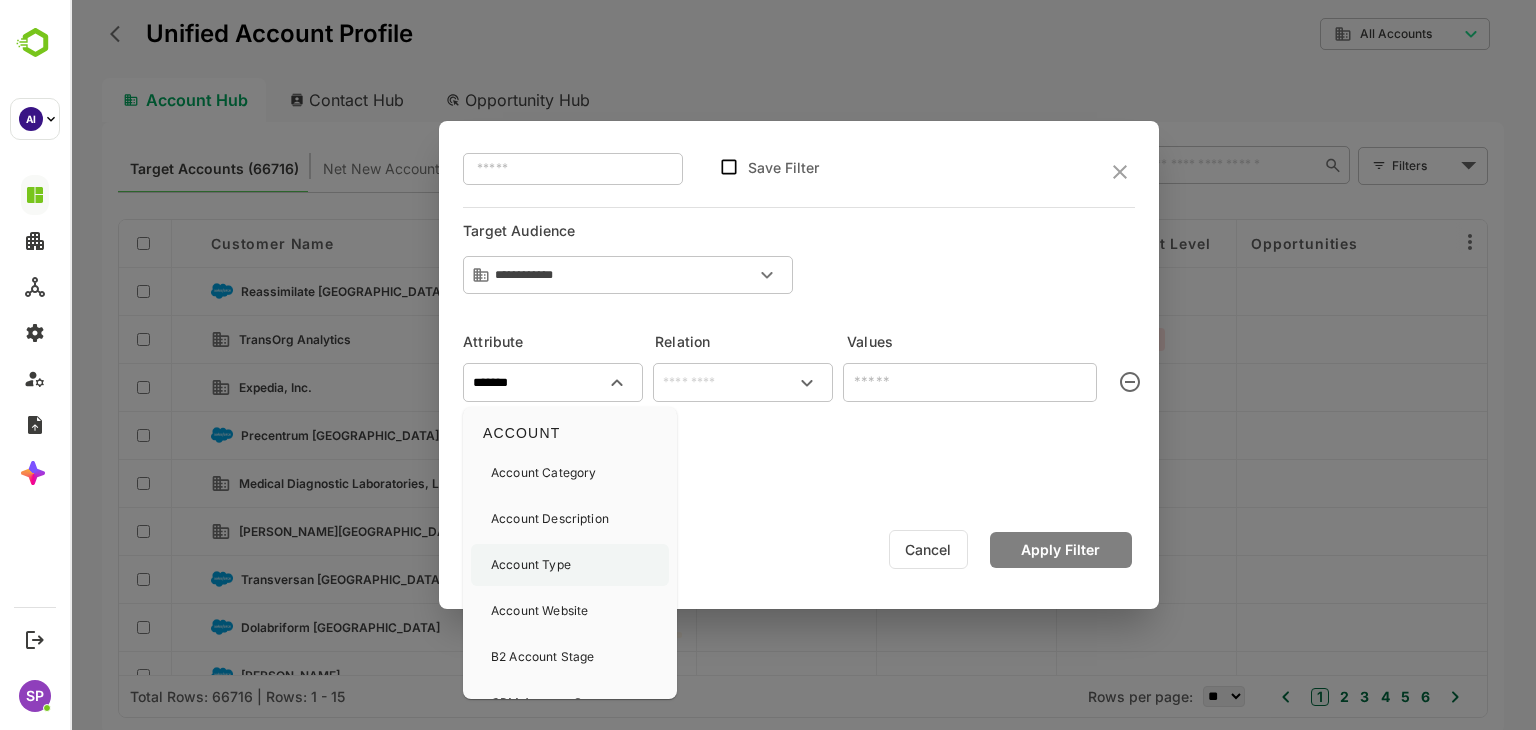 click on "Account Type" at bounding box center (570, 565) 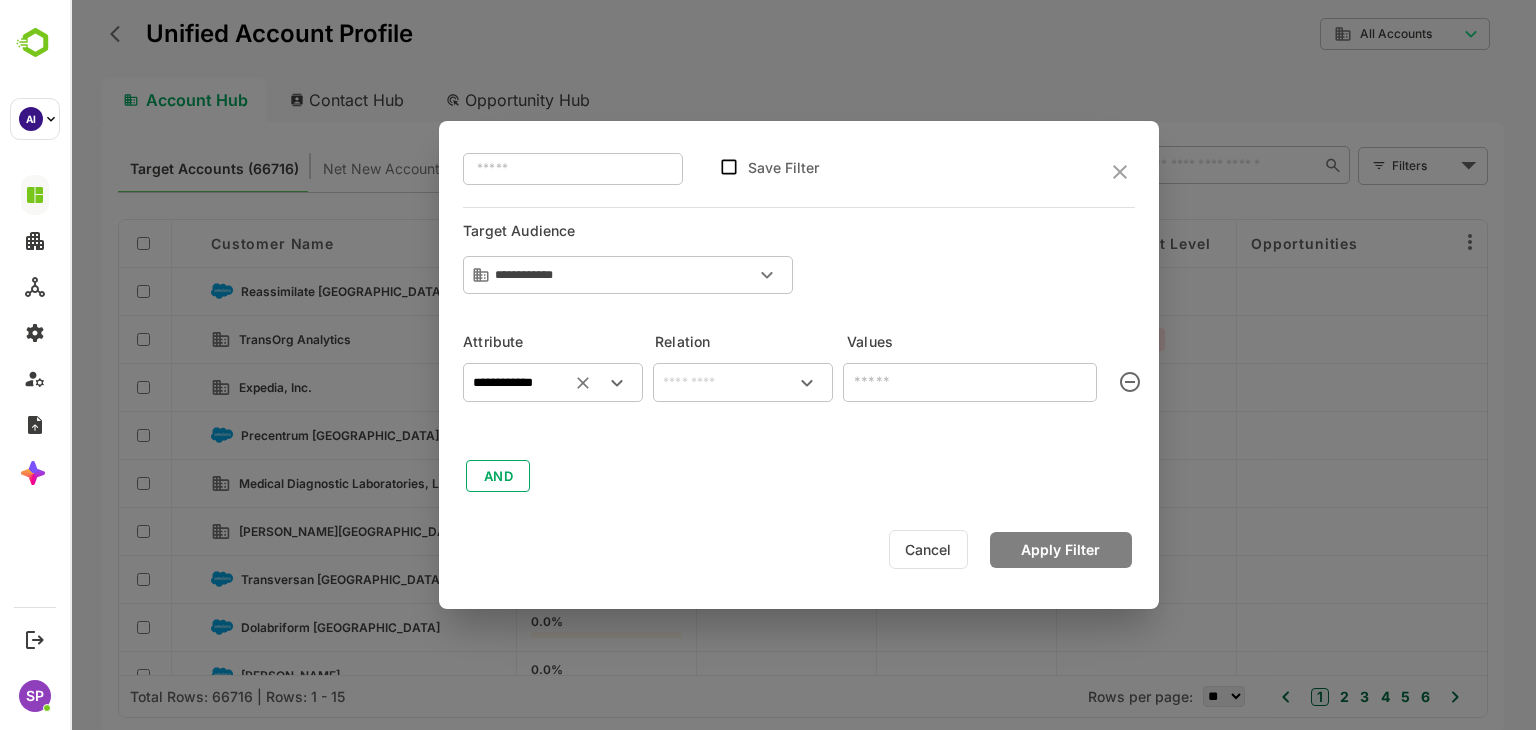 type on "**********" 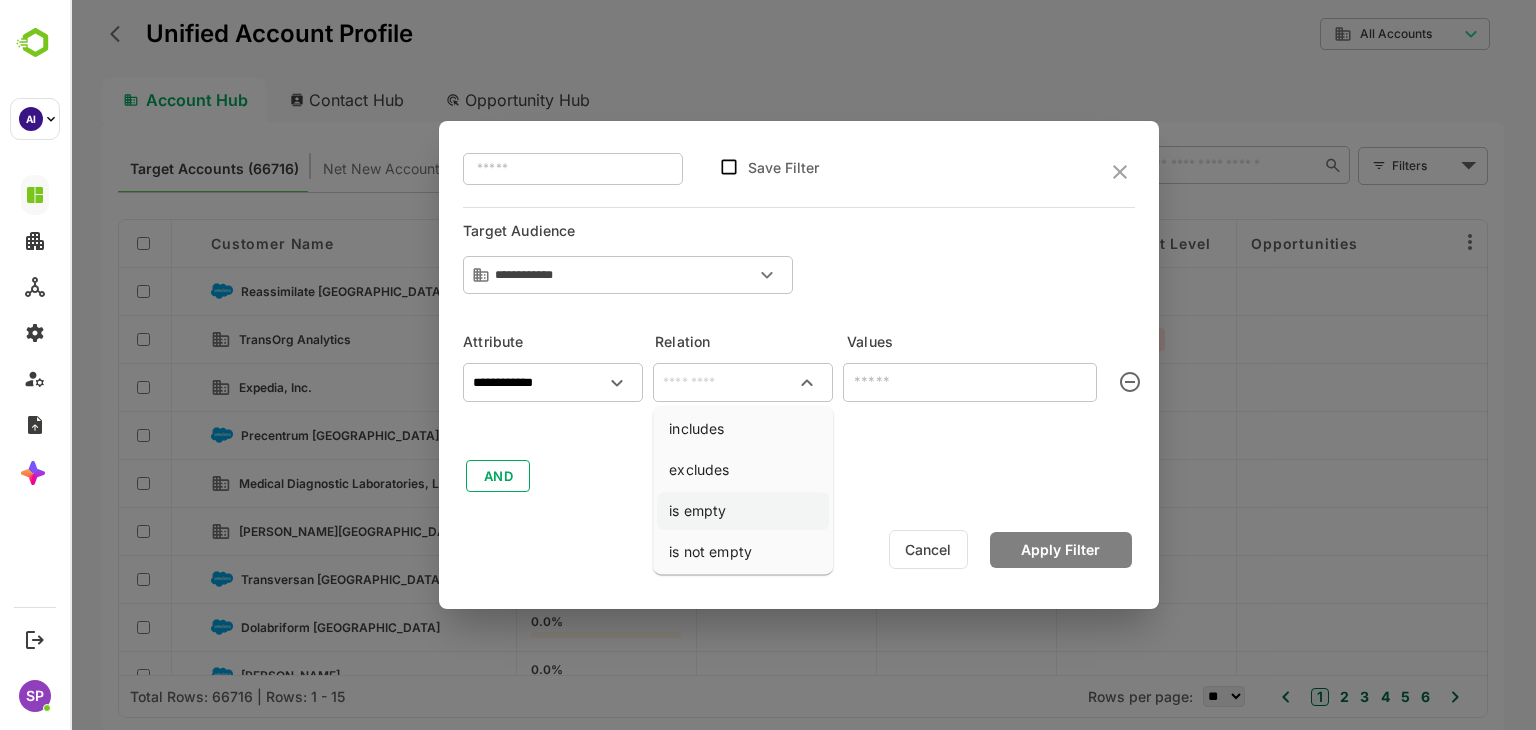 click on "is empty" at bounding box center (743, 510) 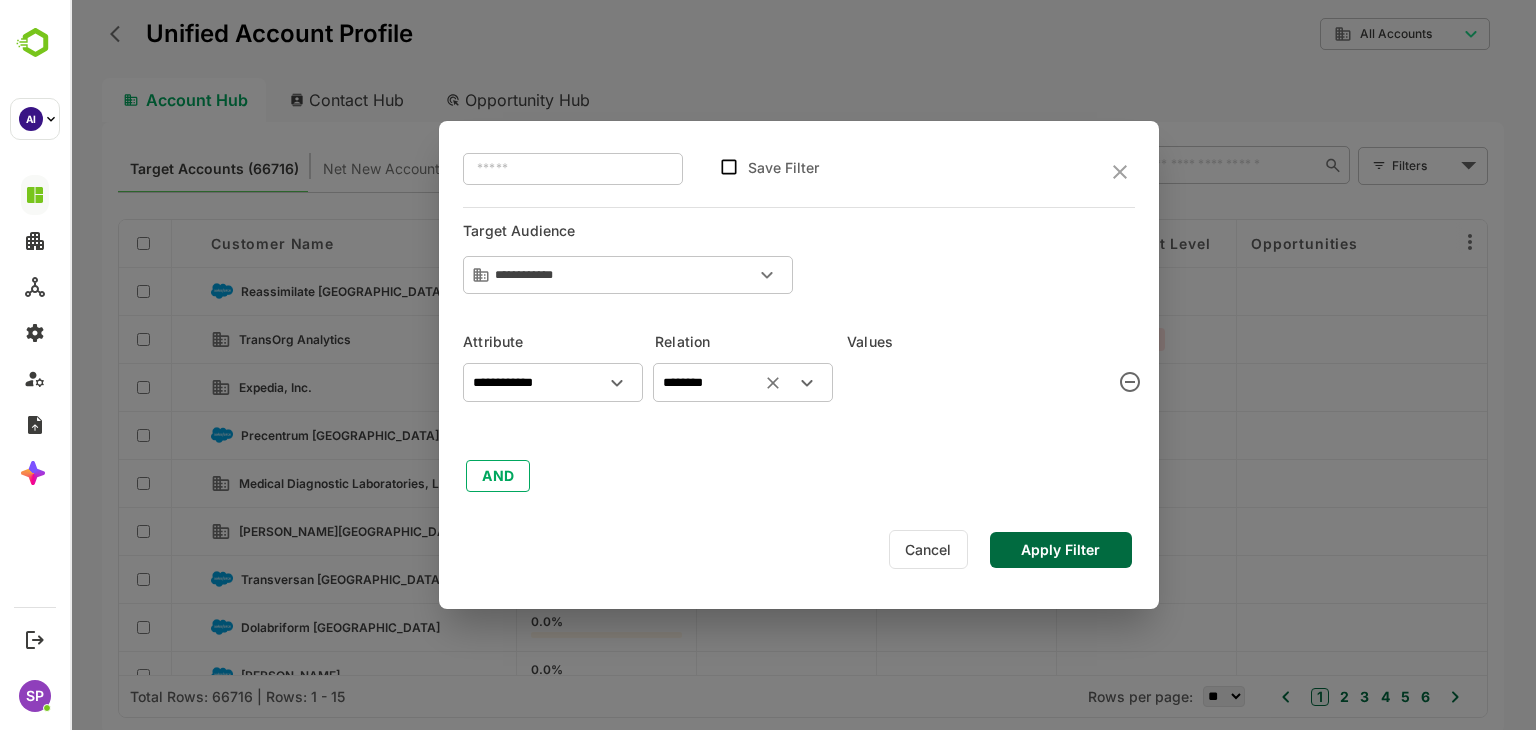 click on "Apply Filter" at bounding box center [1061, 550] 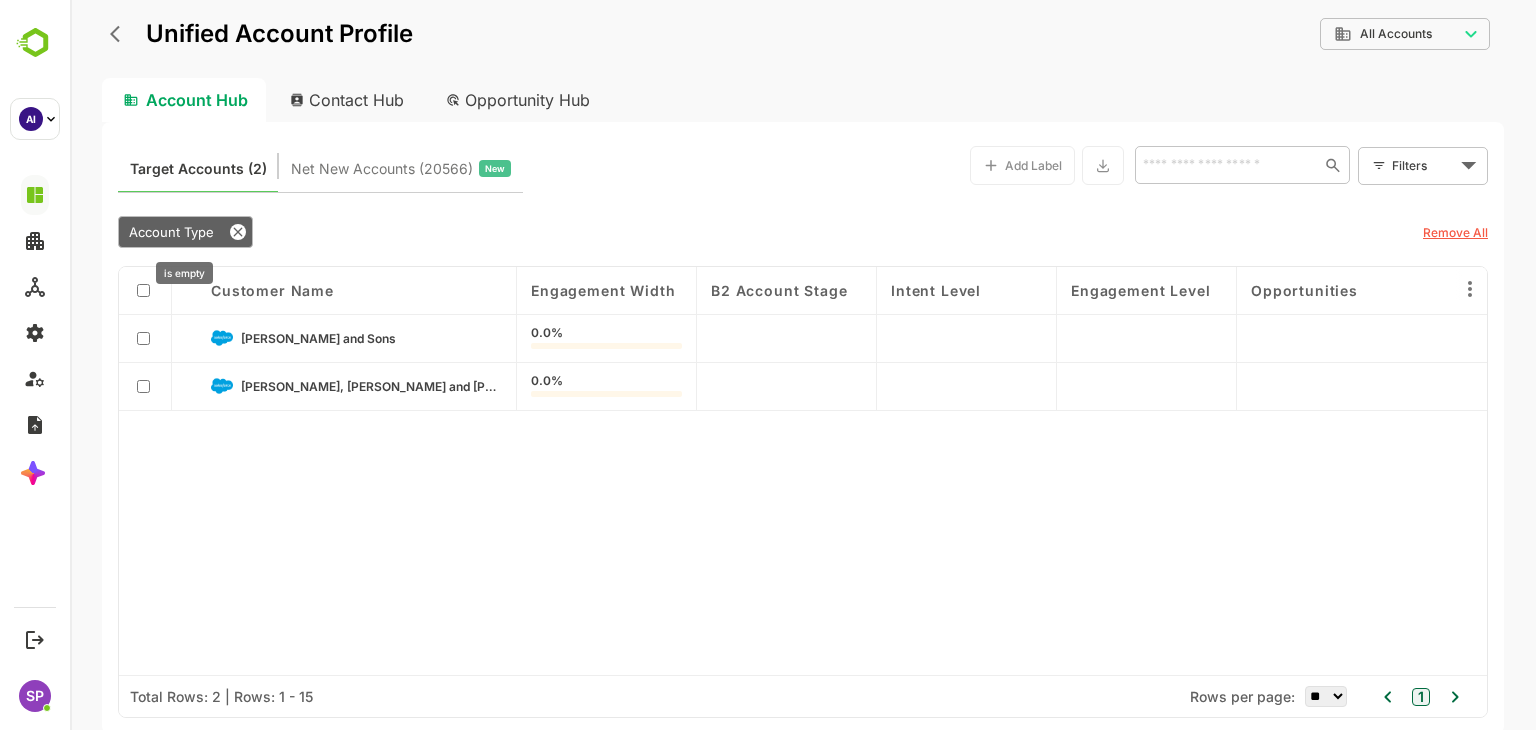 click on "Account Type" at bounding box center (171, 232) 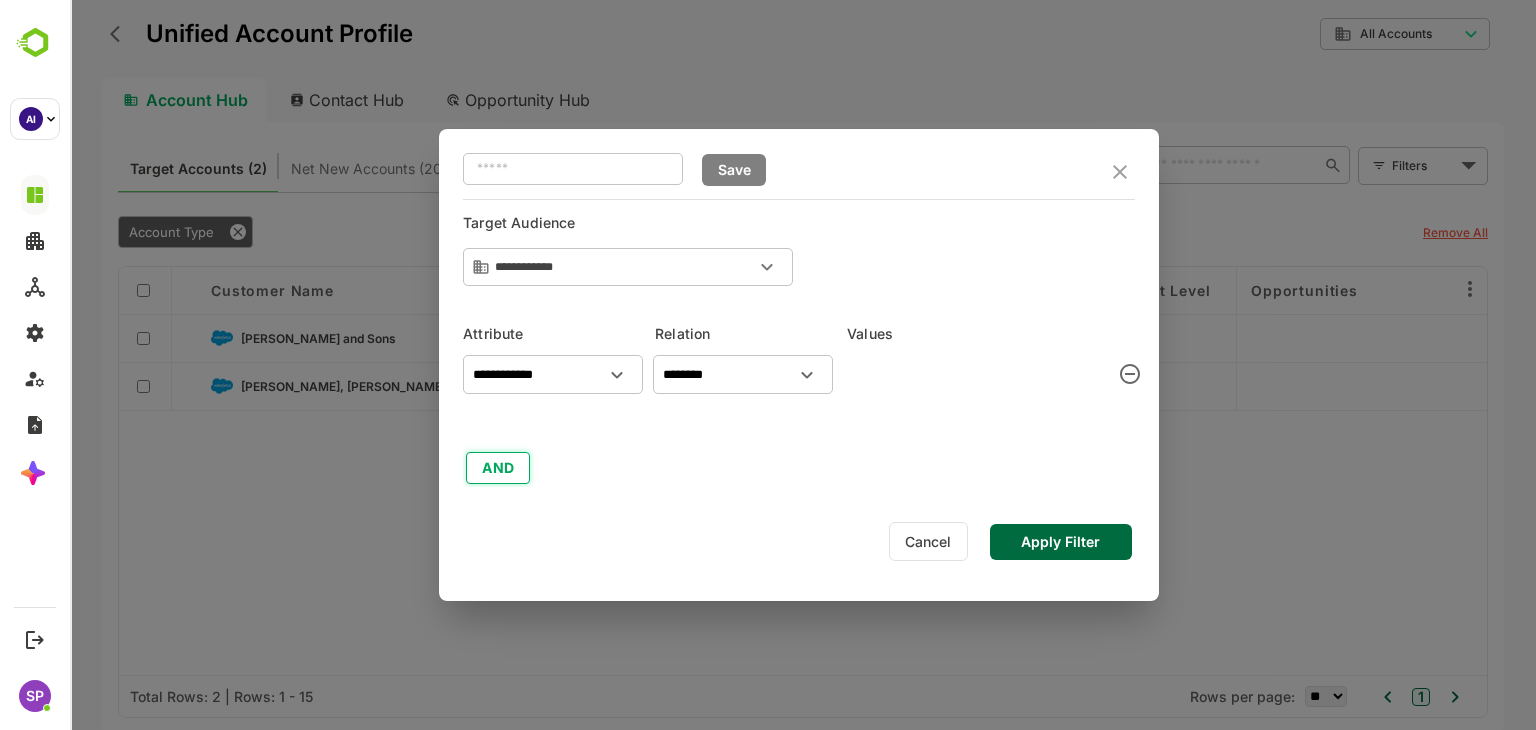 click on "AND" at bounding box center (498, 468) 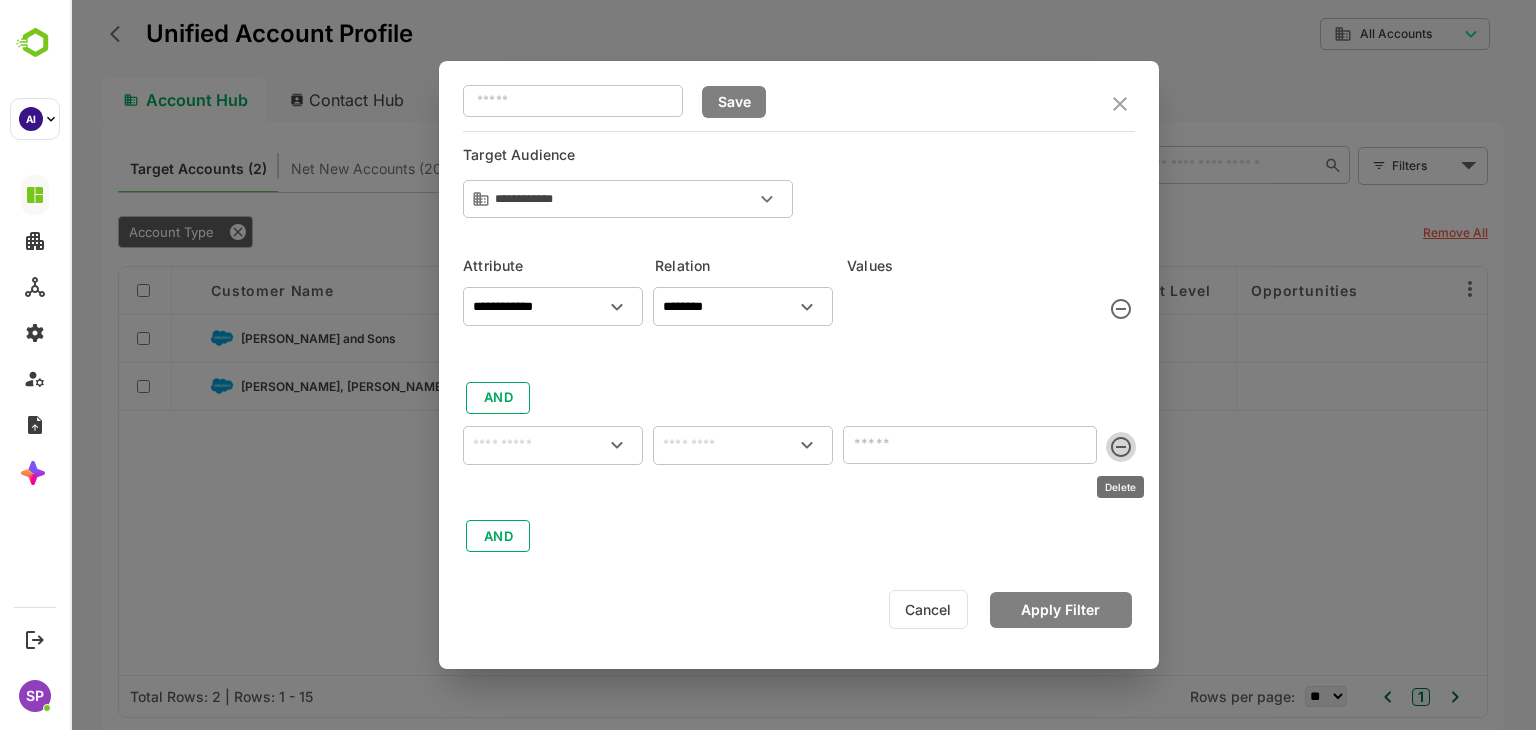 click 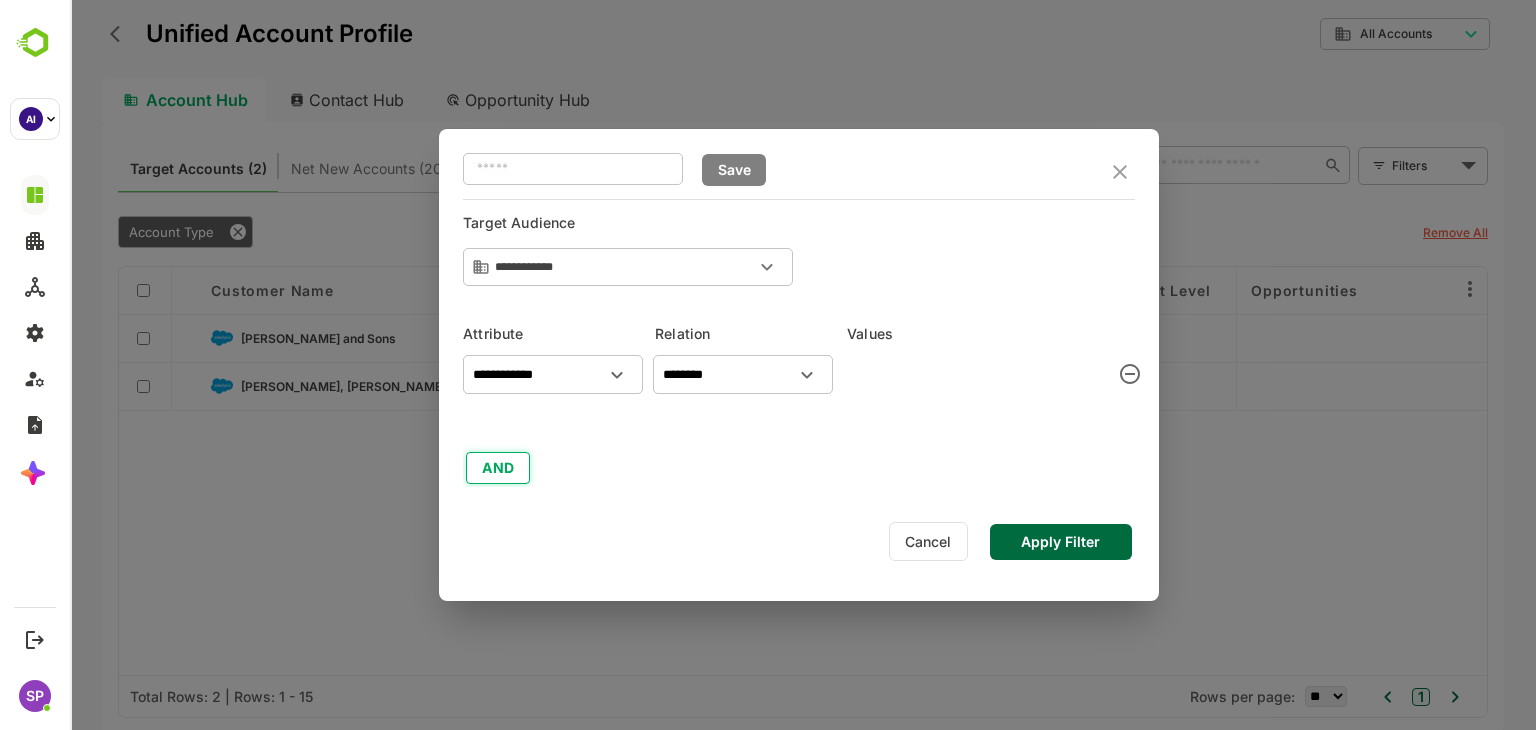 click on "AND" at bounding box center (498, 468) 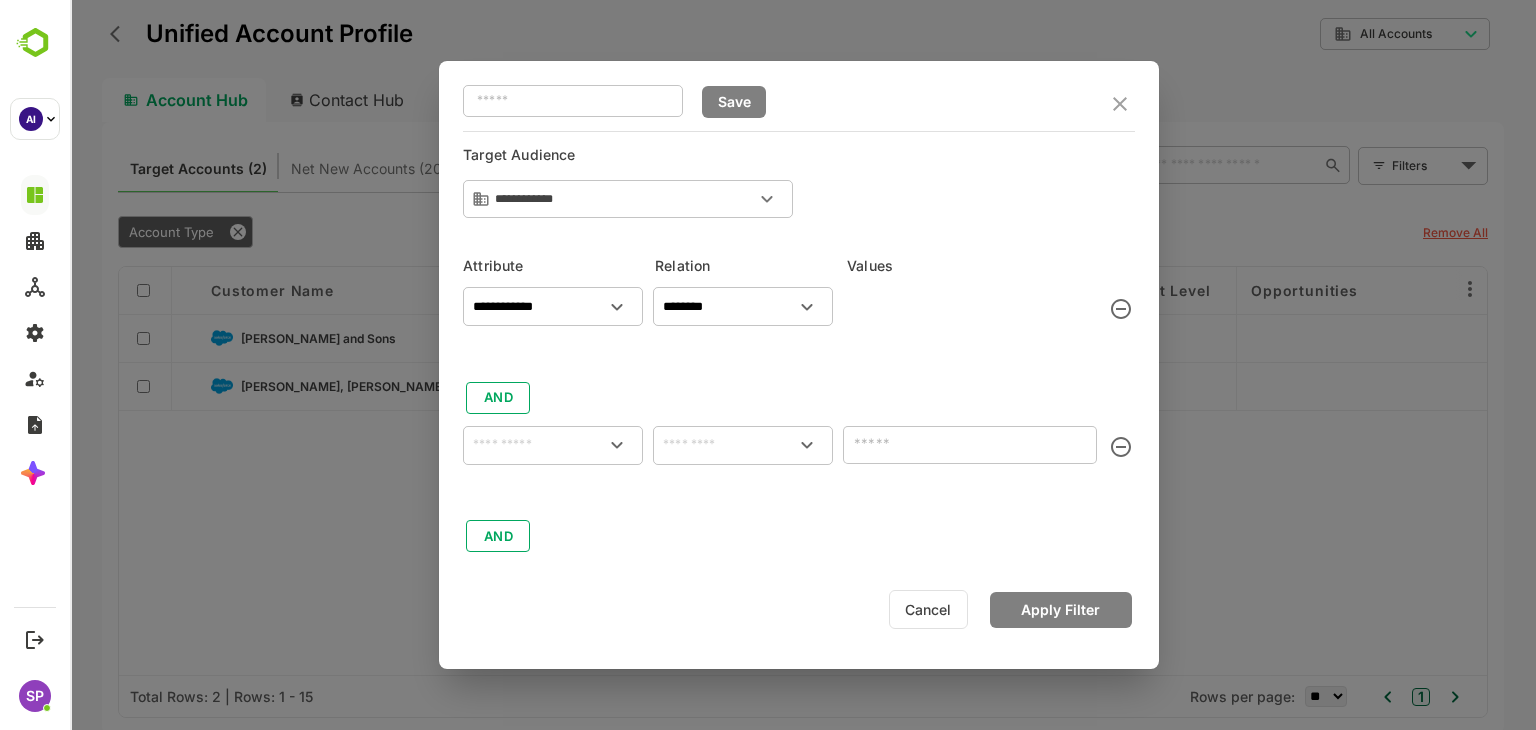 click on "Cancel" at bounding box center (928, 609) 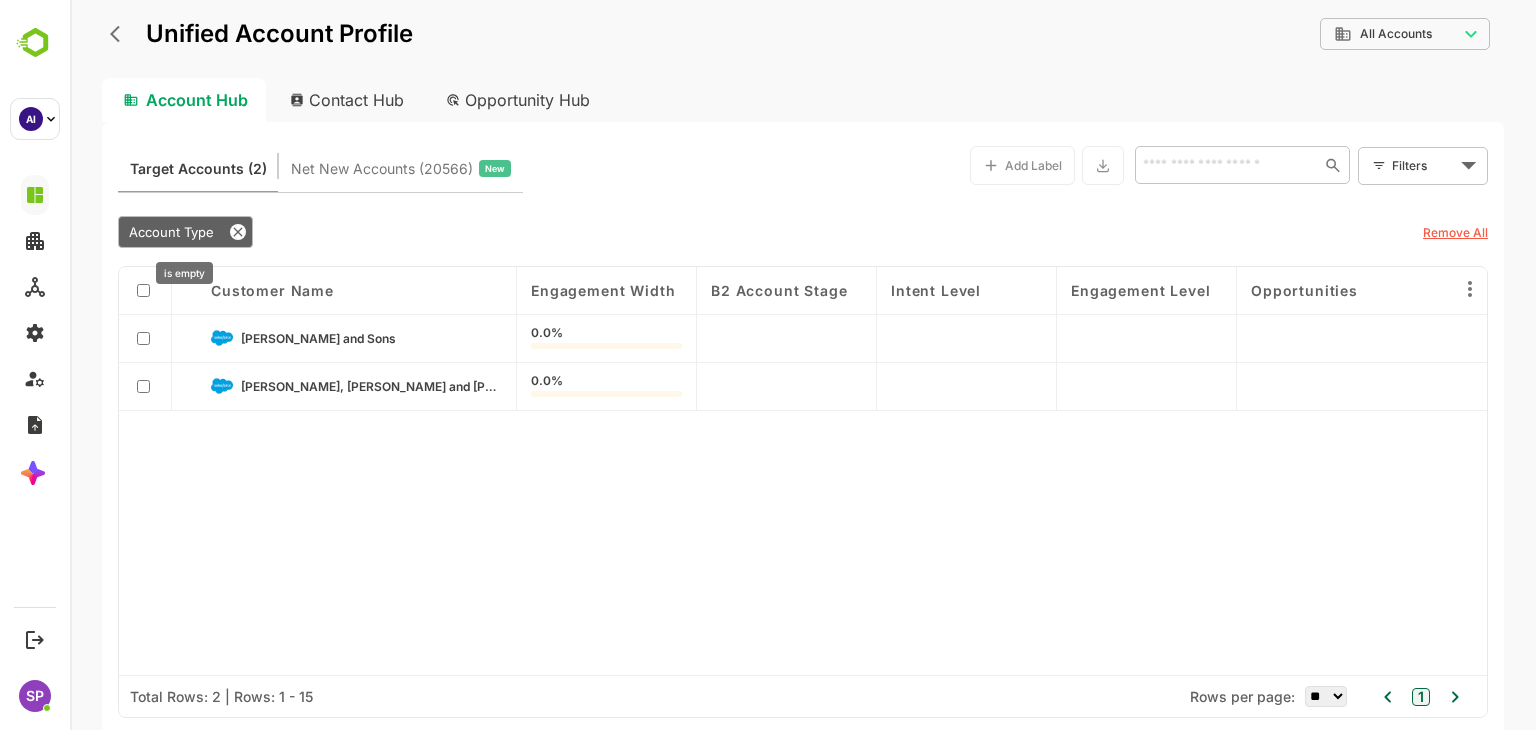 click 